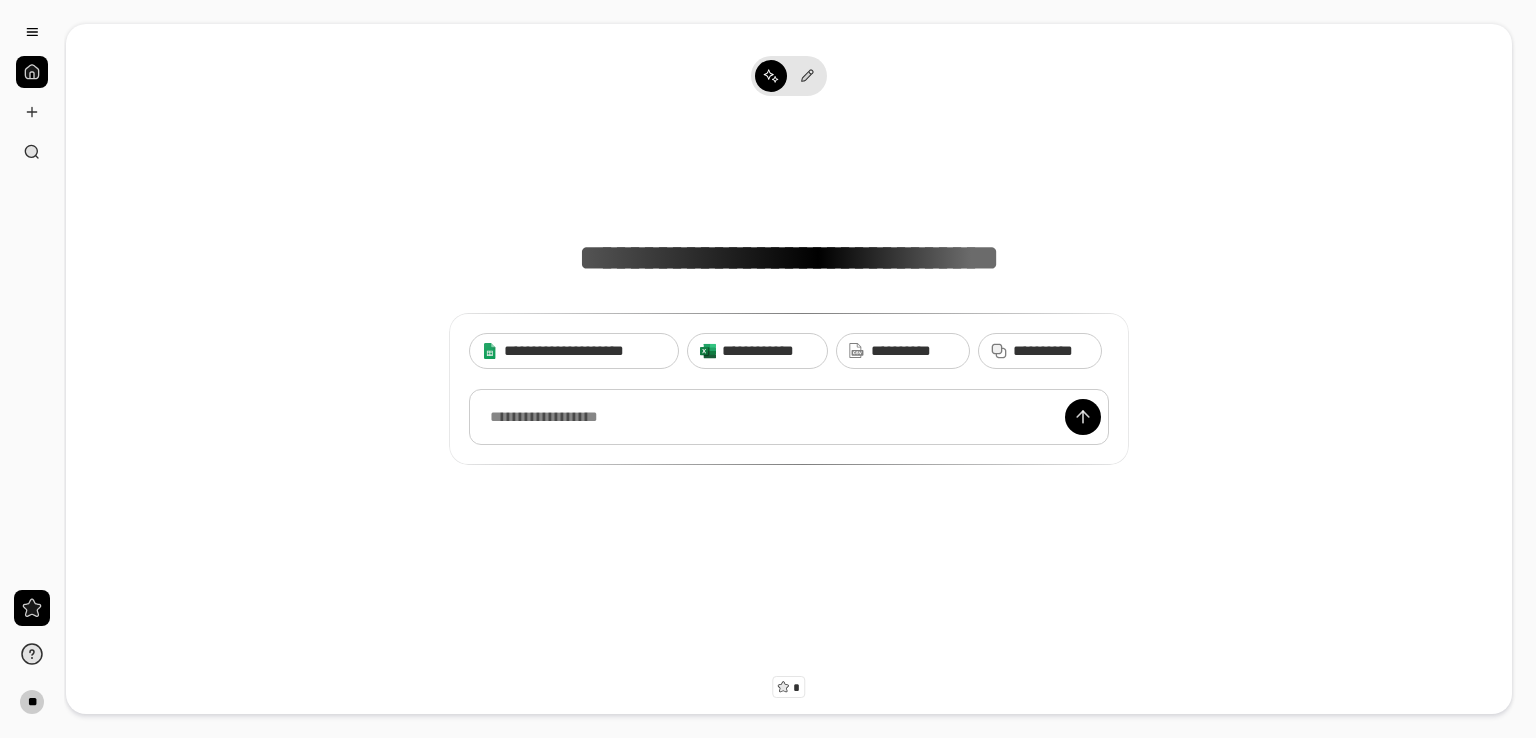 scroll, scrollTop: 0, scrollLeft: 0, axis: both 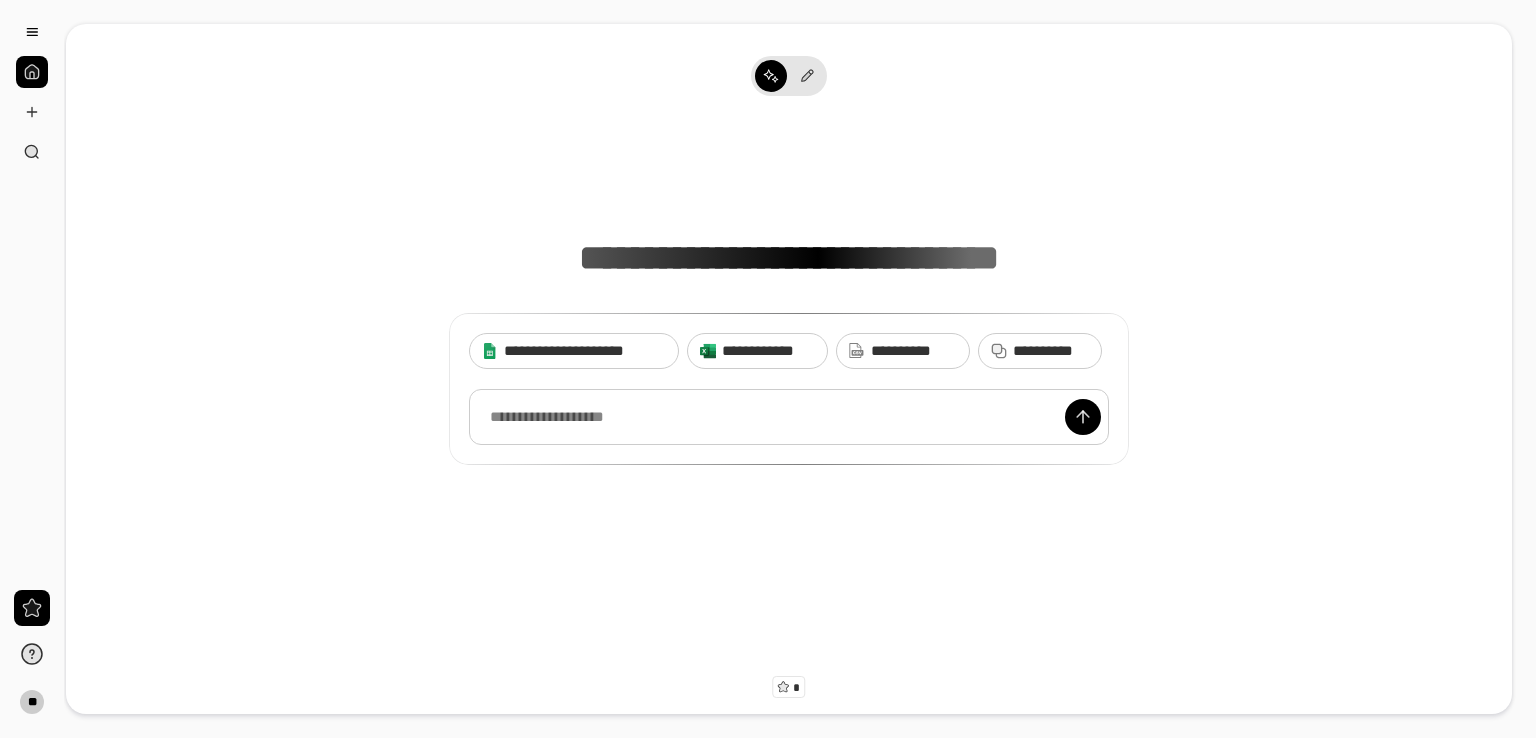 click at bounding box center (789, 417) 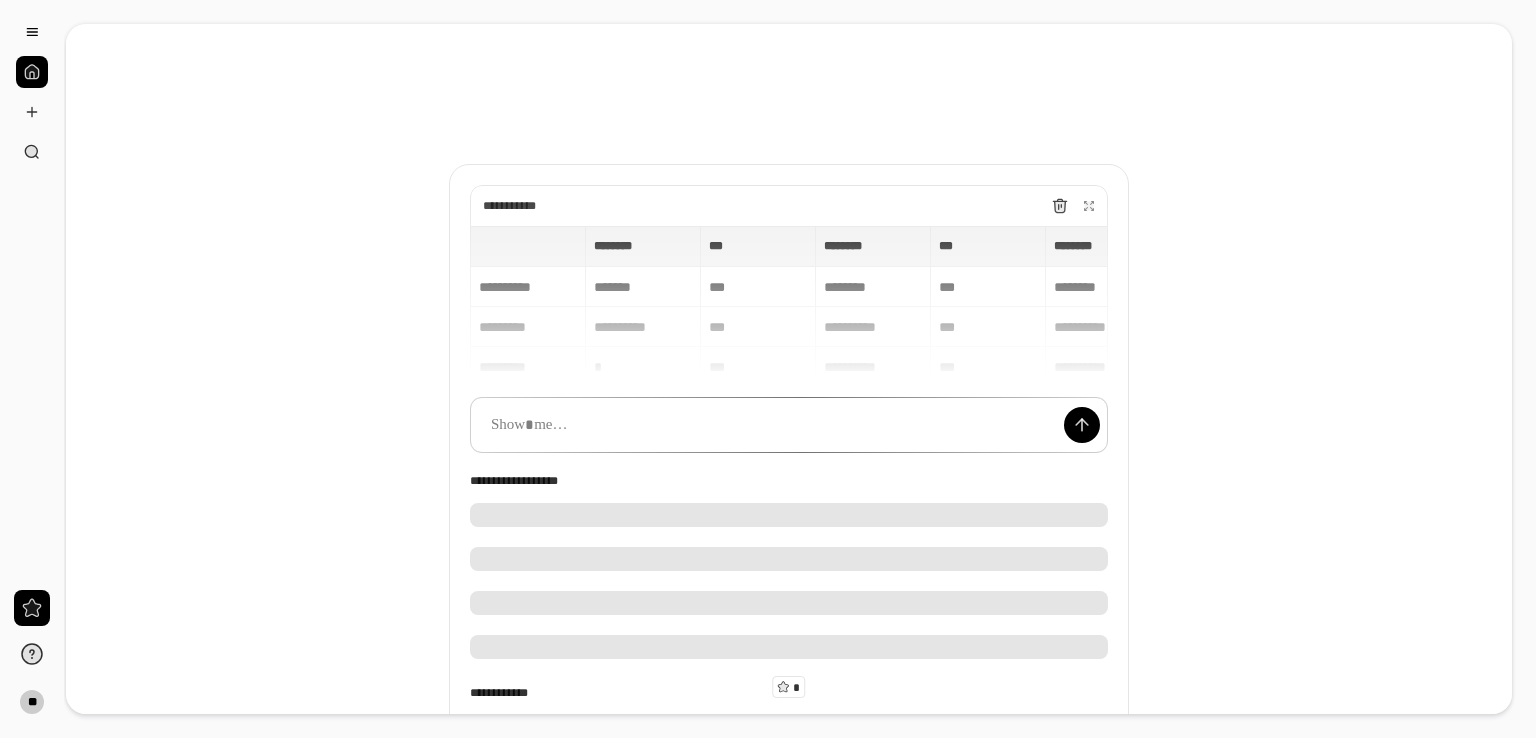 type 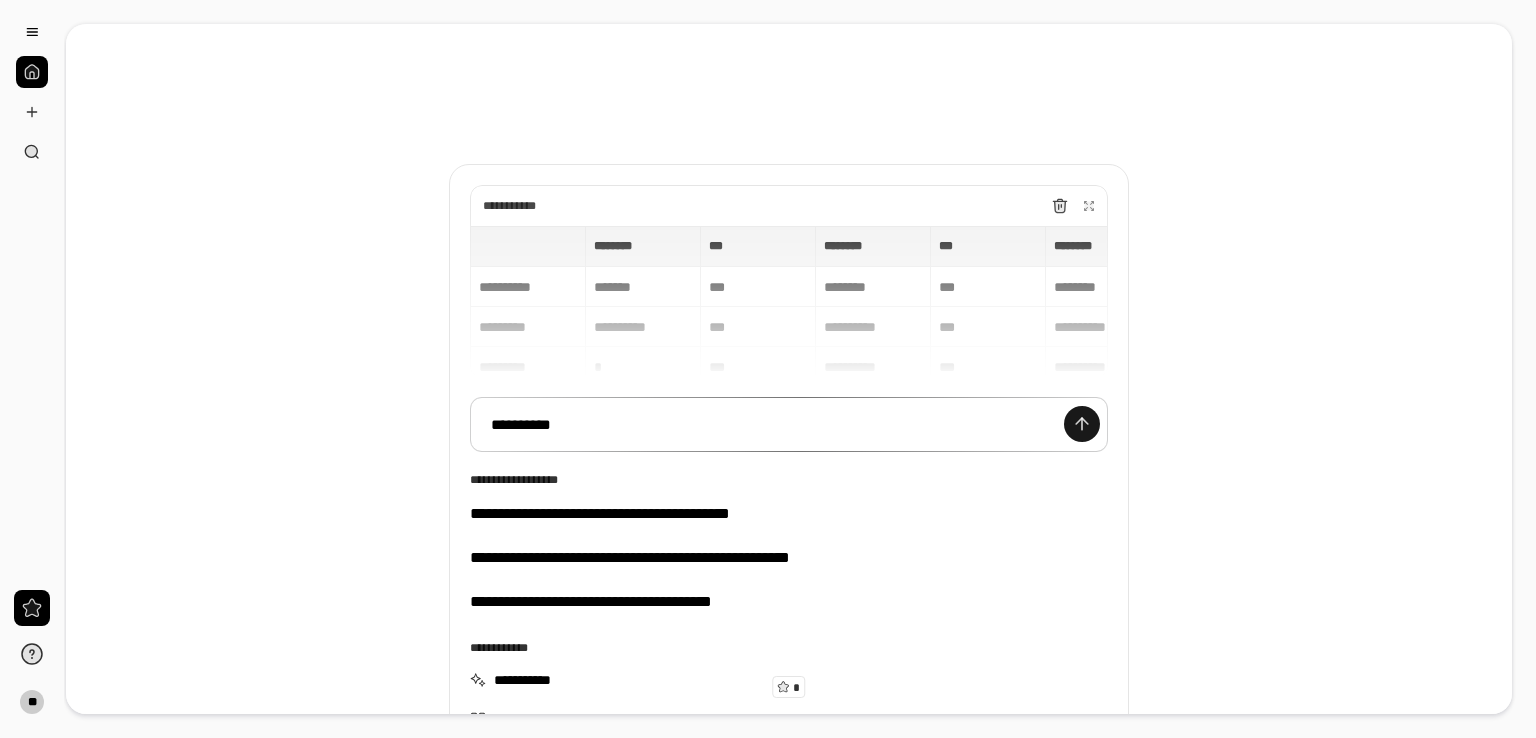 click at bounding box center [1082, 424] 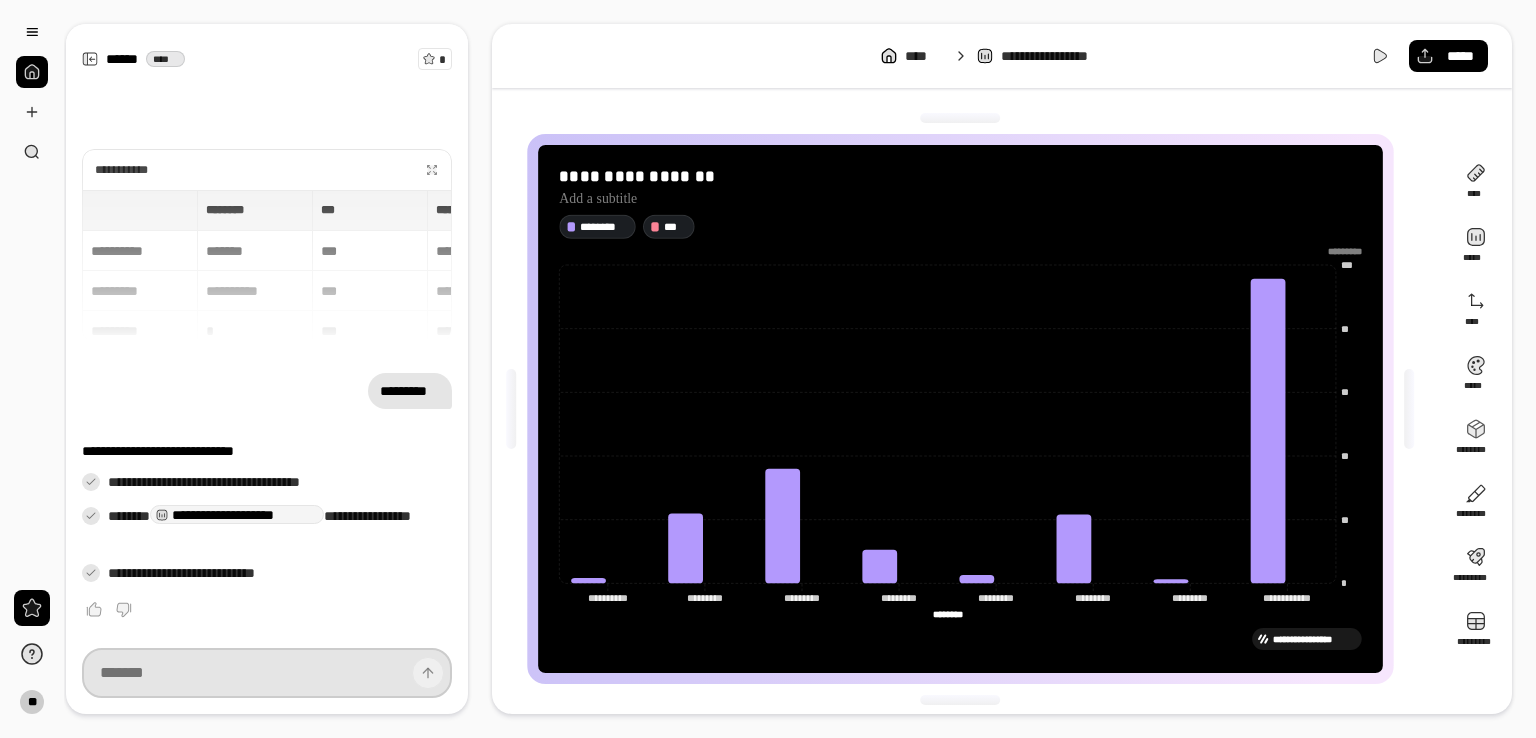 click at bounding box center (267, 673) 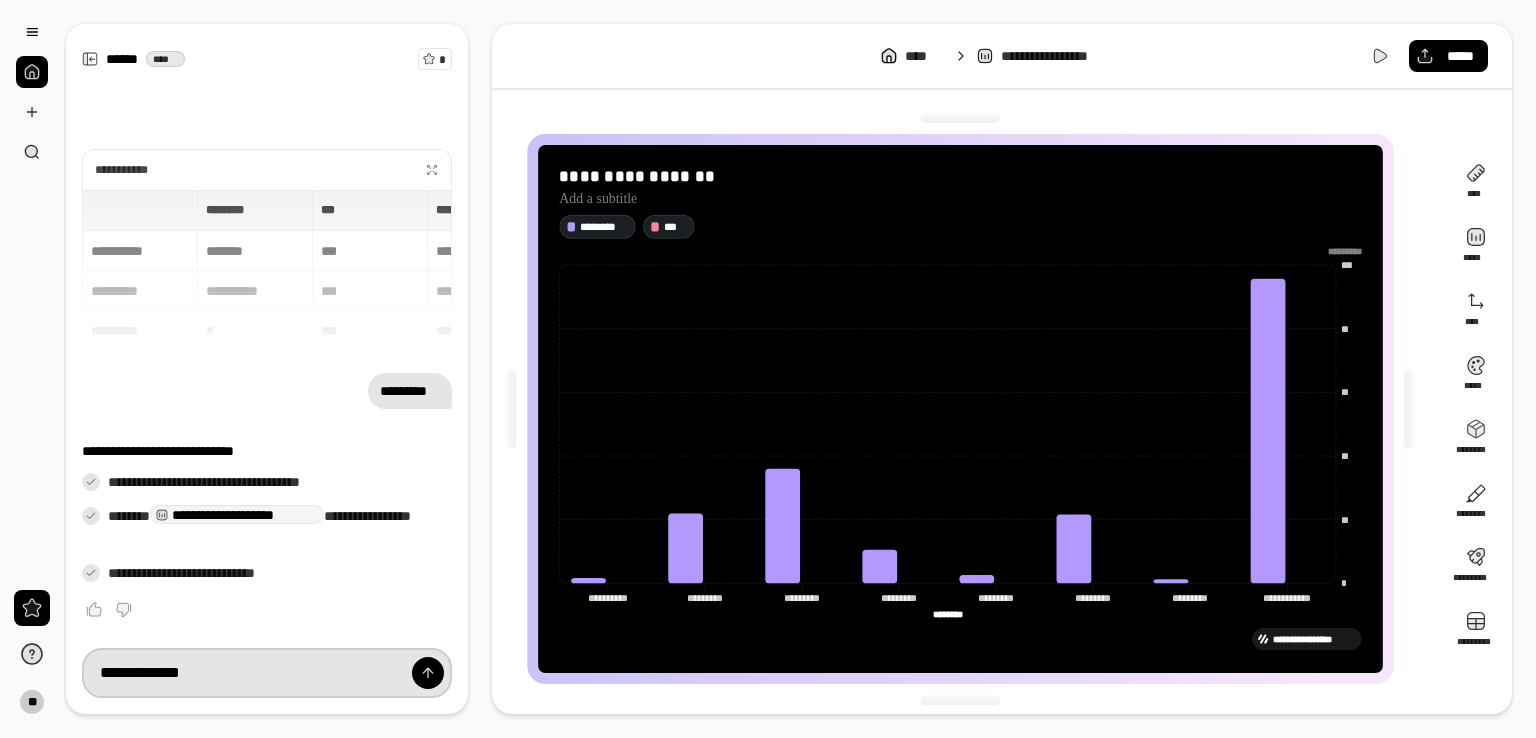 type on "**********" 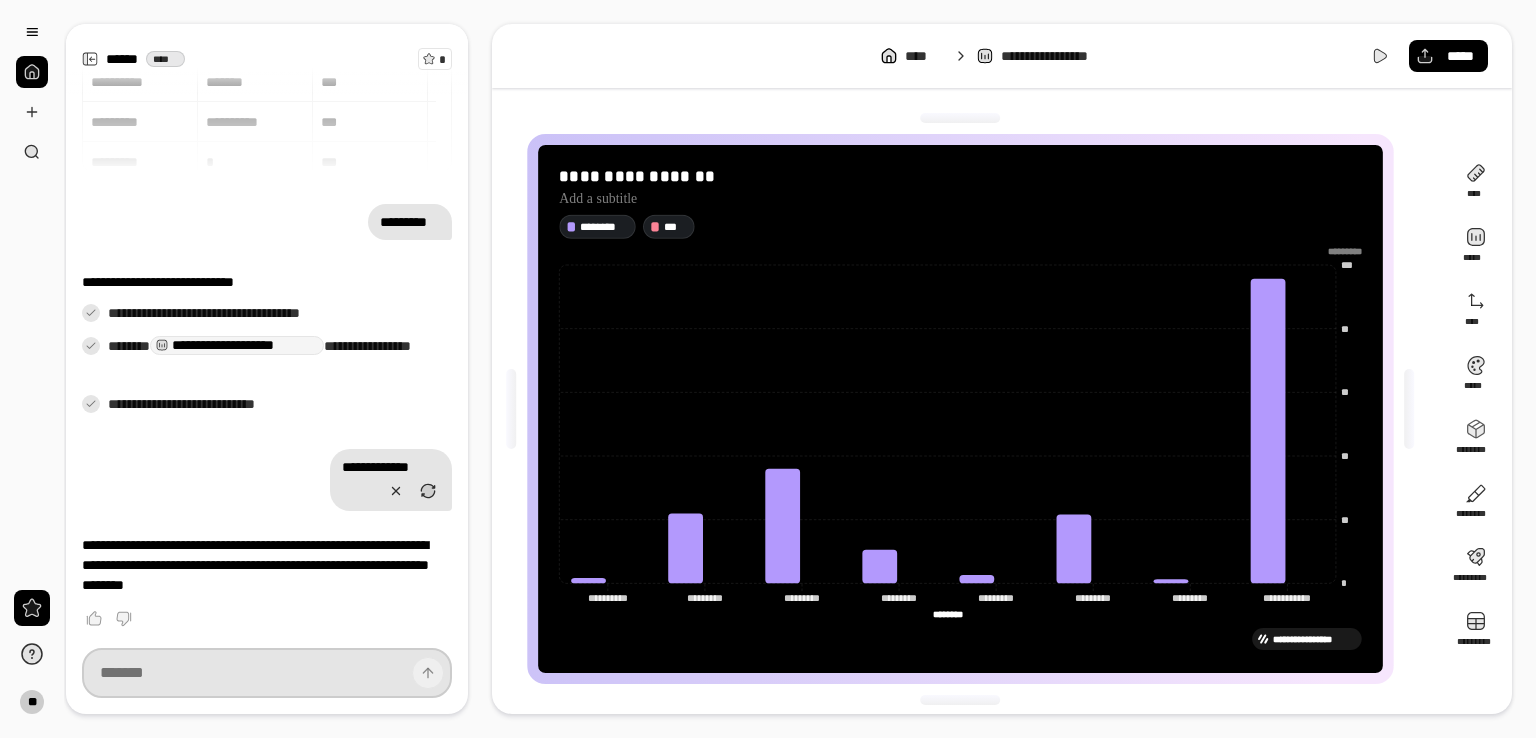 scroll, scrollTop: 68, scrollLeft: 0, axis: vertical 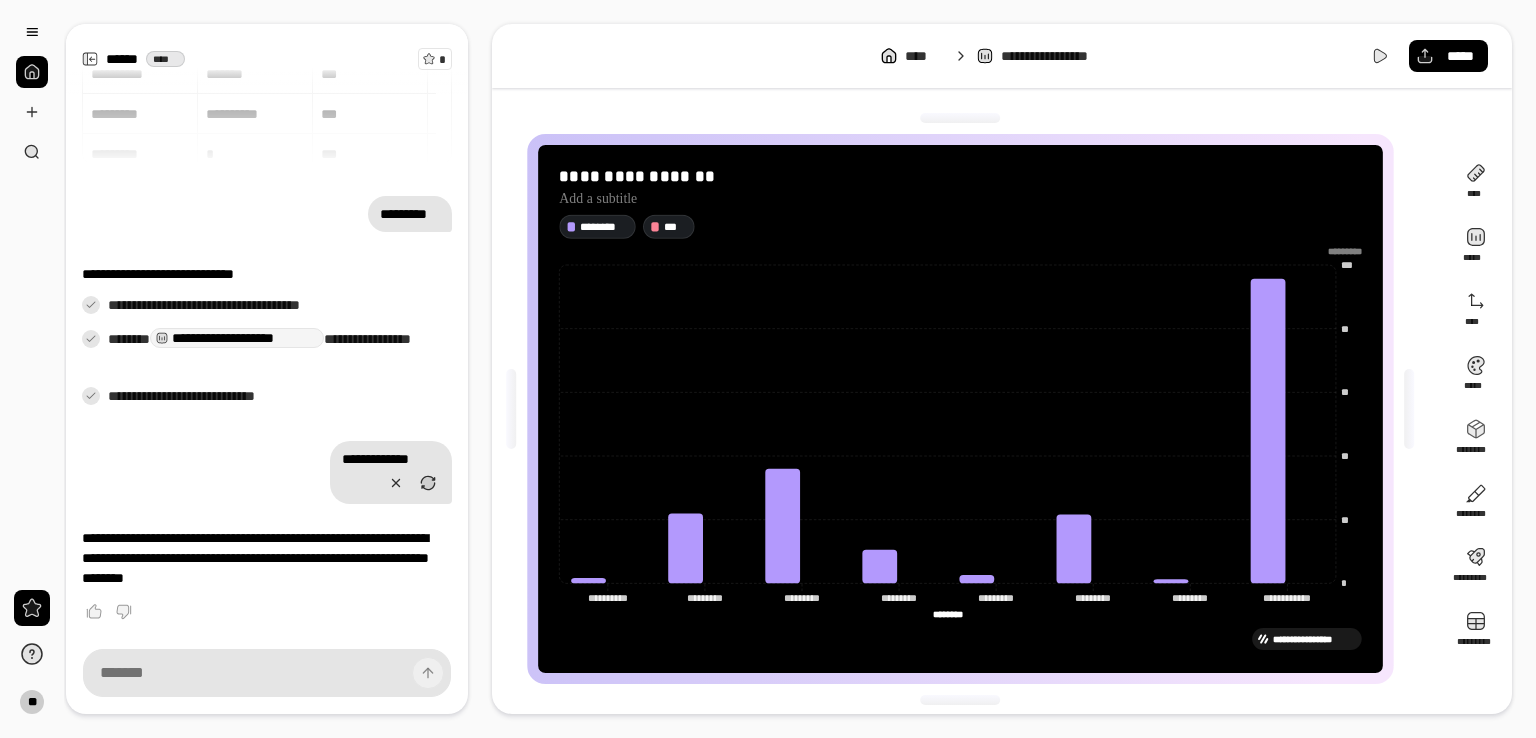 click 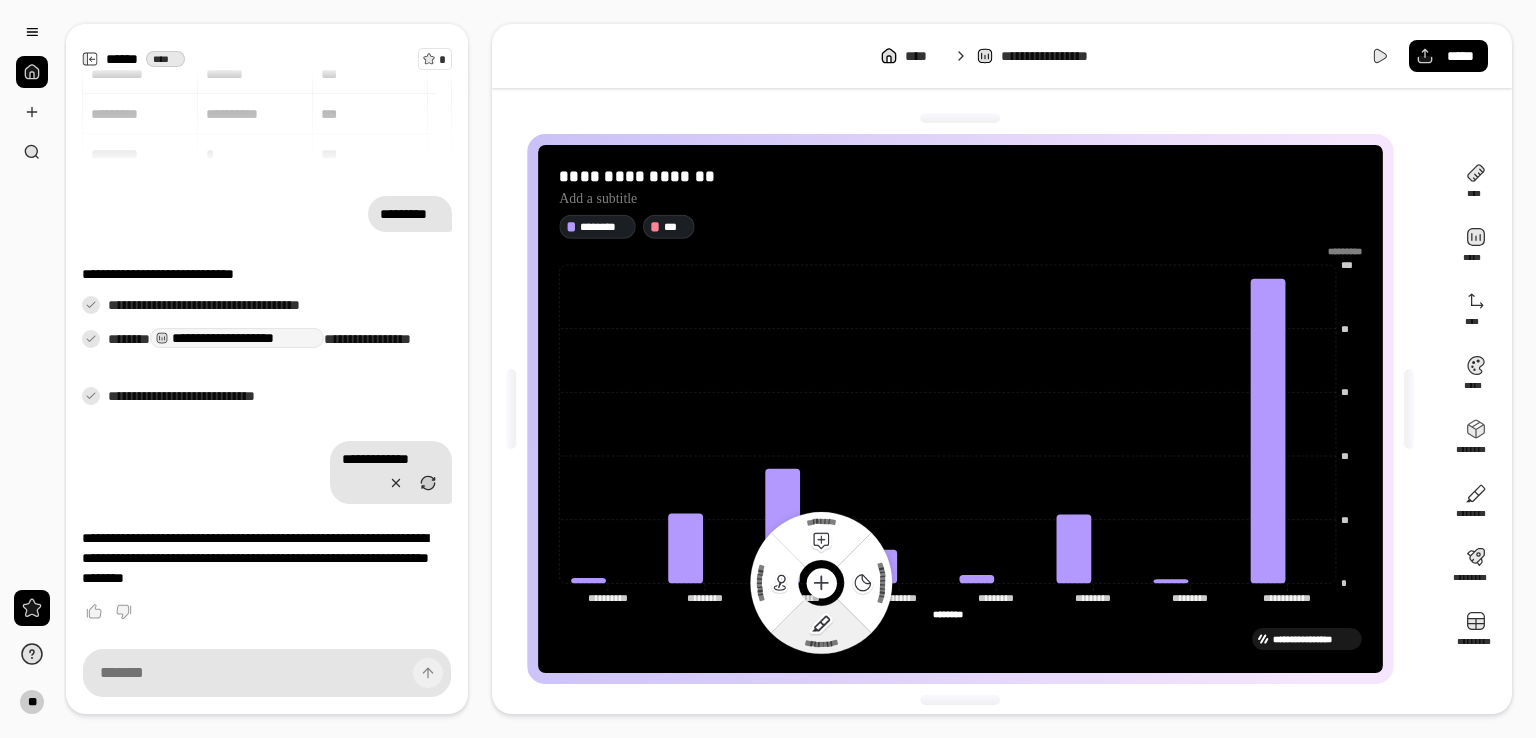 click on "*********" 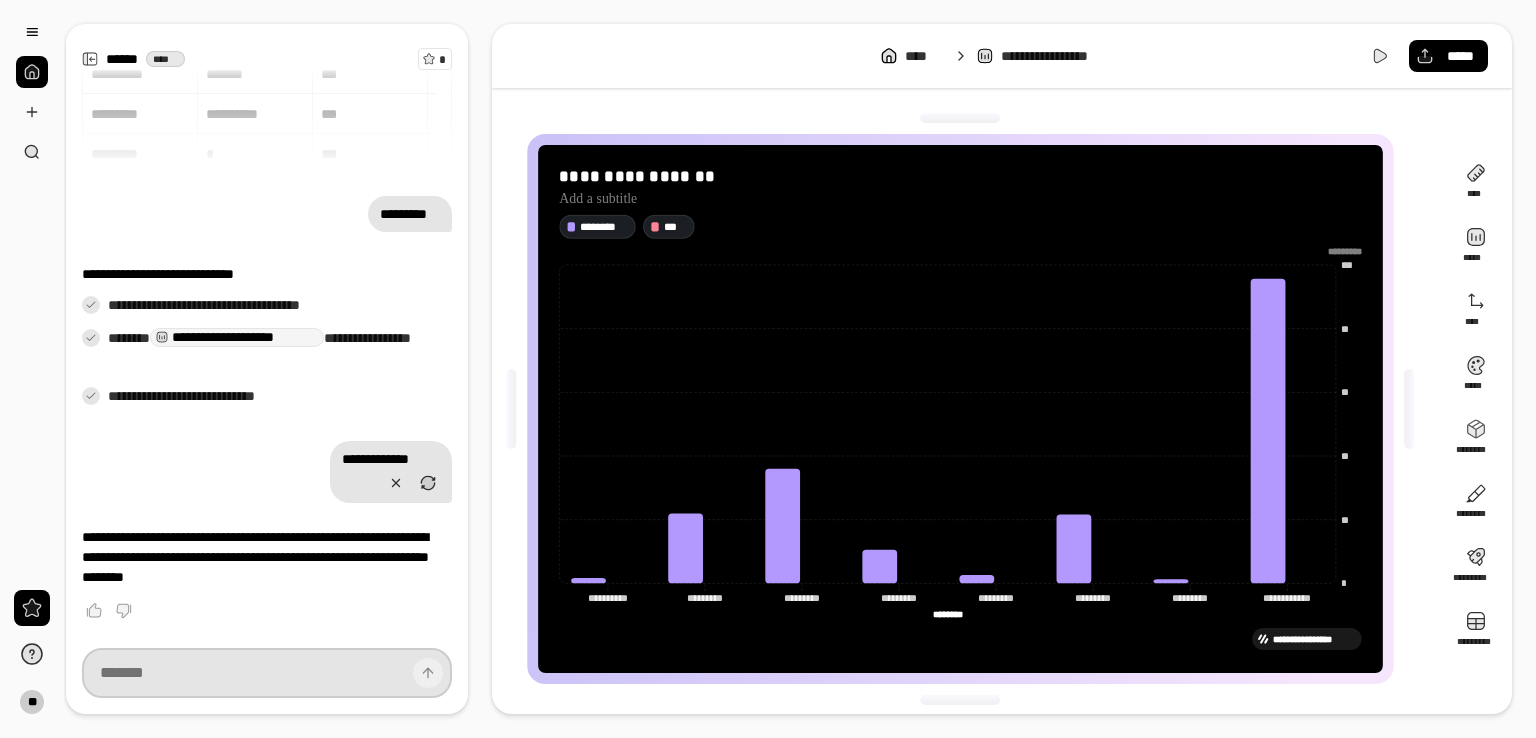 click at bounding box center (267, 673) 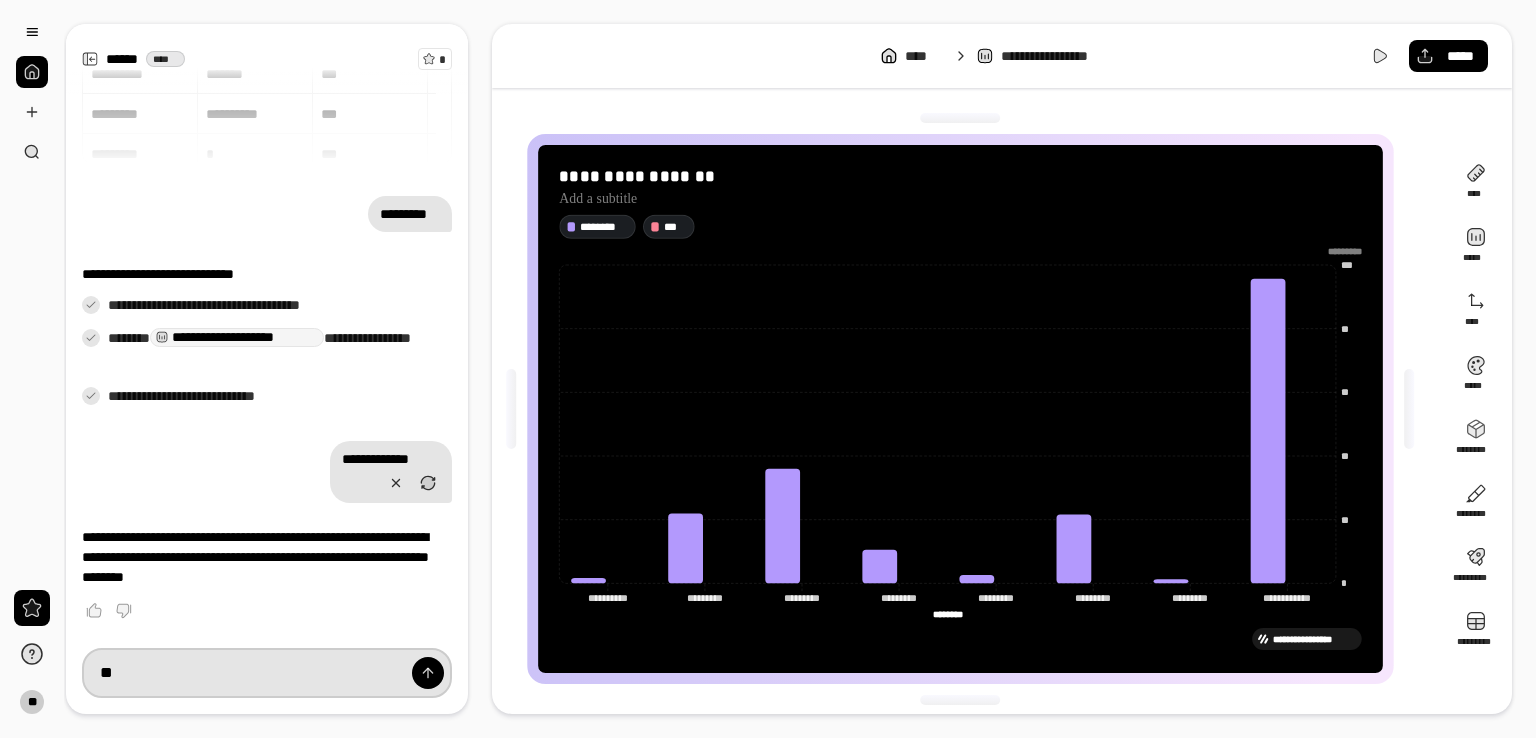 type on "*" 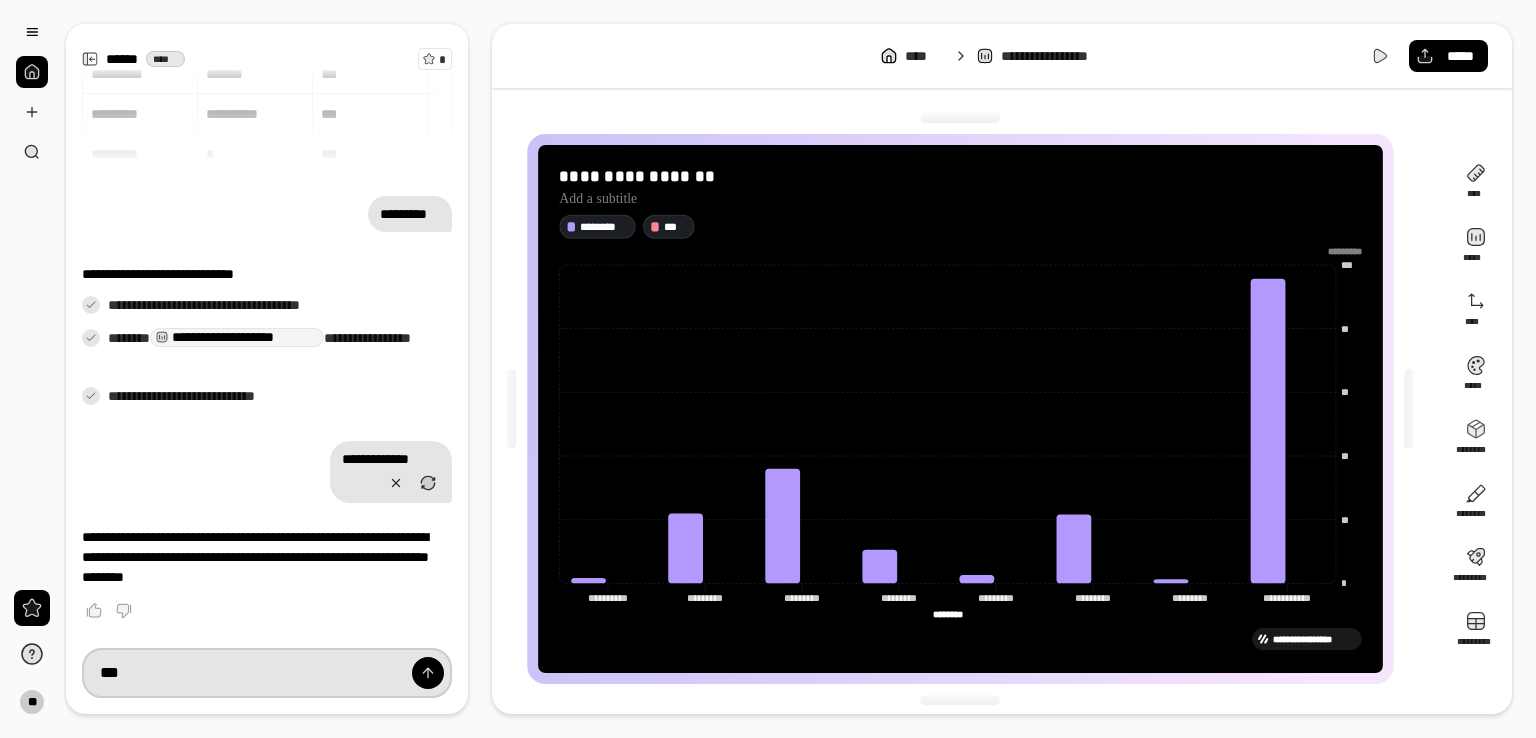 type on "**" 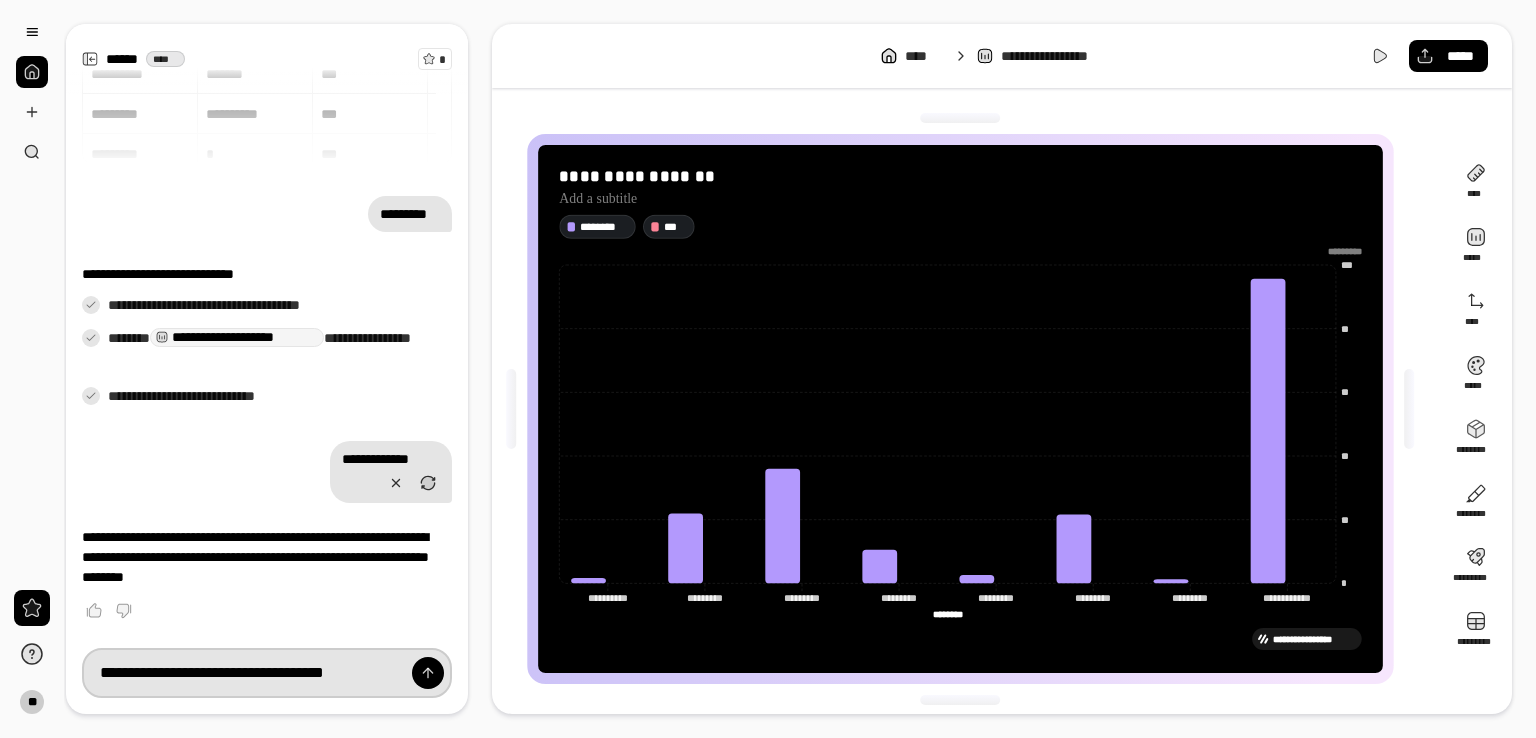 scroll, scrollTop: 0, scrollLeft: 4, axis: horizontal 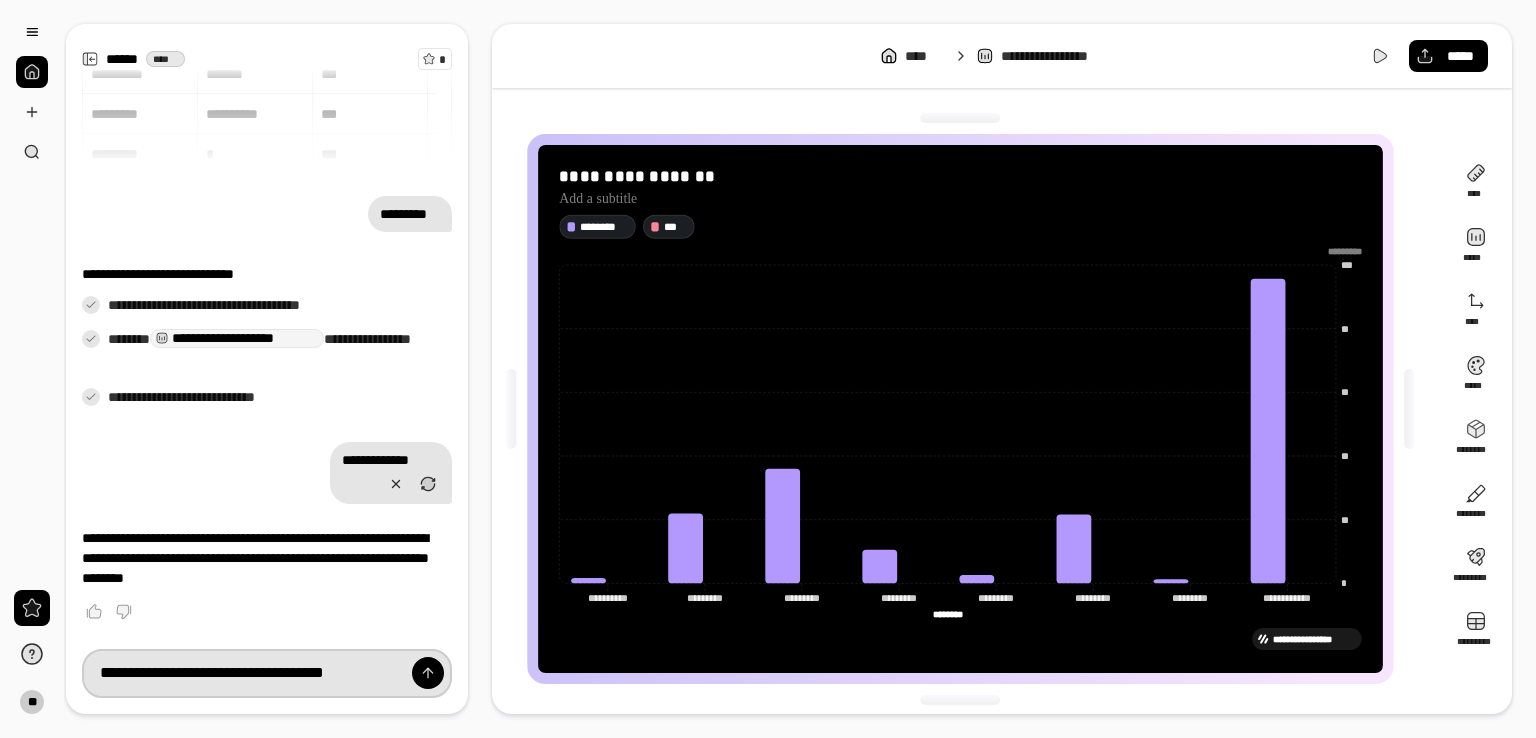 type on "**********" 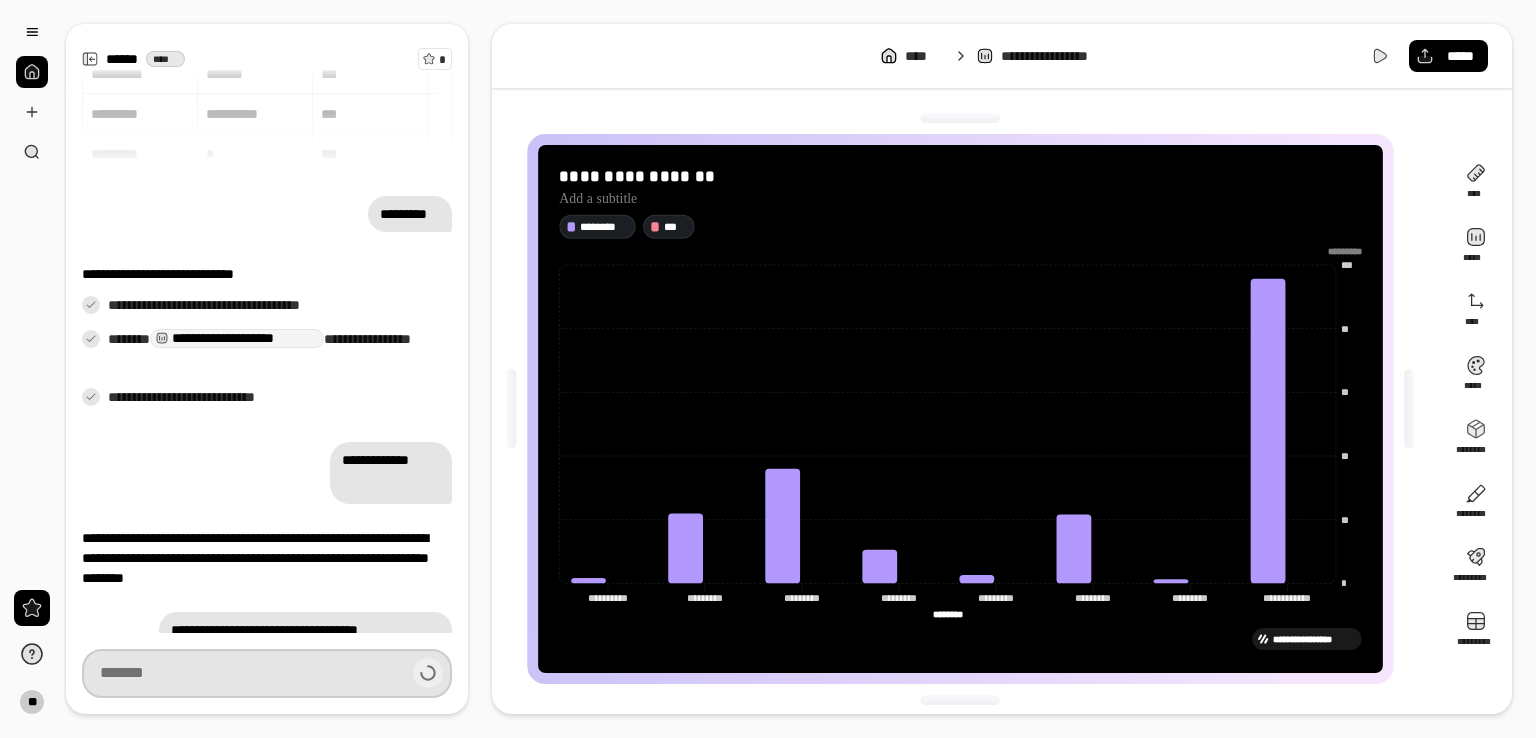 scroll, scrollTop: 64, scrollLeft: 0, axis: vertical 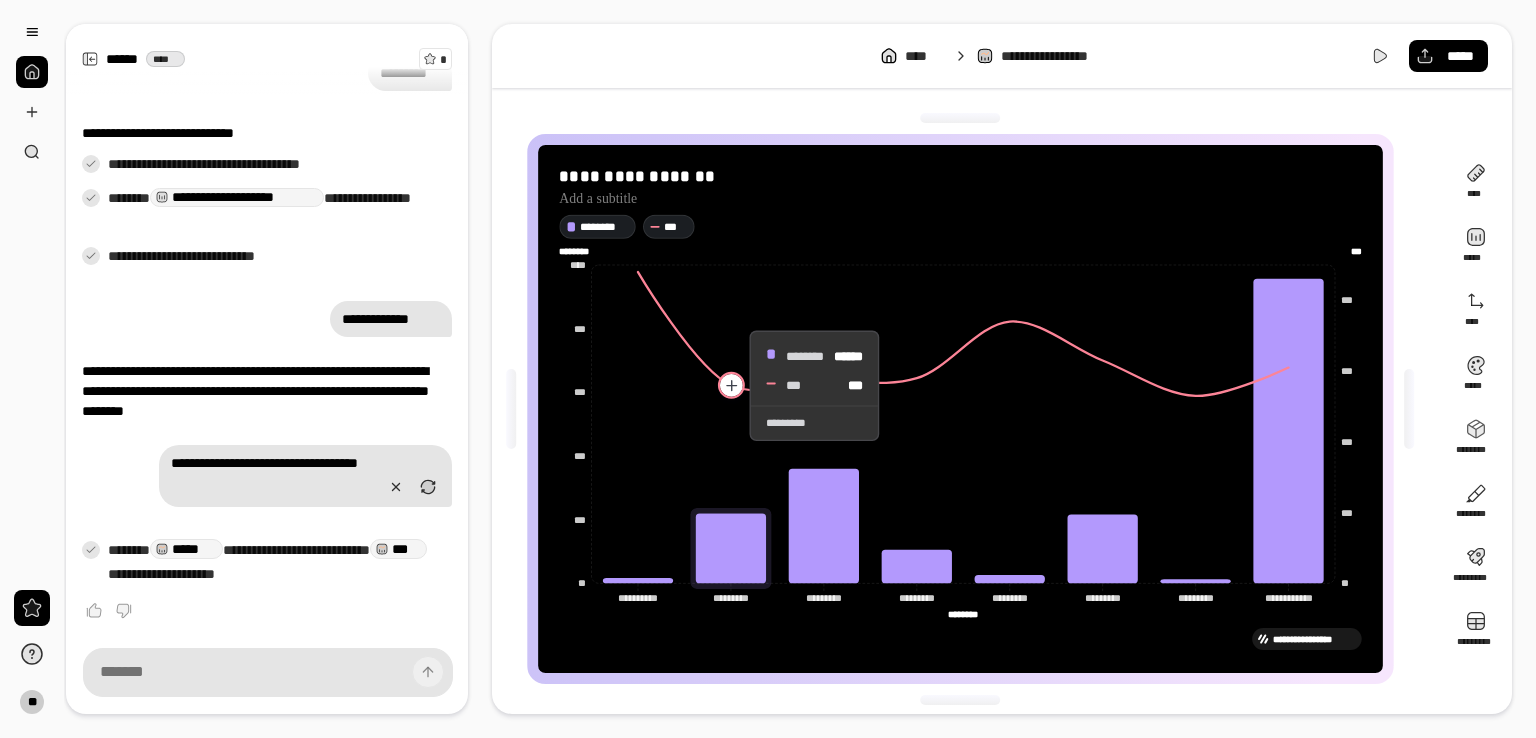 click 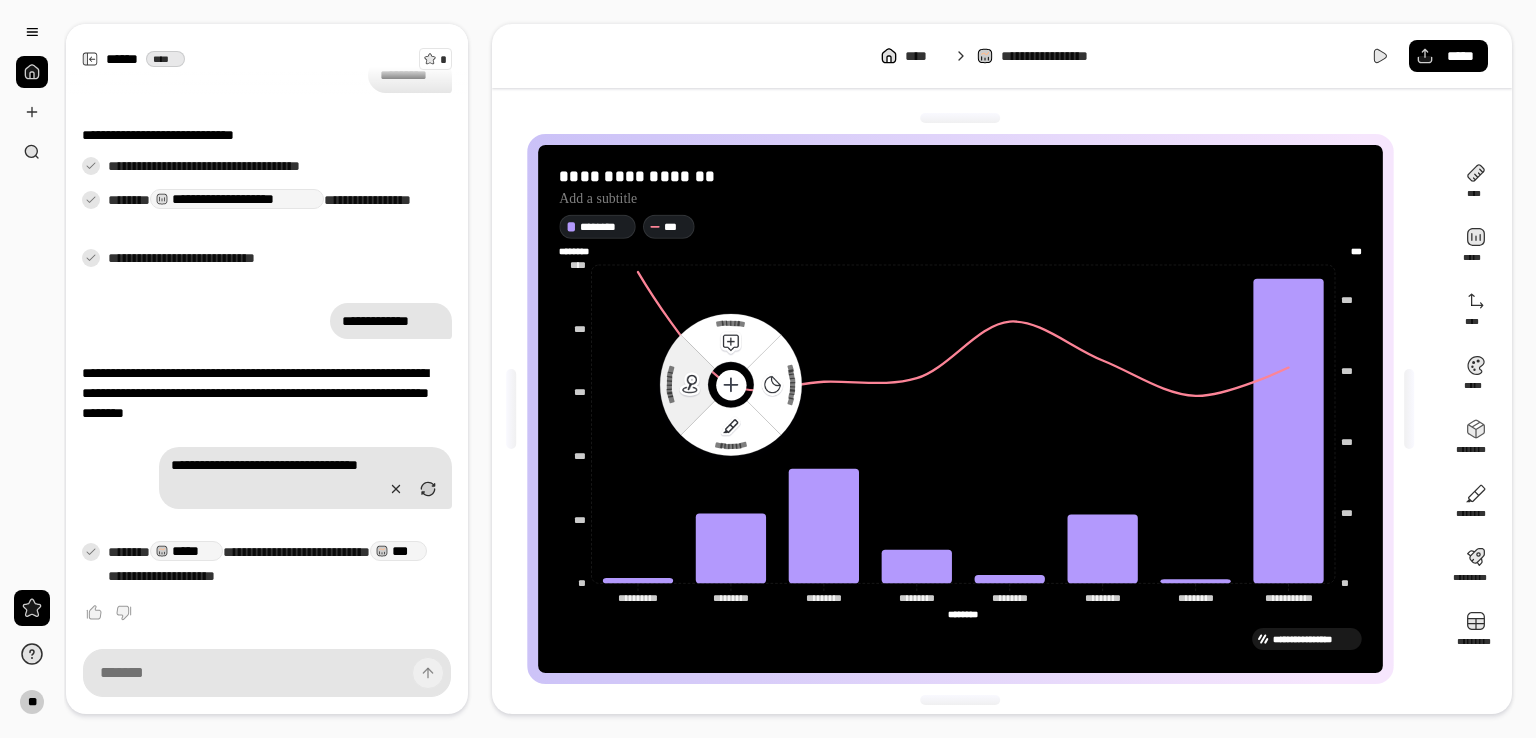 click 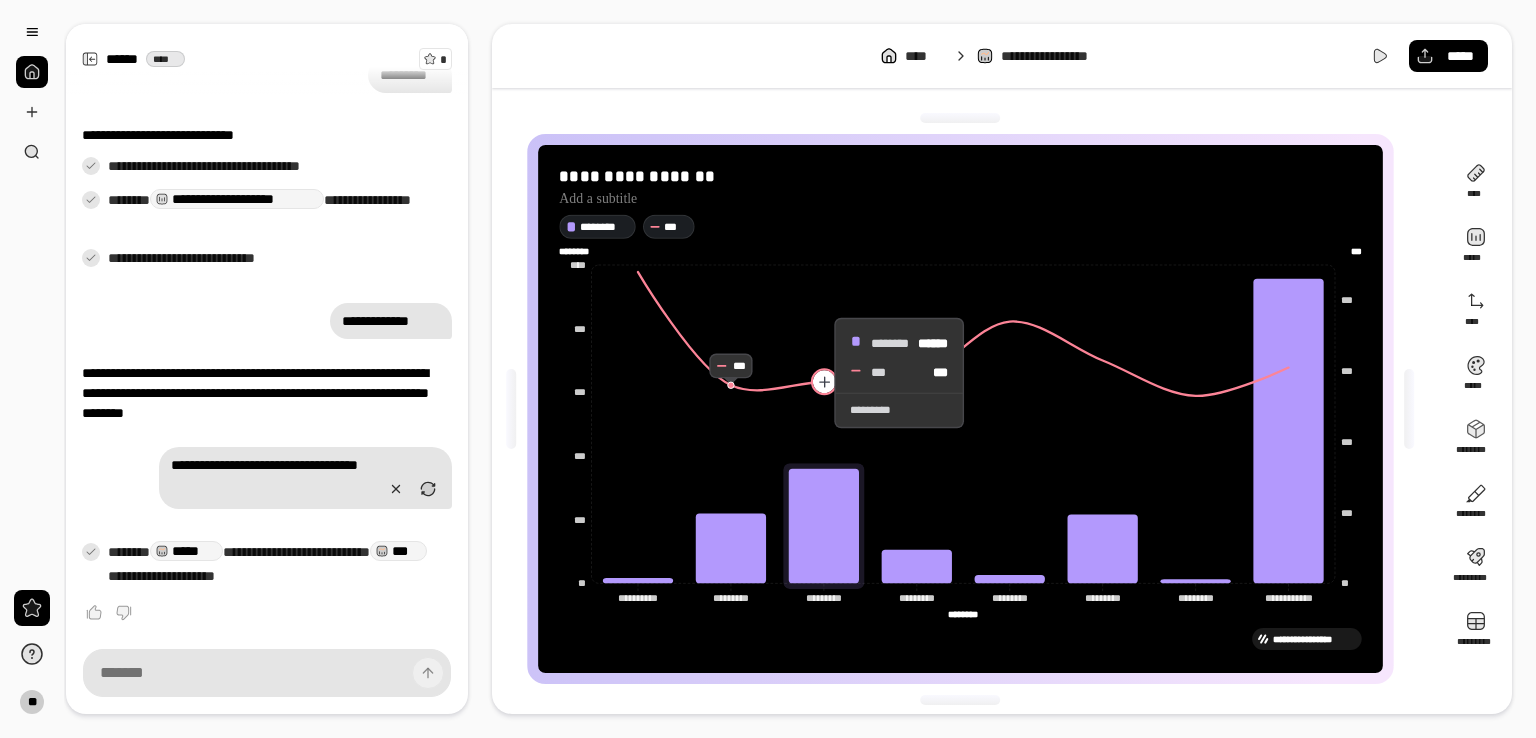 click 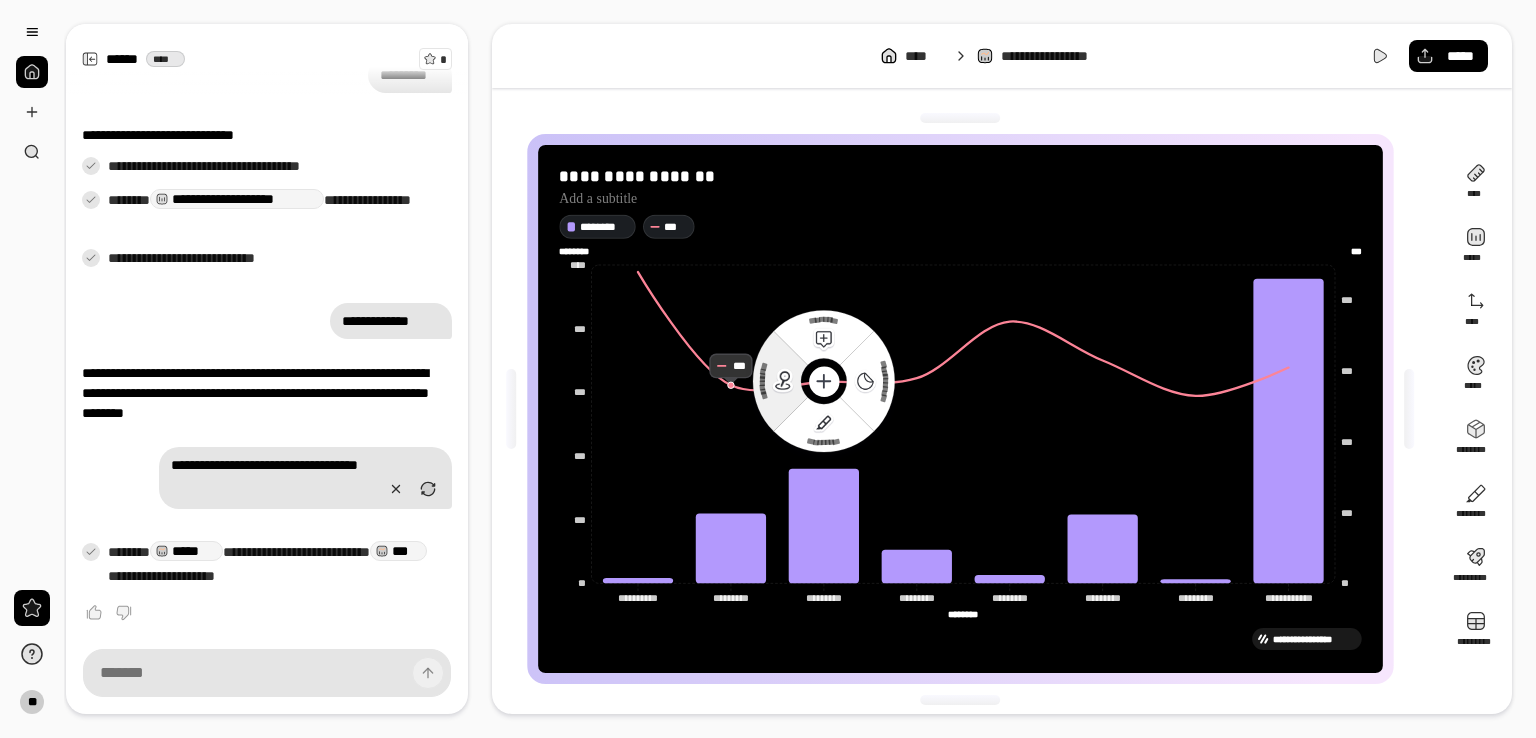 click 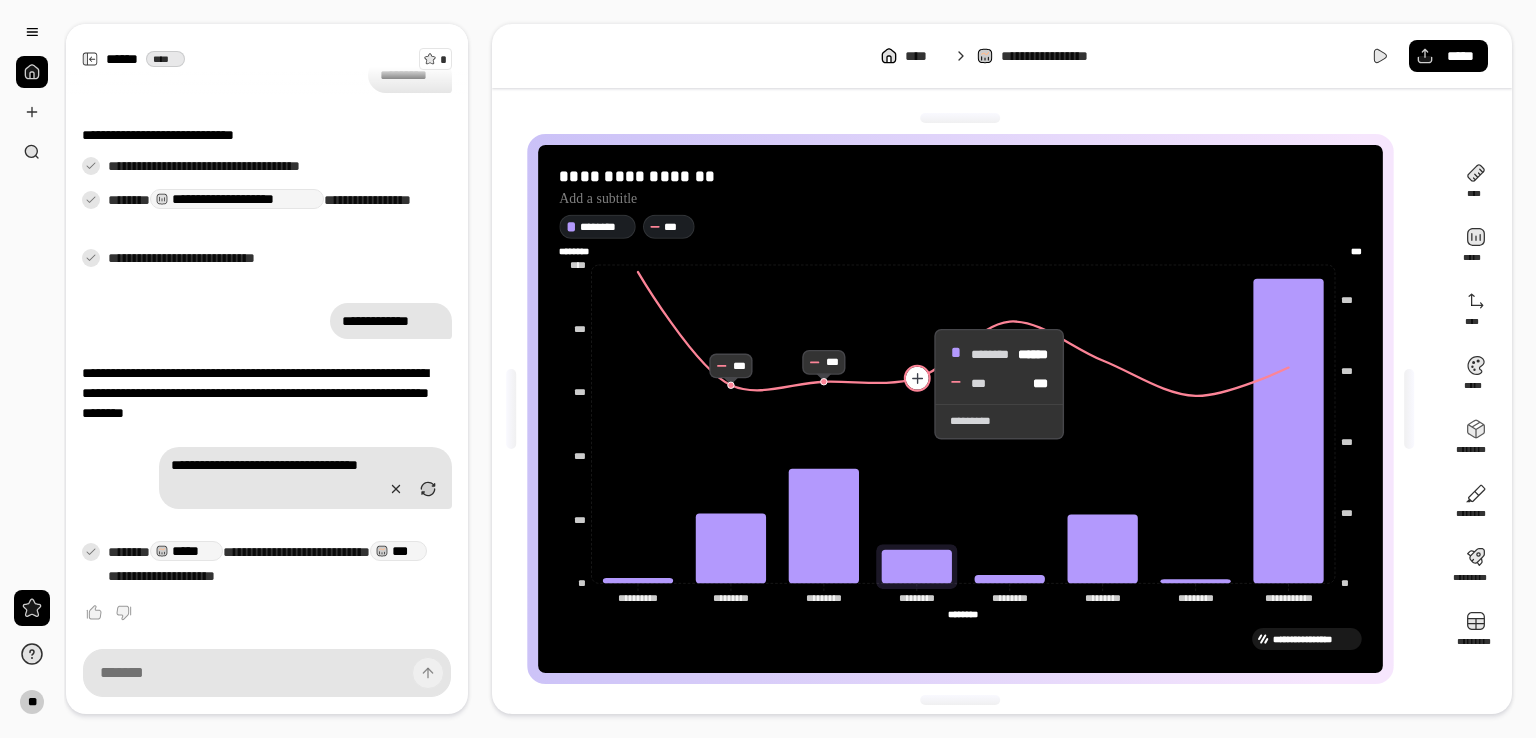 click 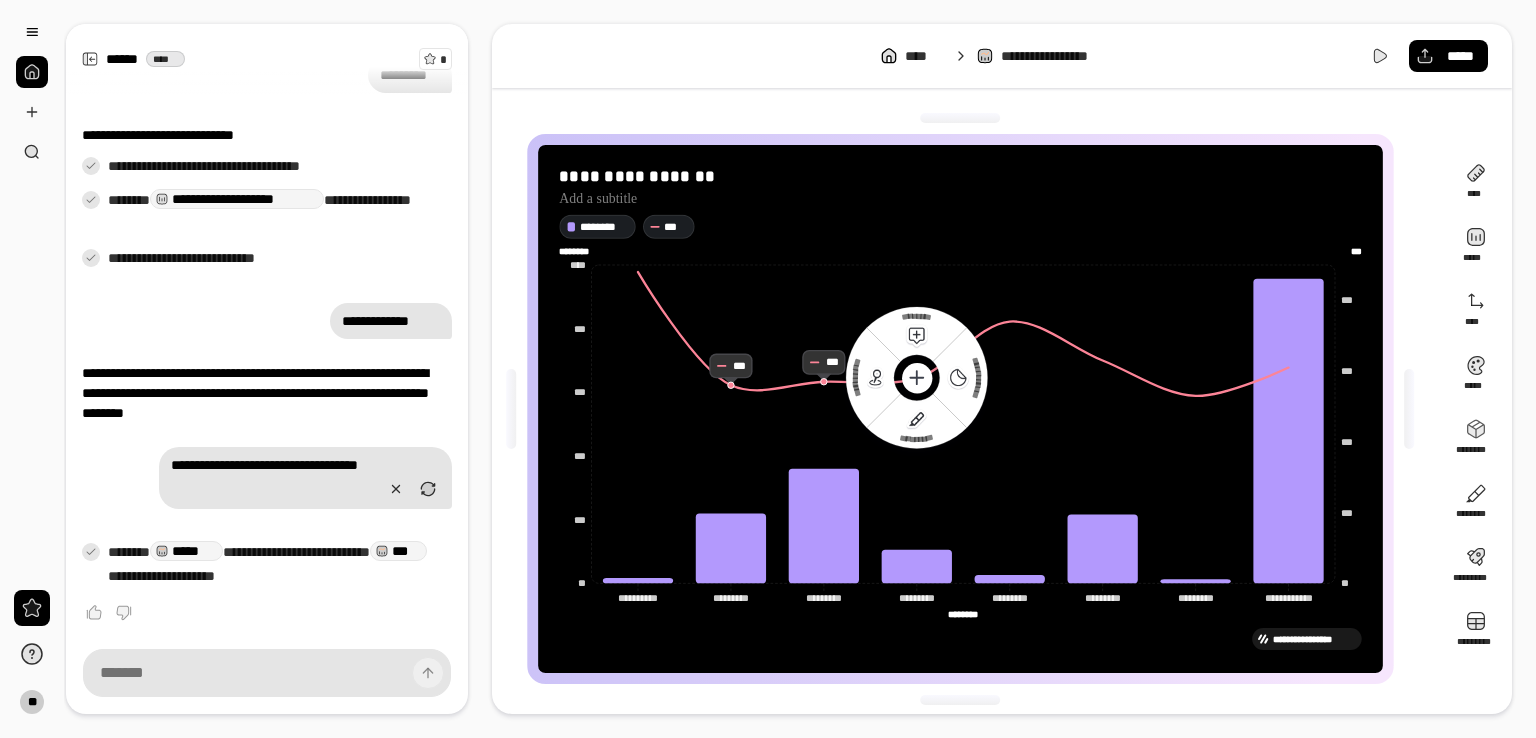 click 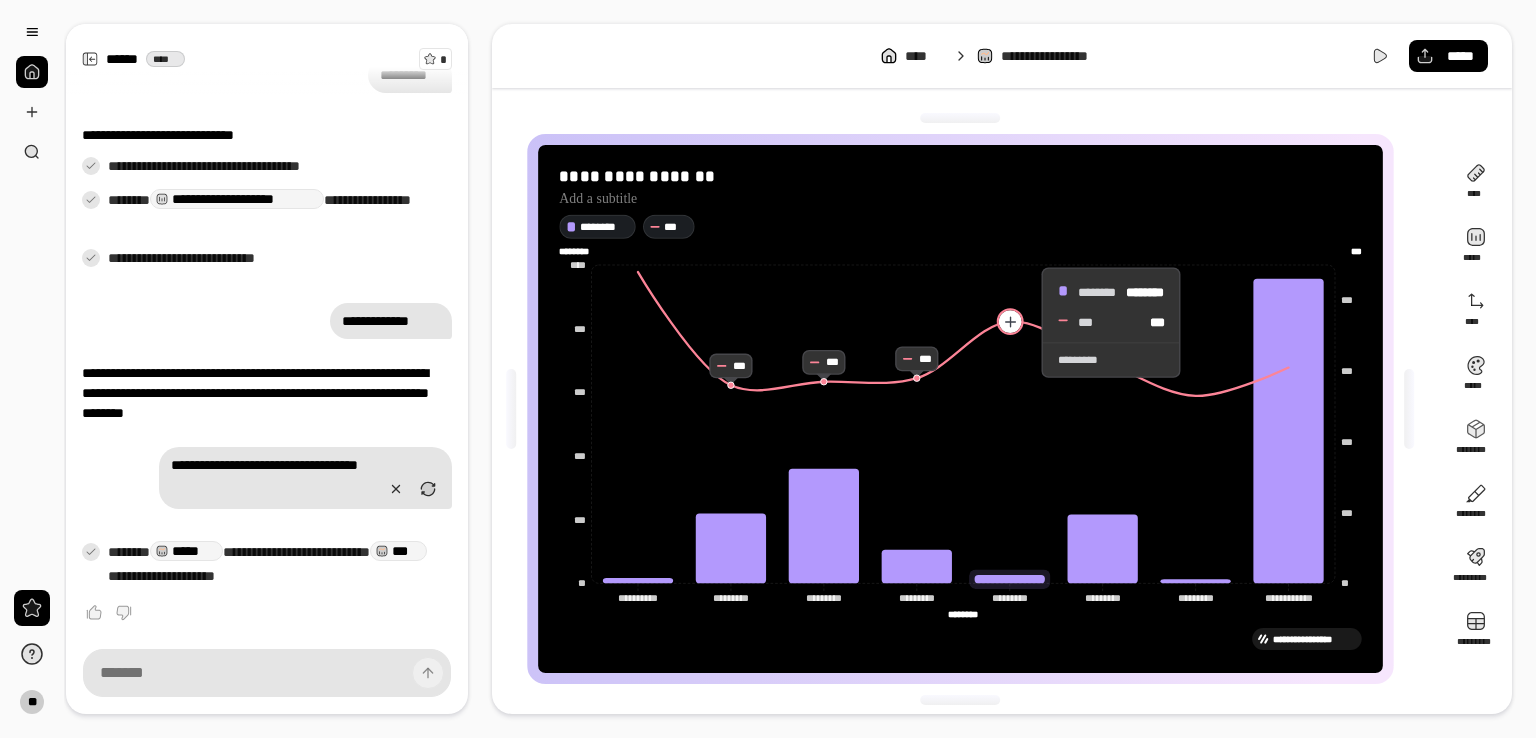 click 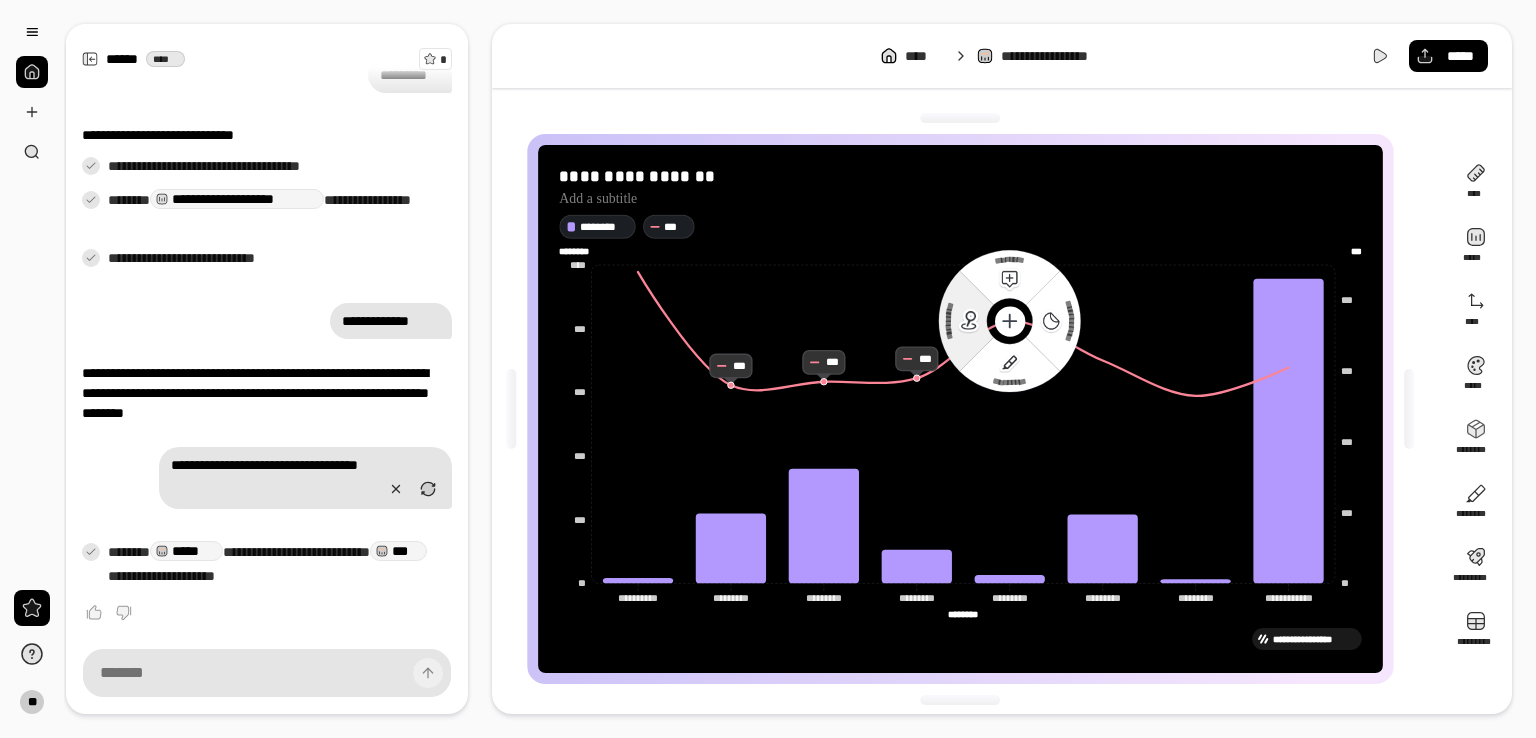 click 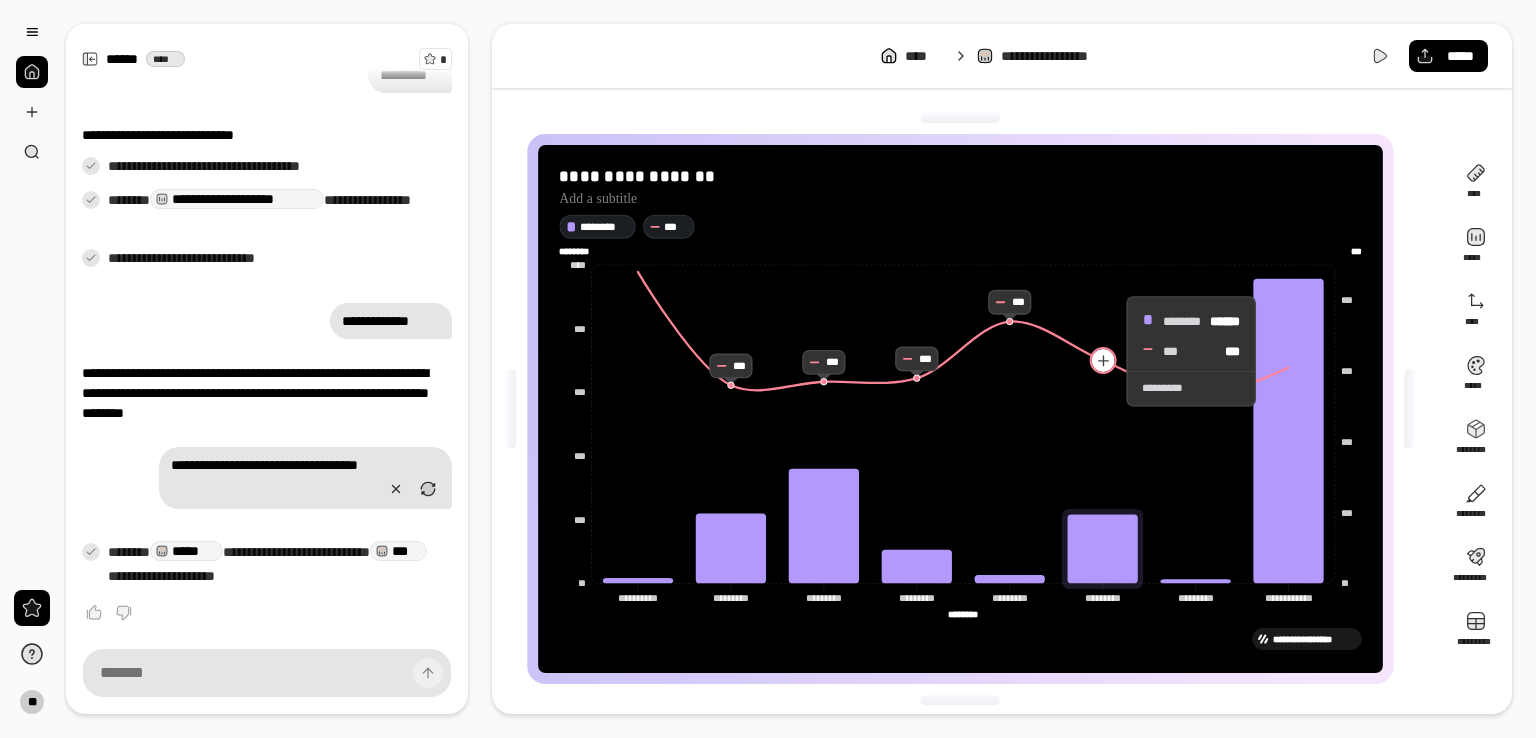 click 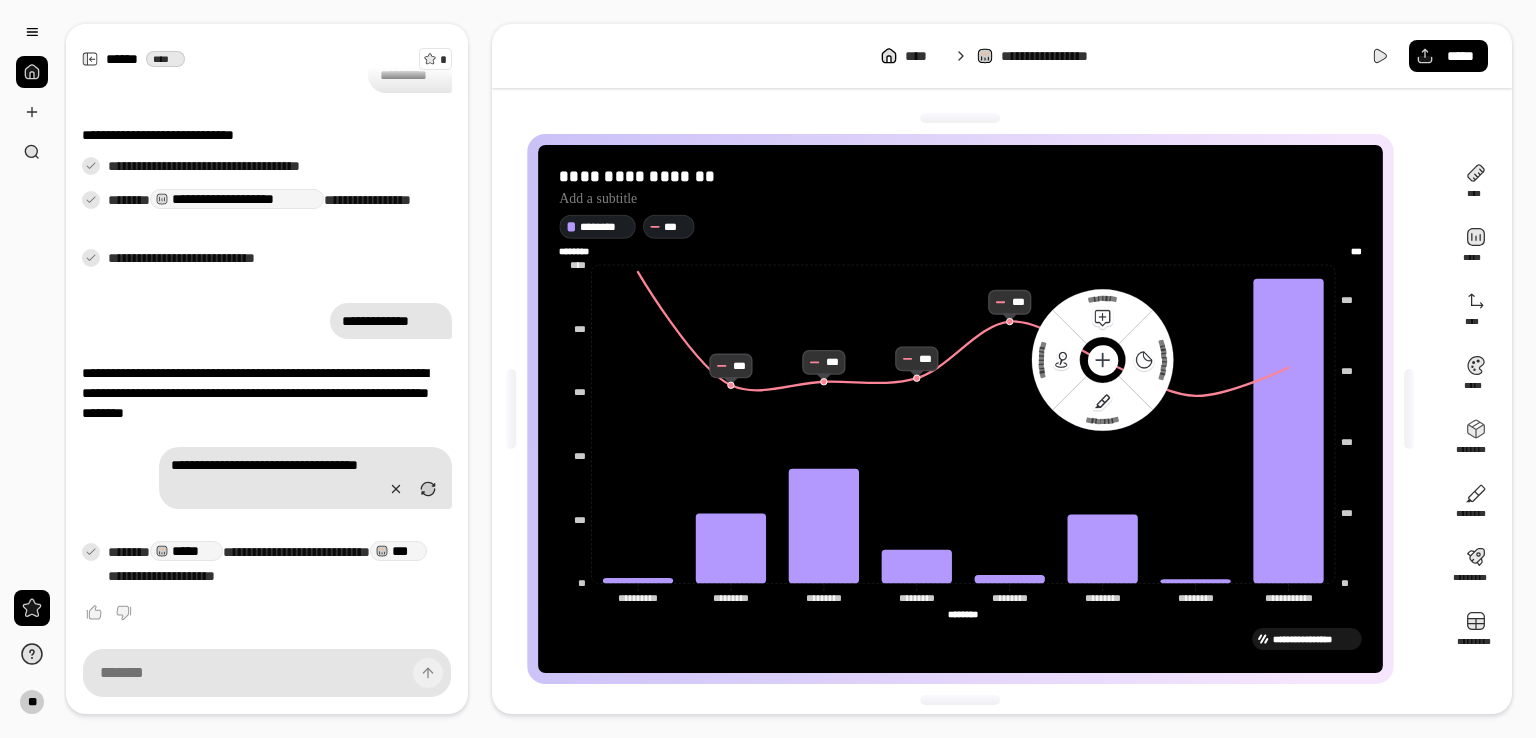 click 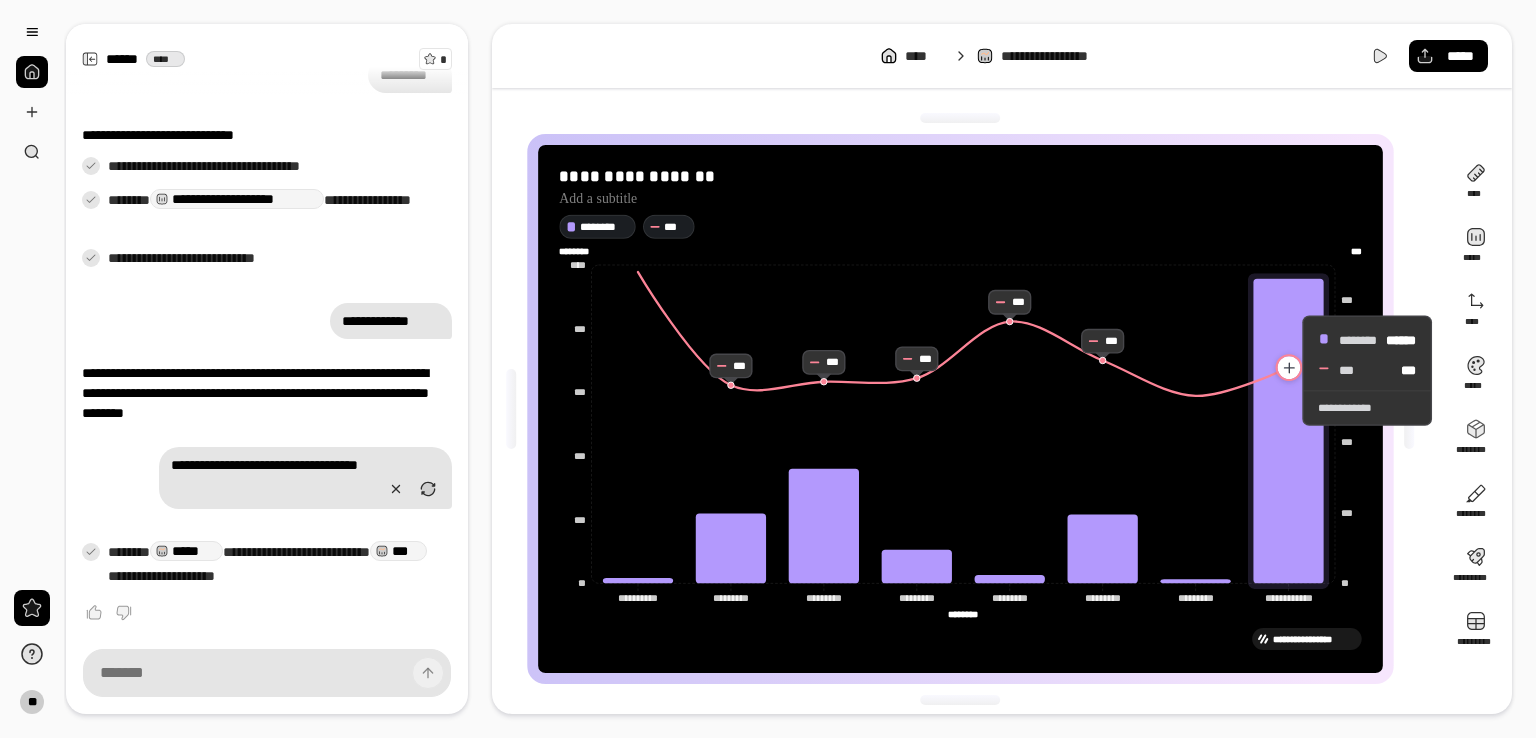 click 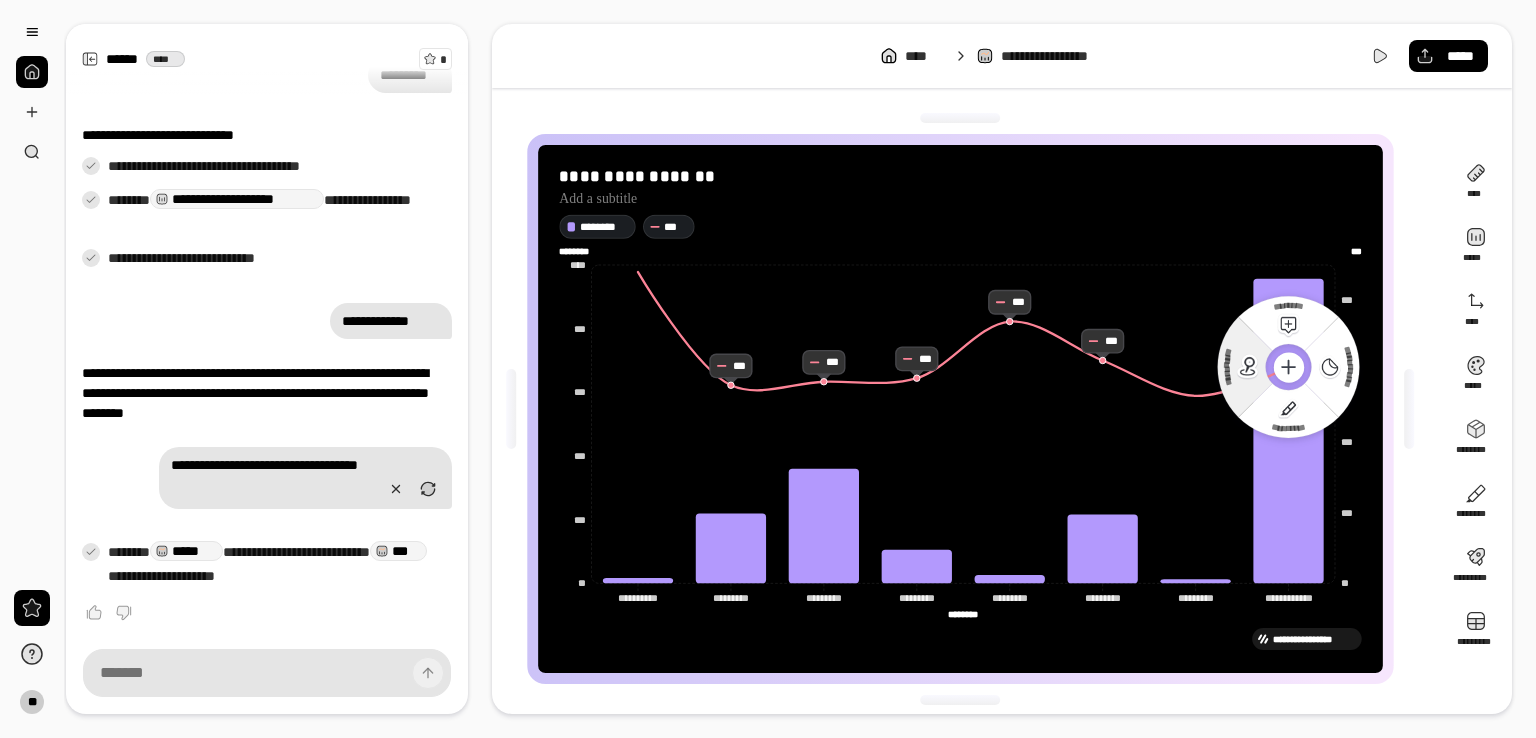 click 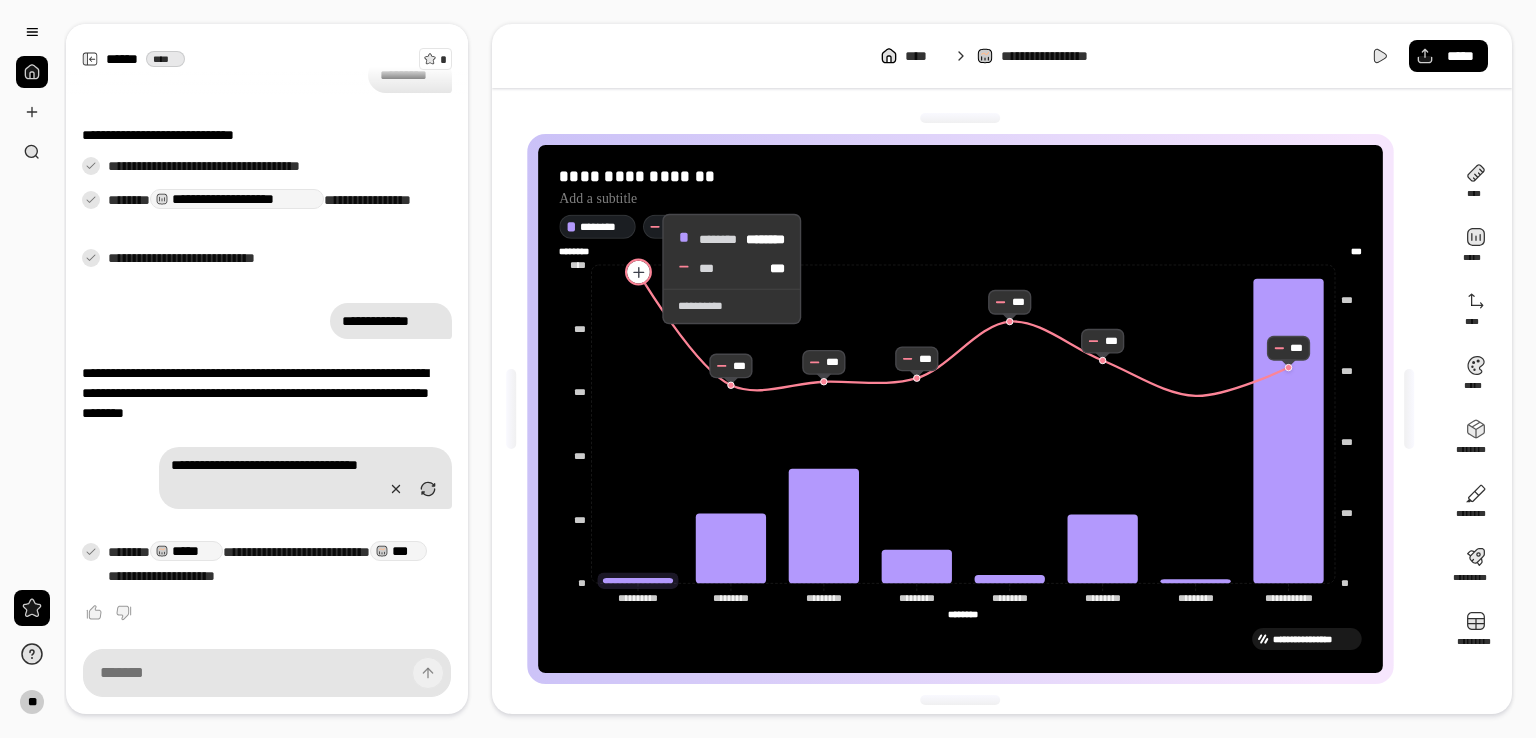 click 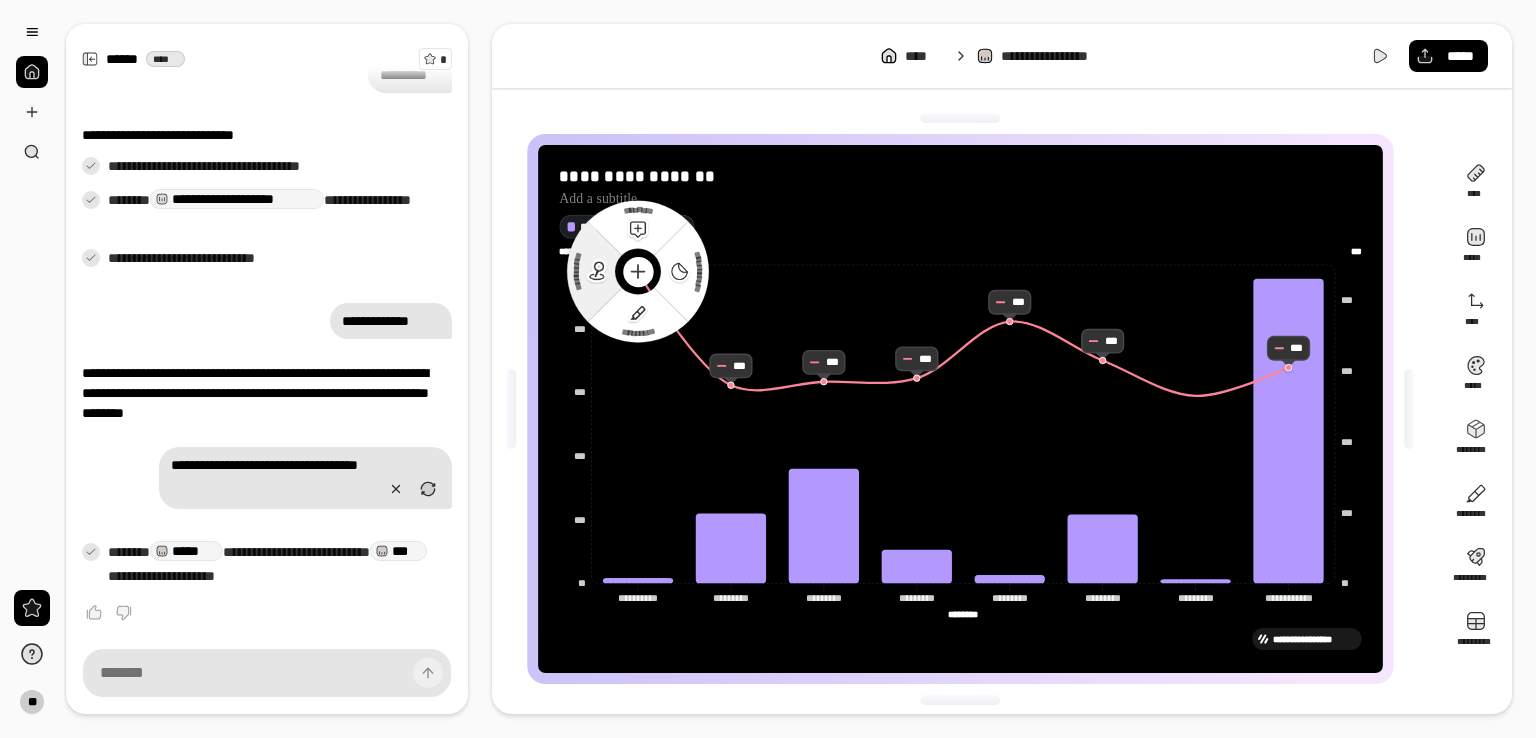 click 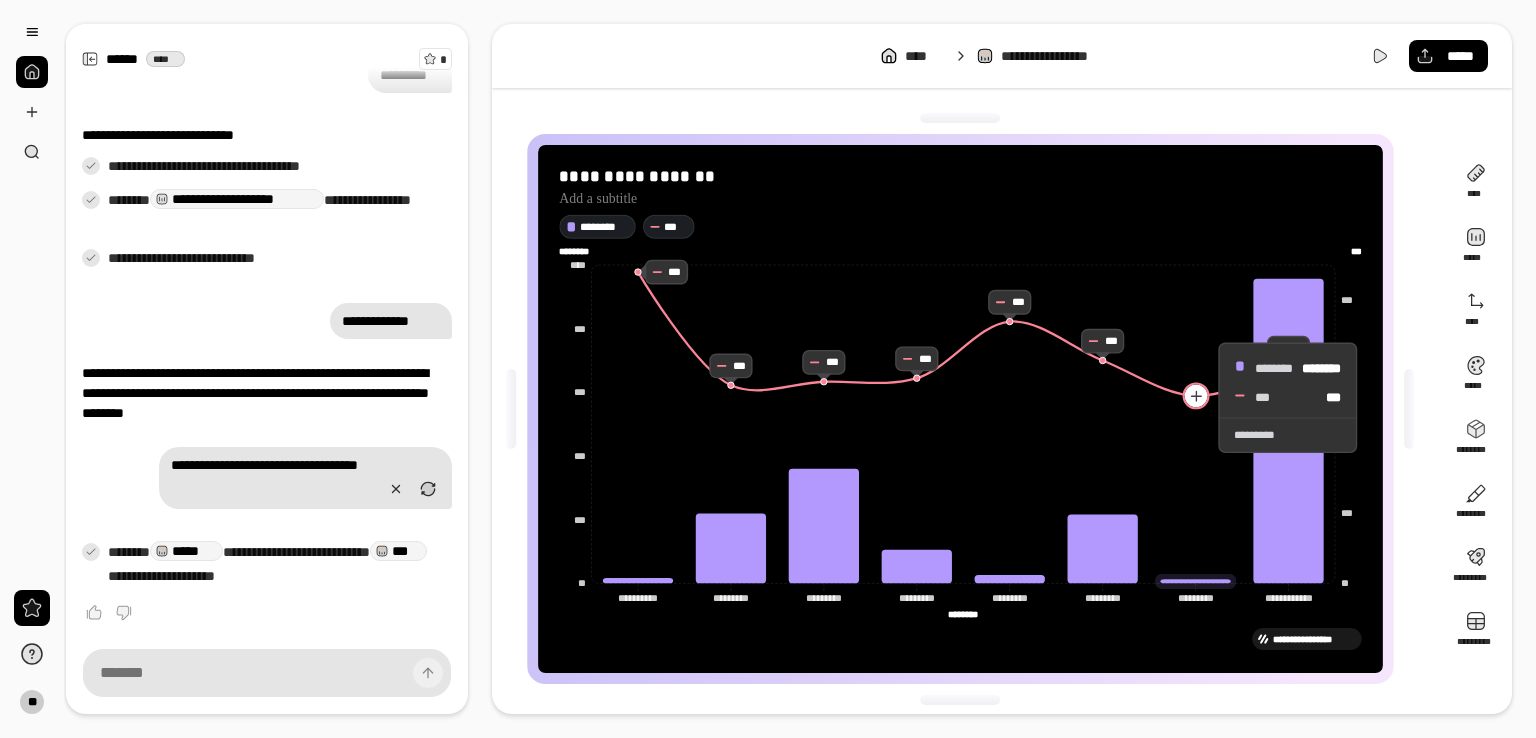click 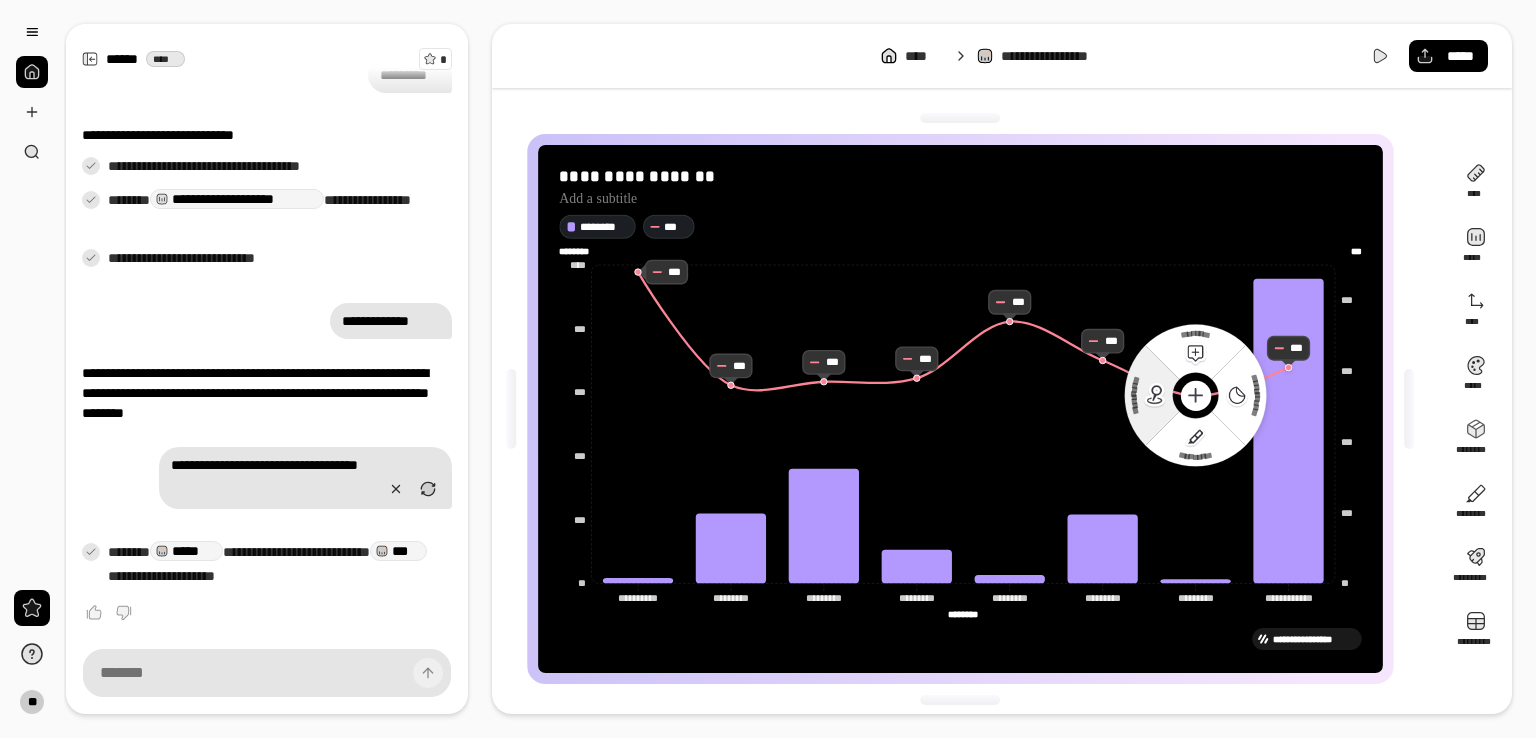 click 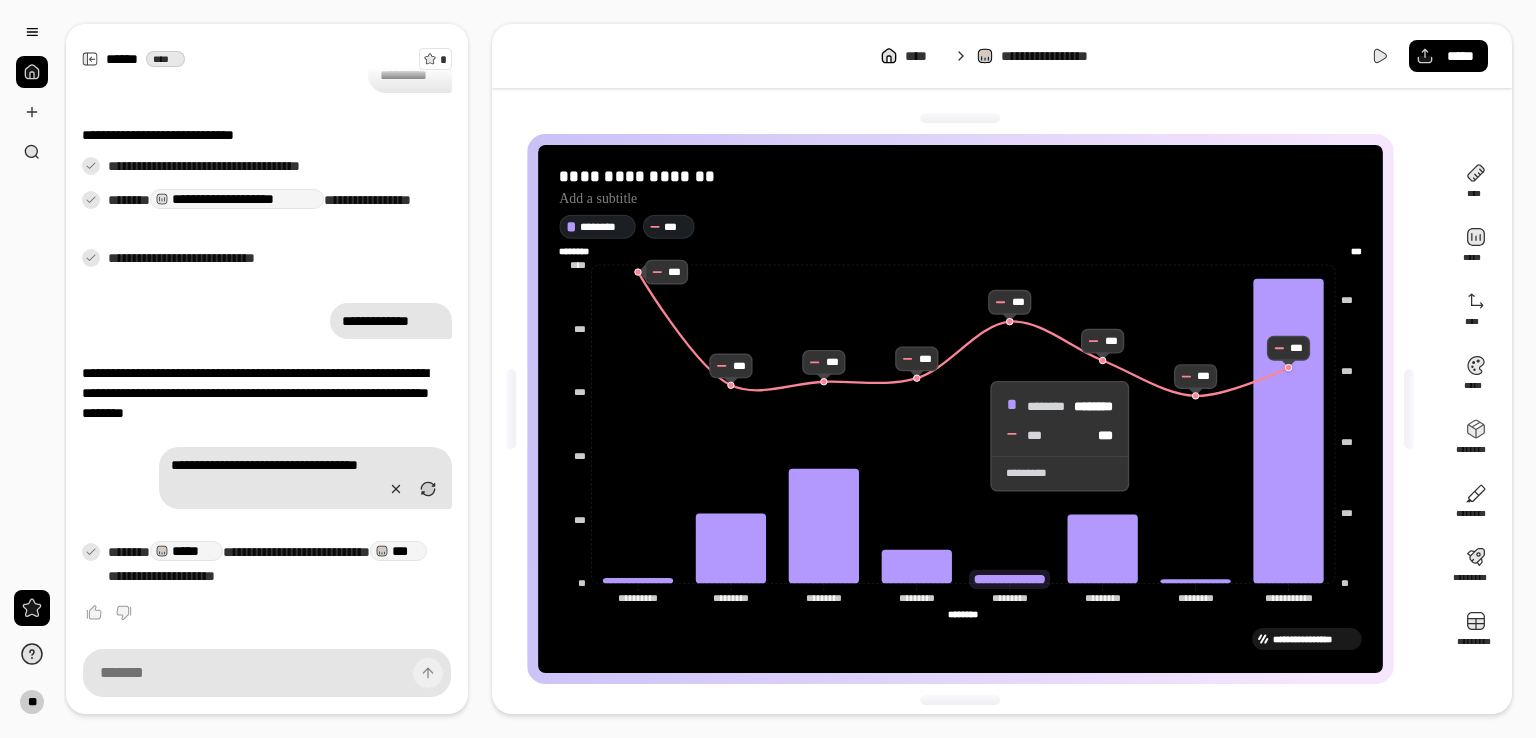 drag, startPoint x: 969, startPoint y: 436, endPoint x: 920, endPoint y: 381, distance: 73.661385 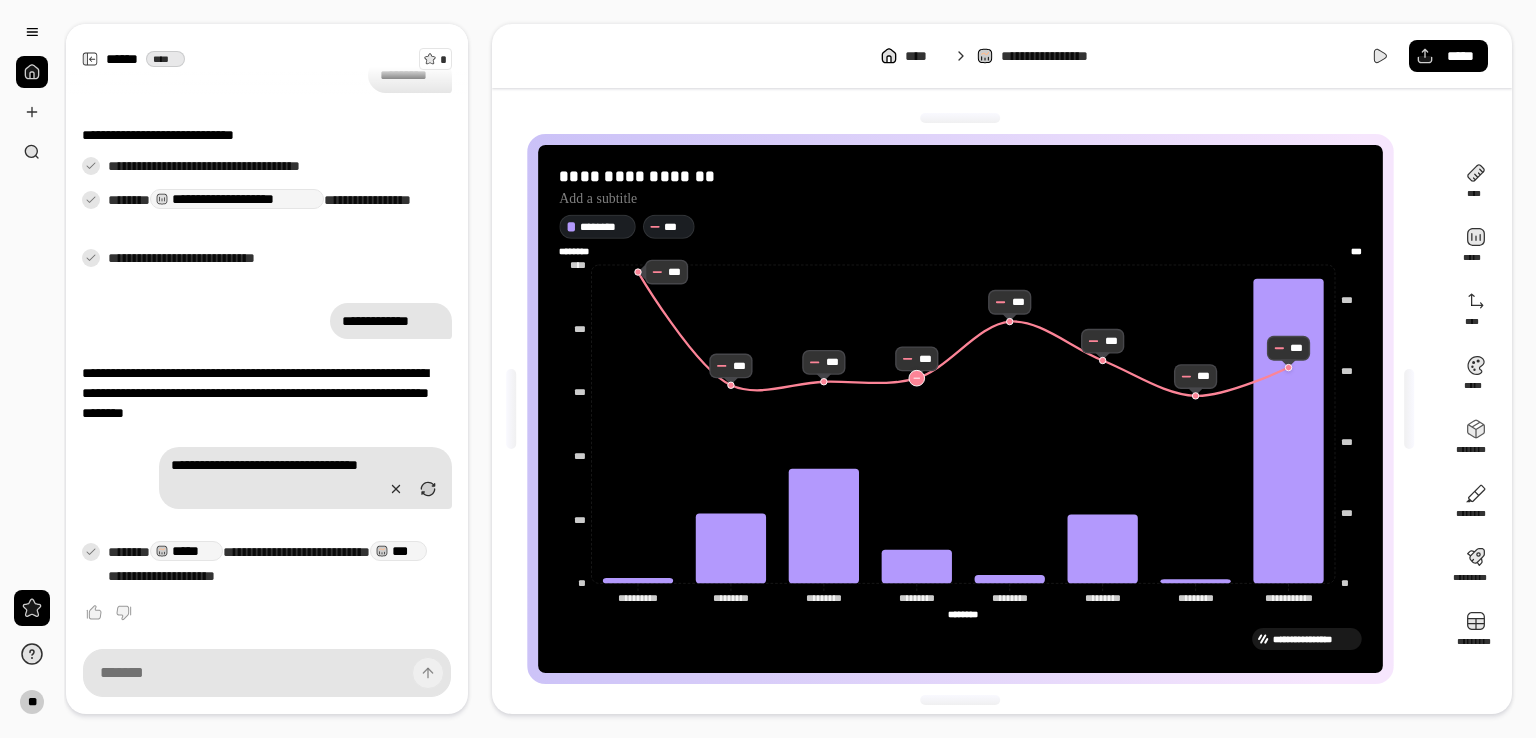 click 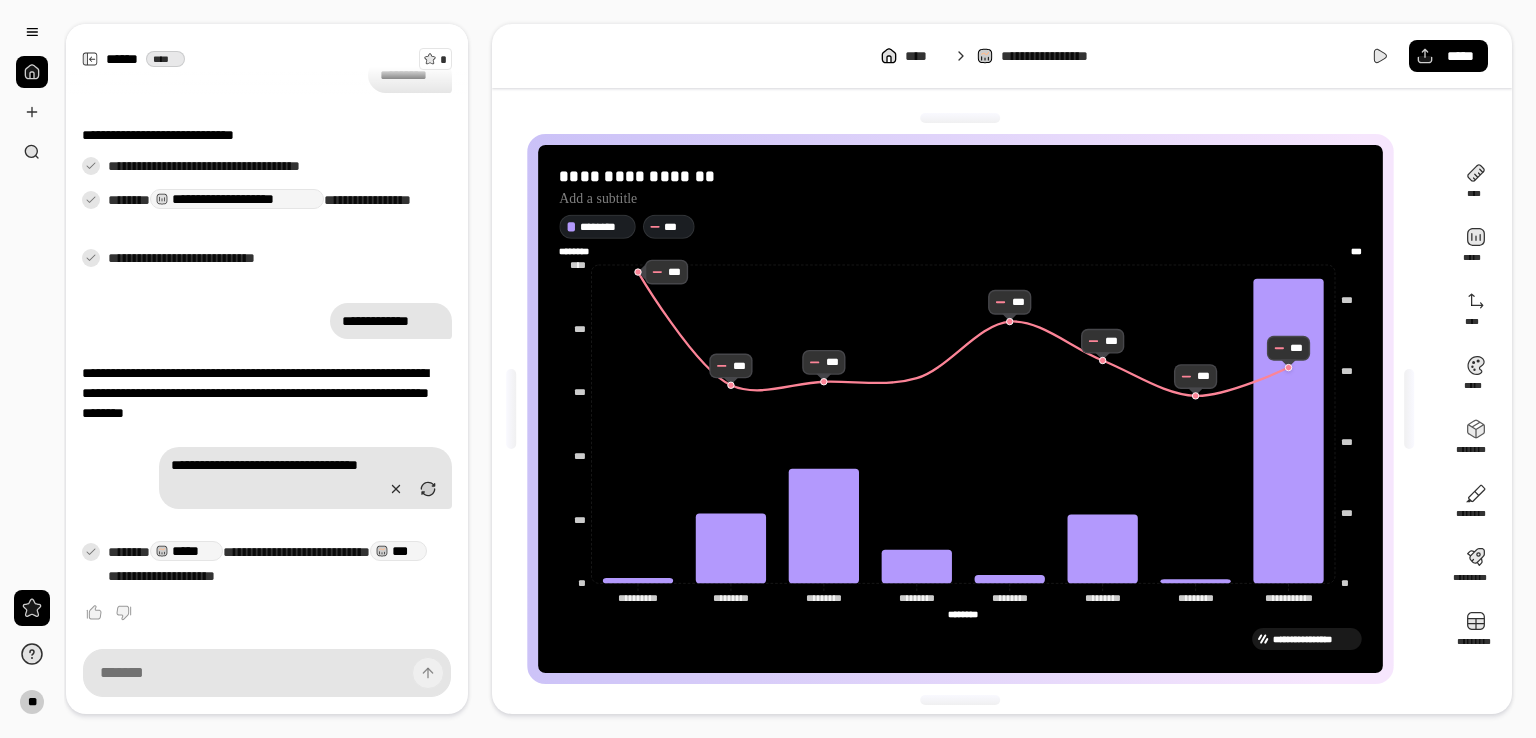click 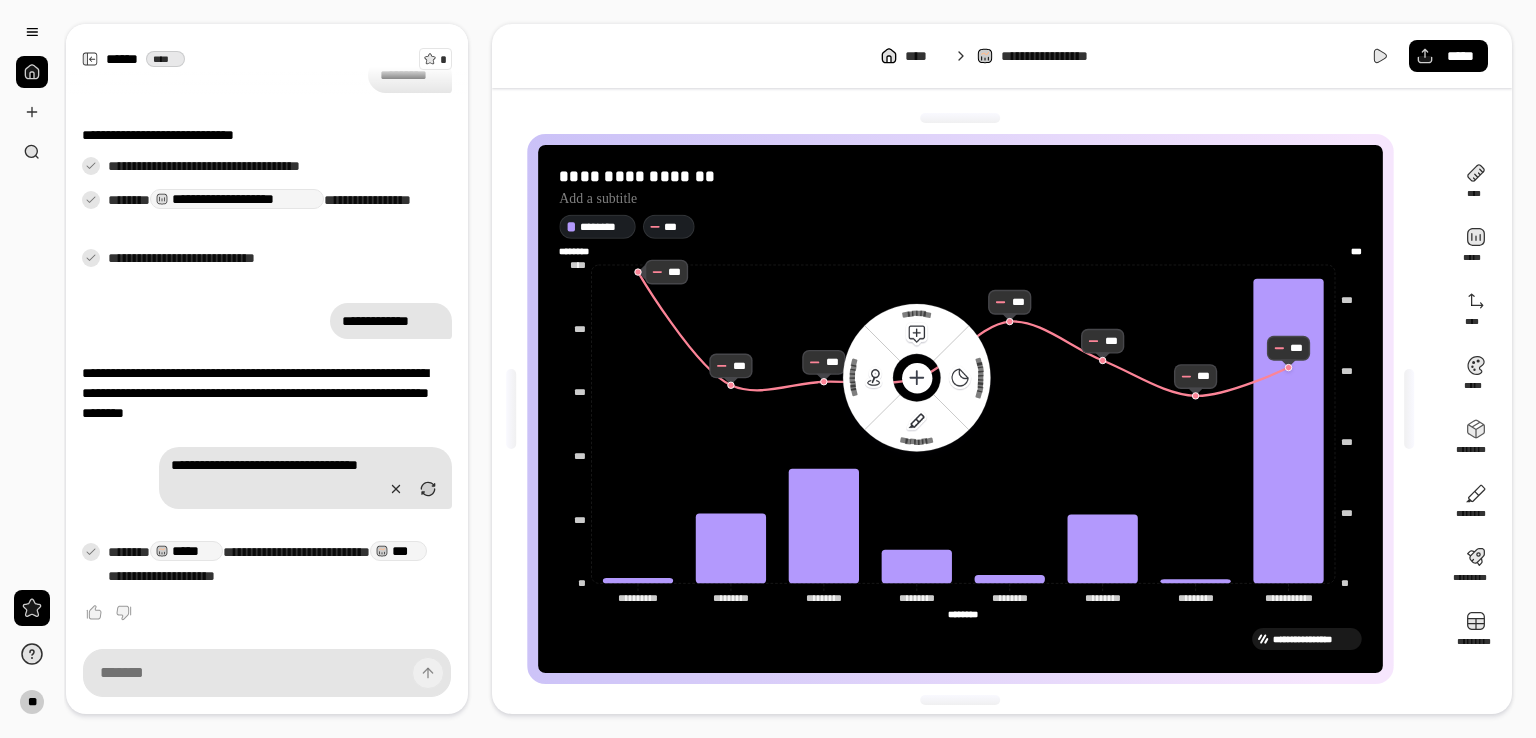 click 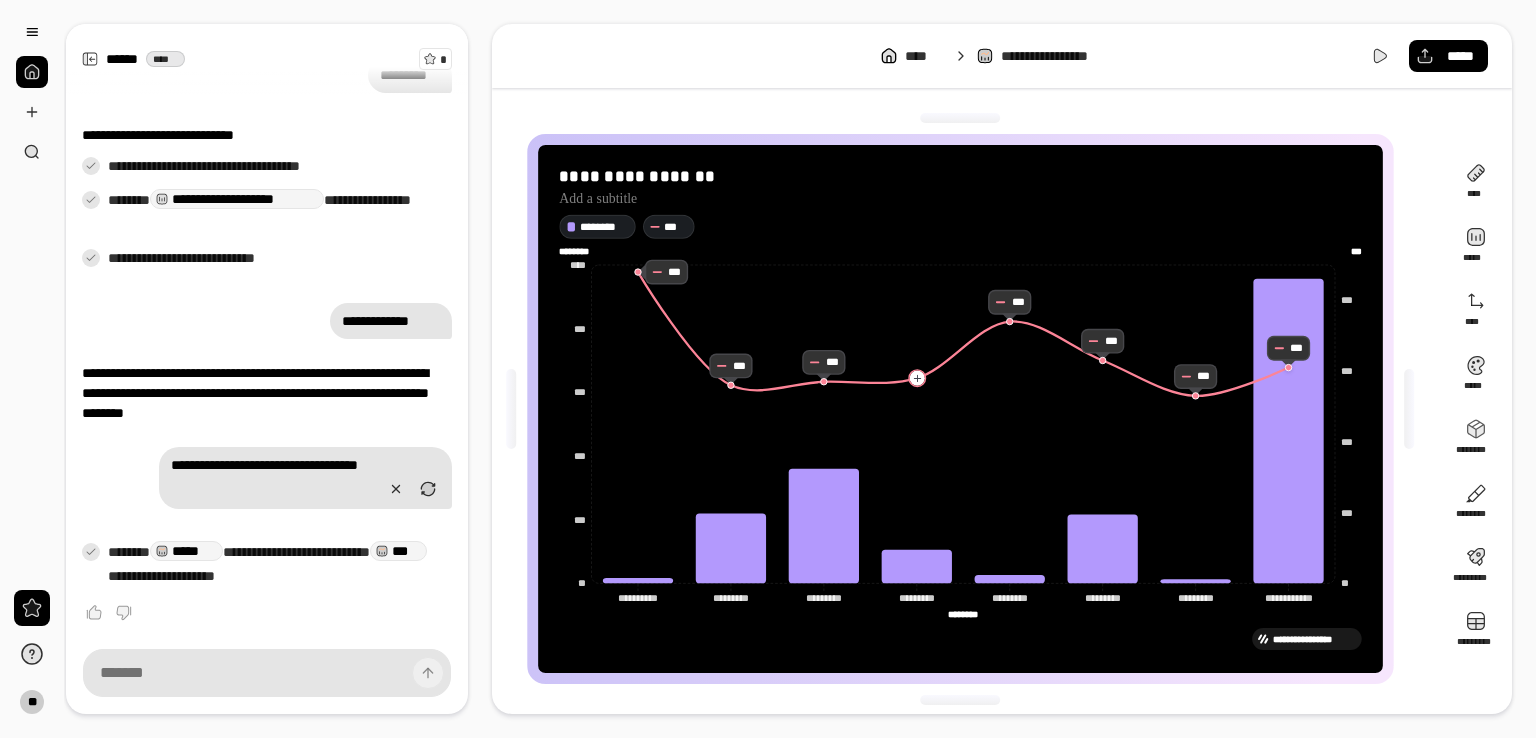 click 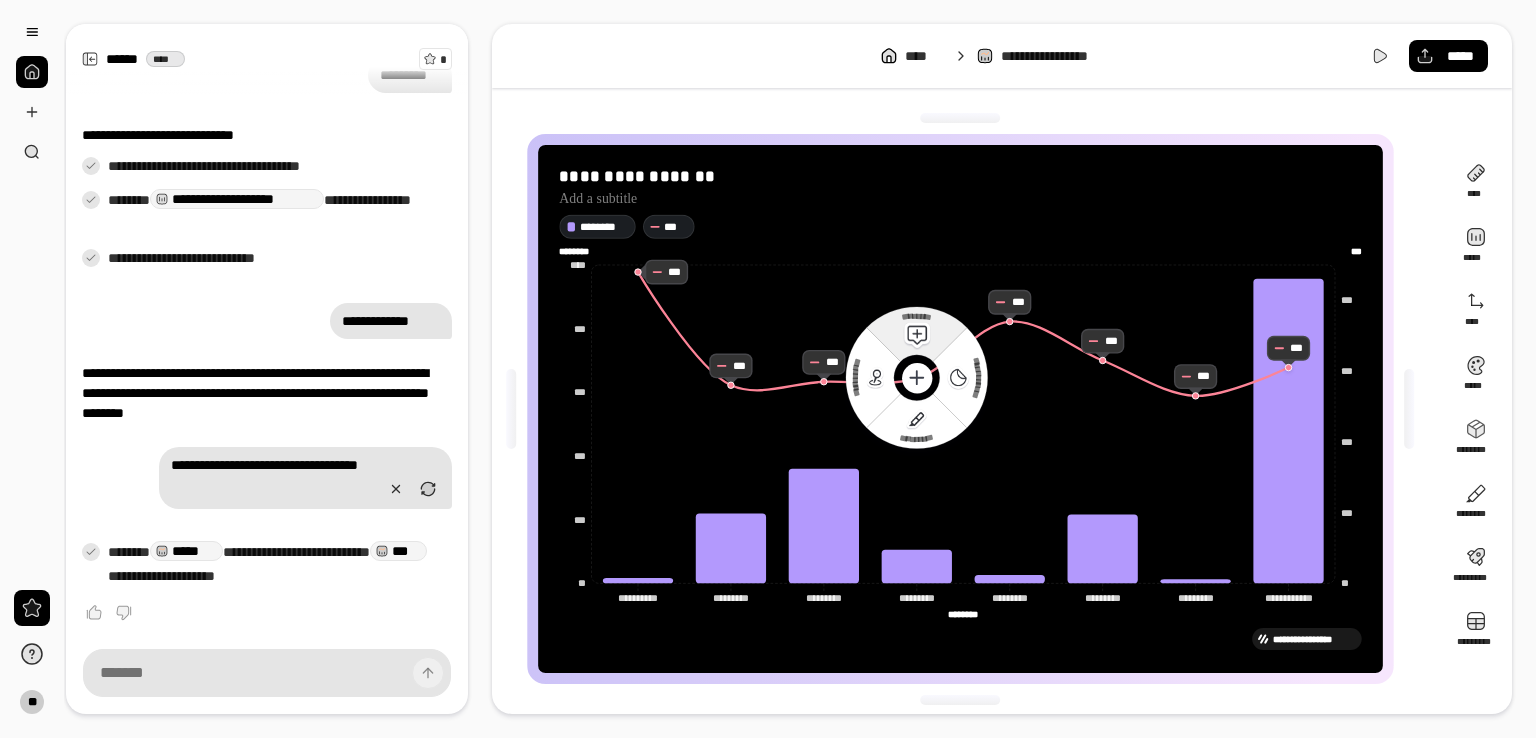 click 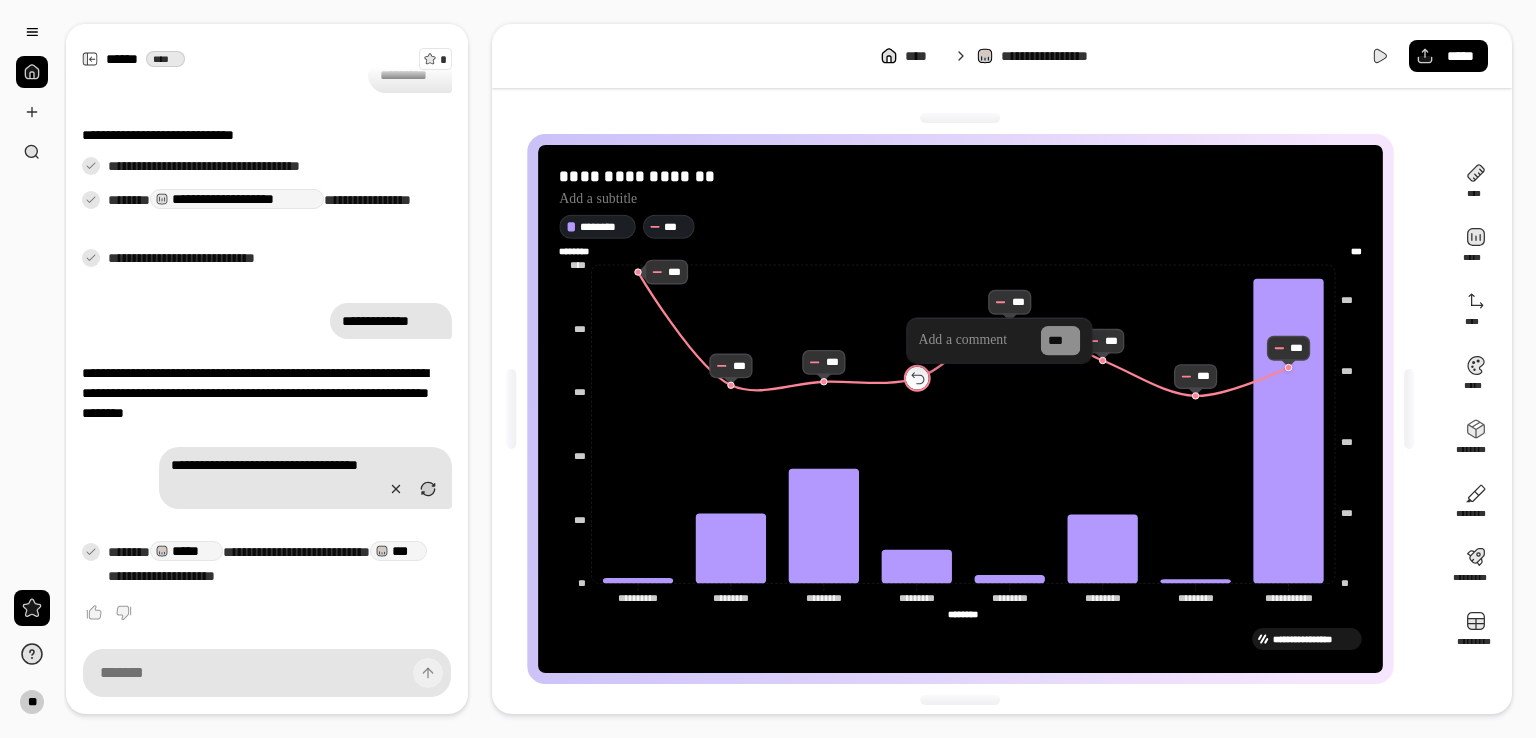 click 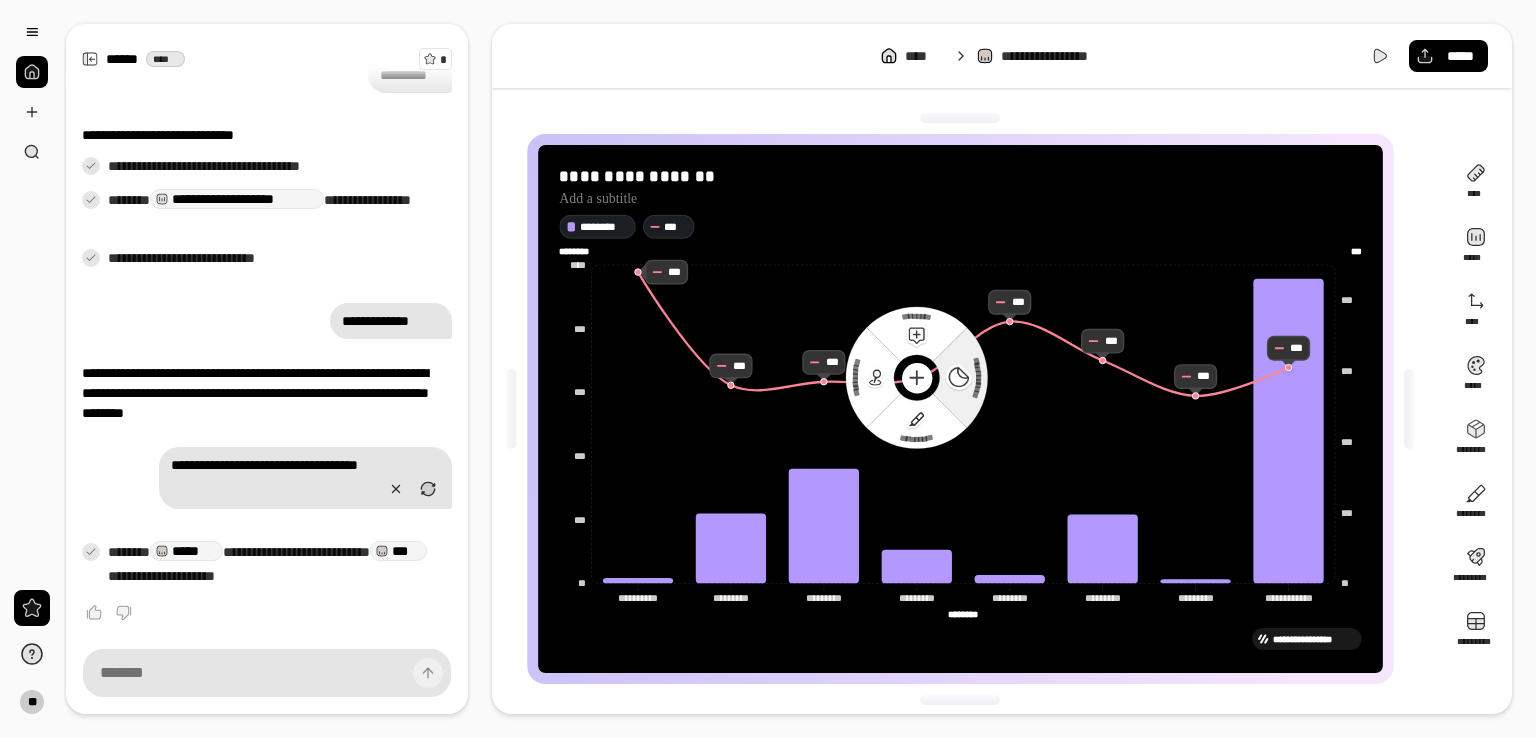 click 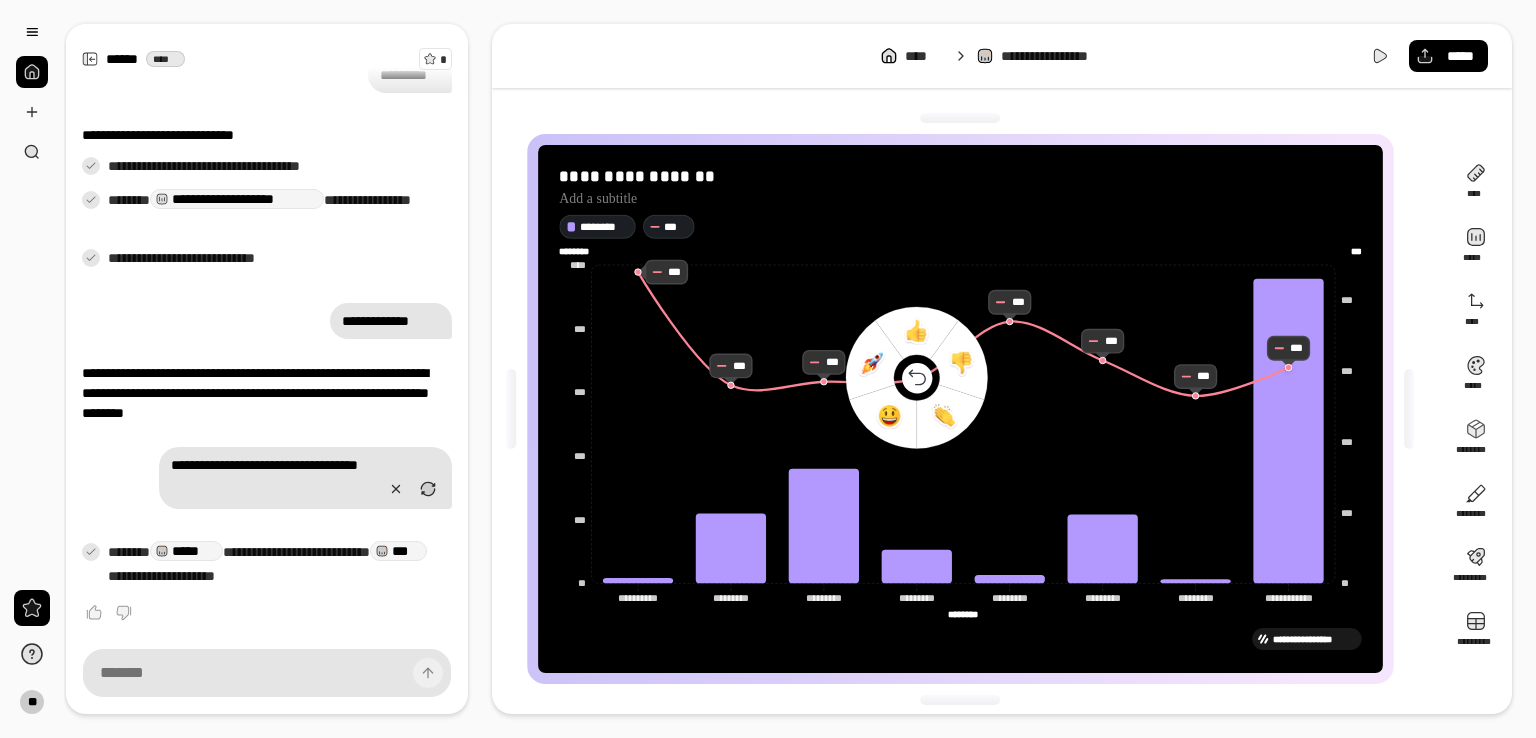 click 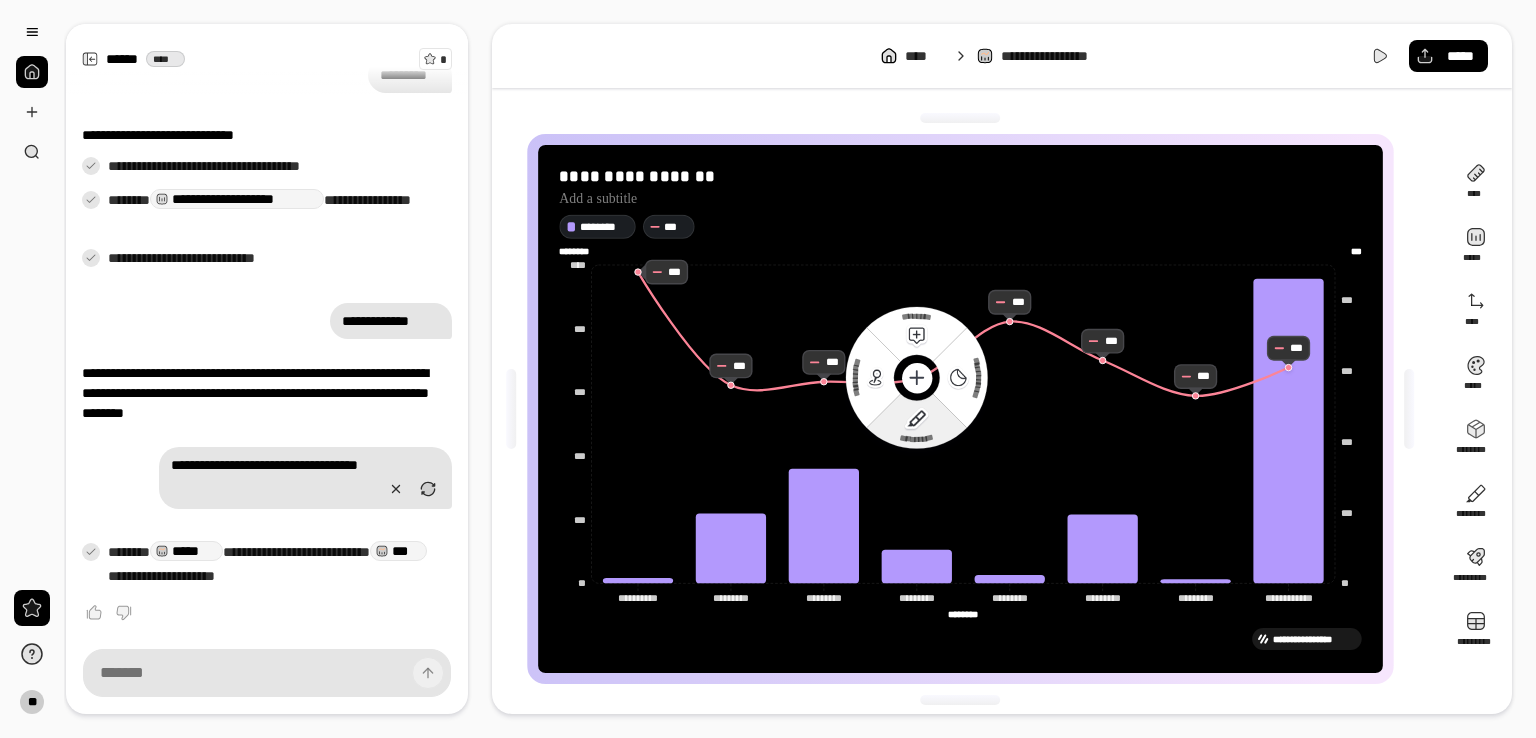 click 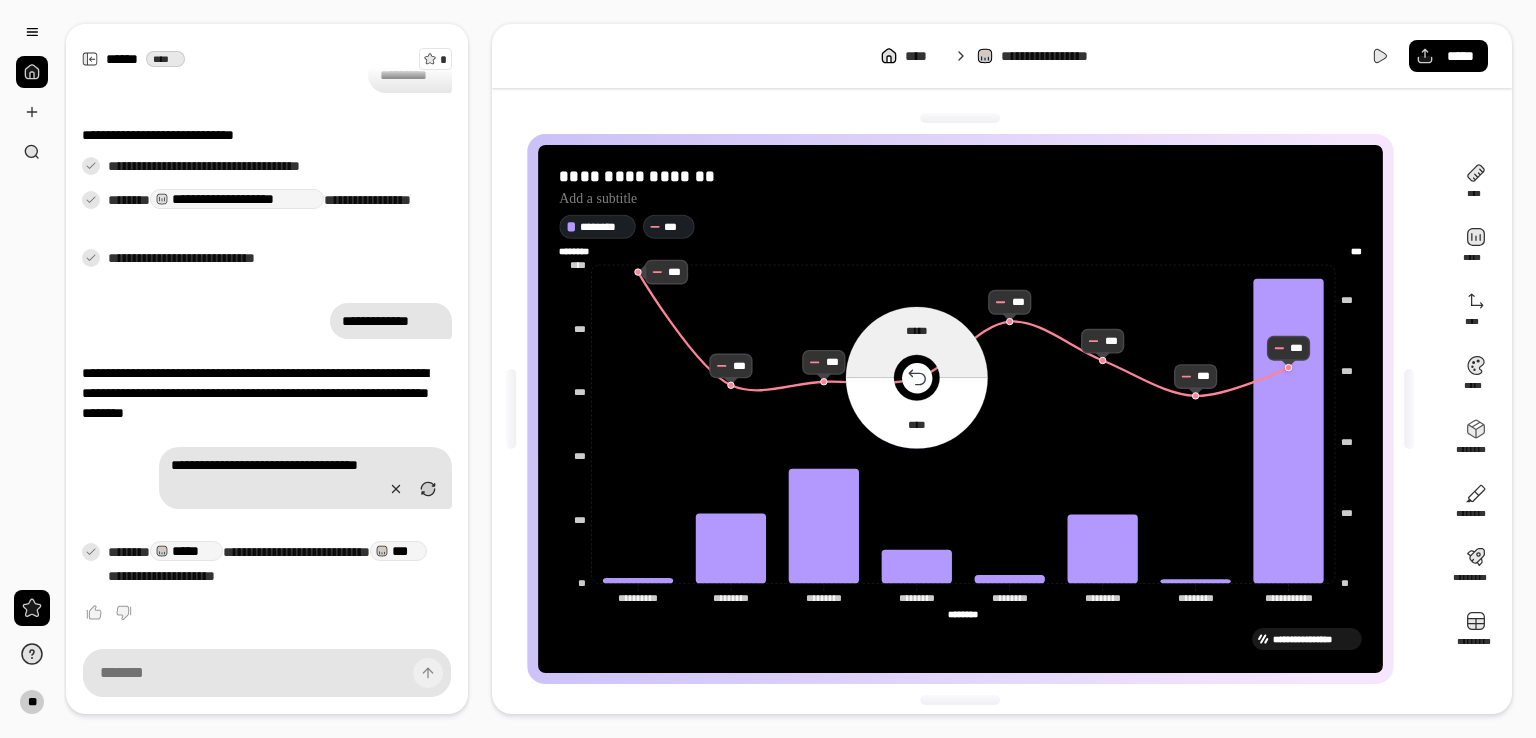 click 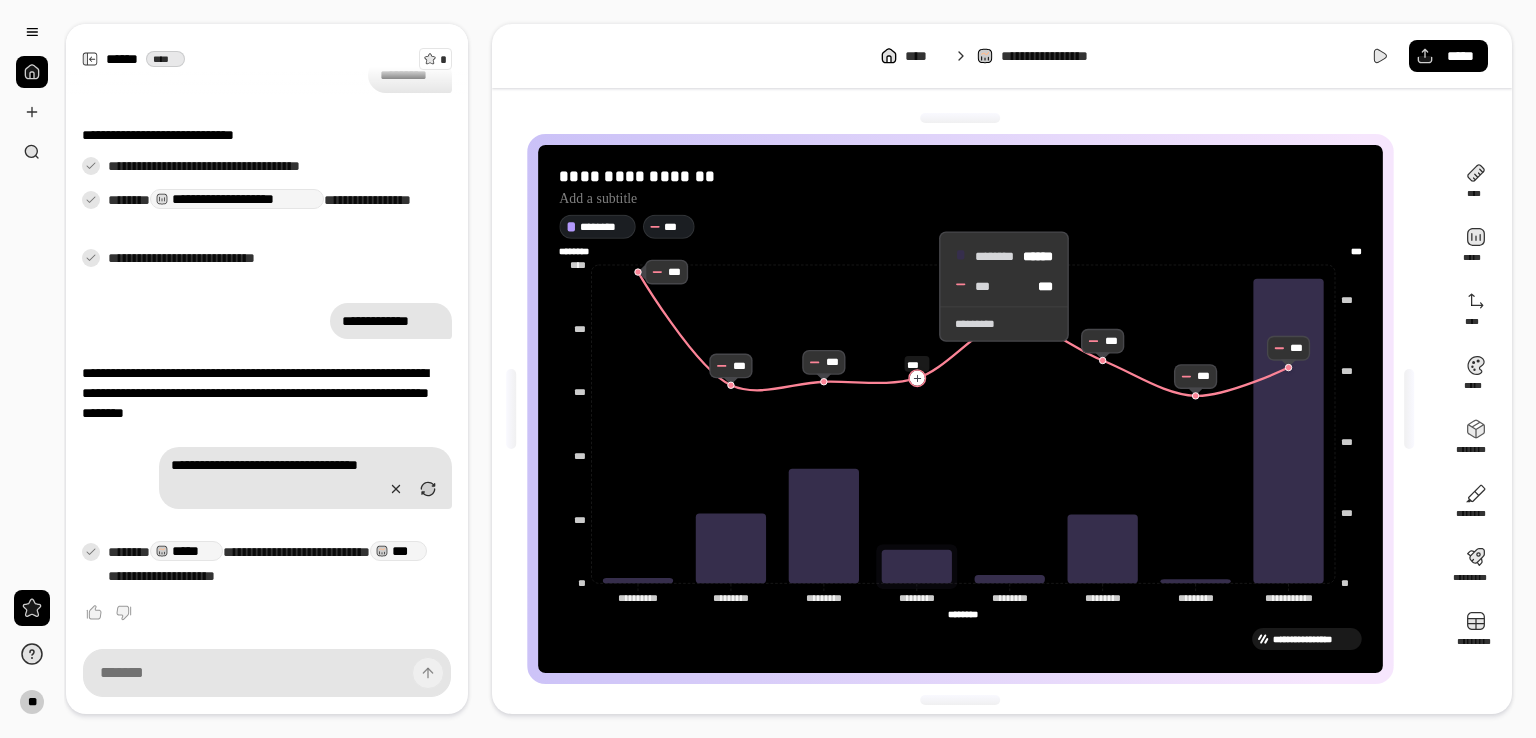 click on "**********" 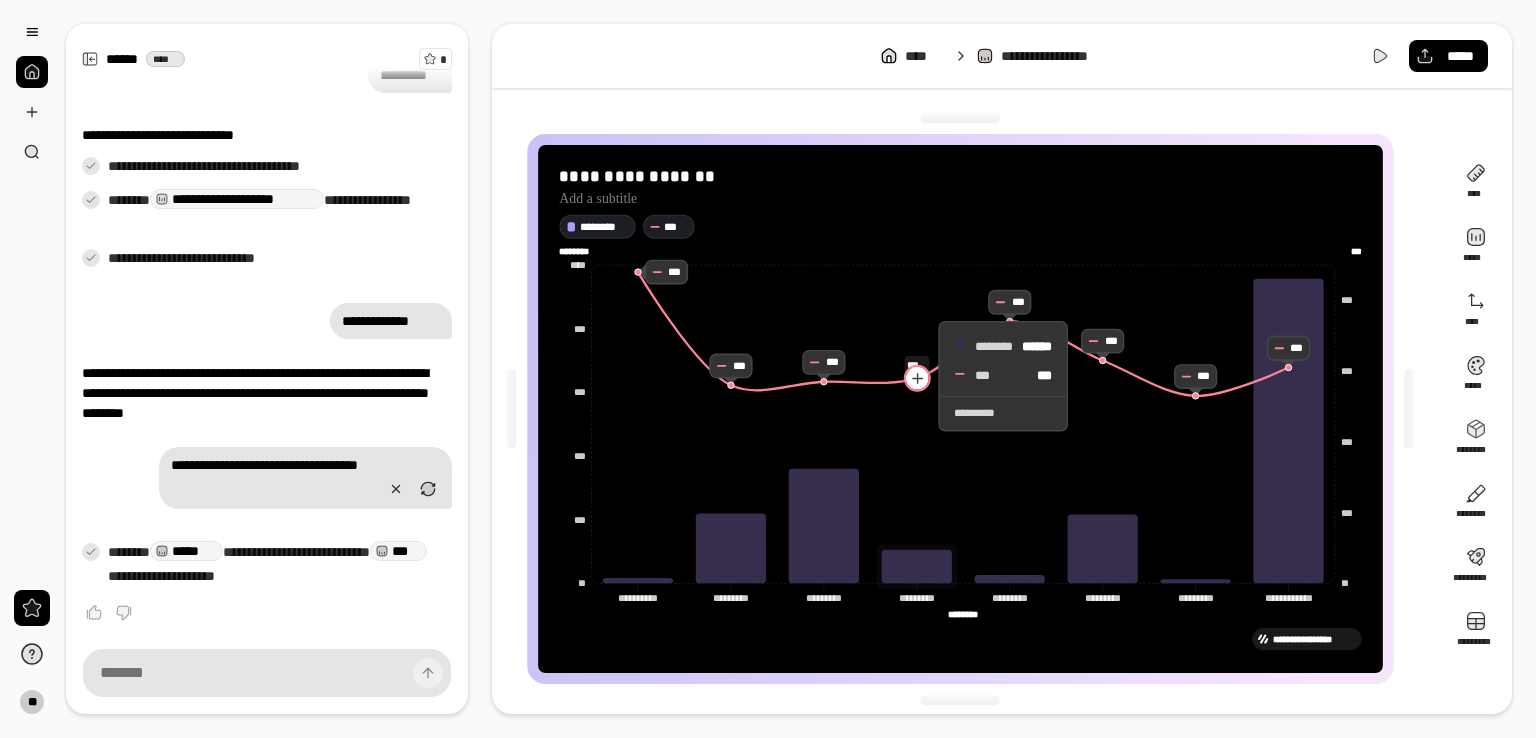 click 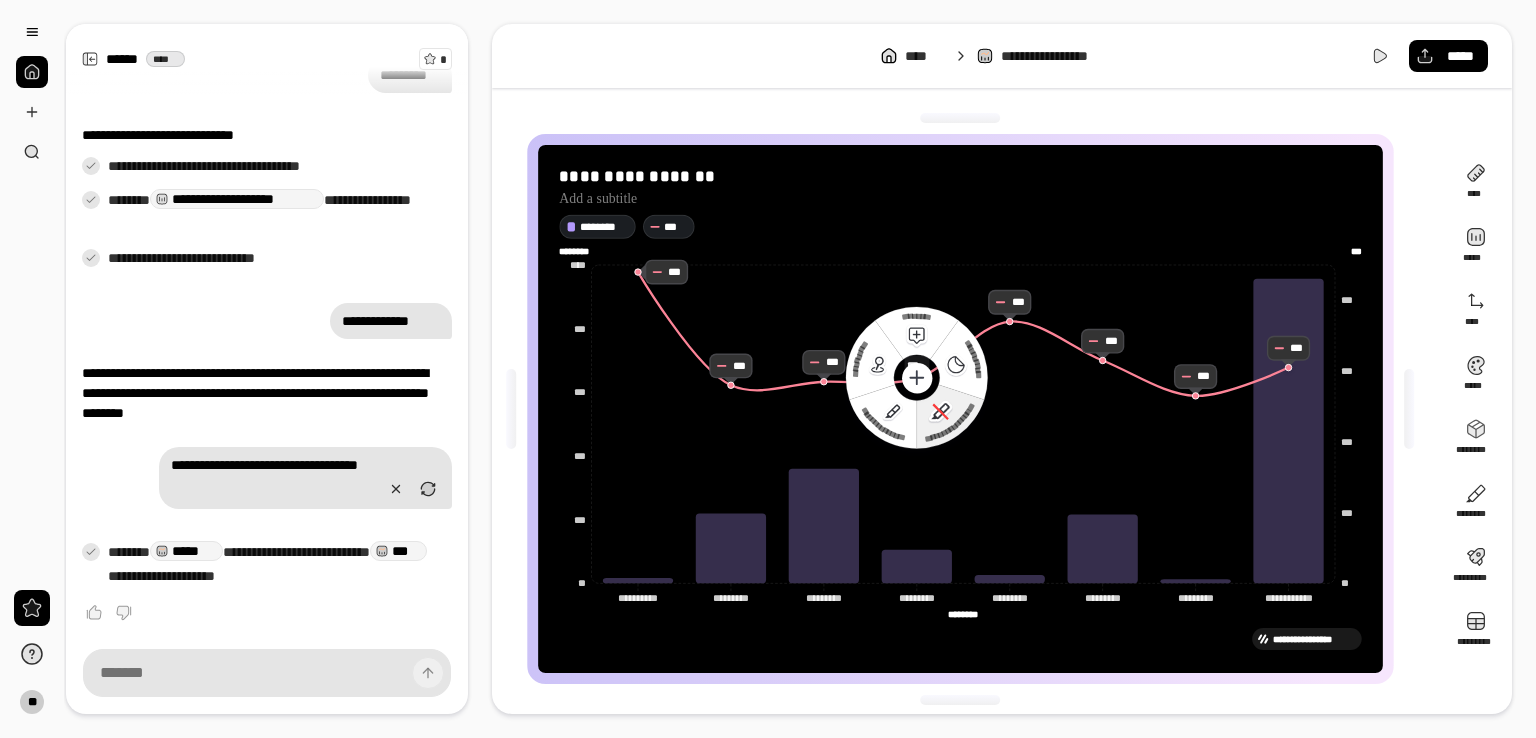 click 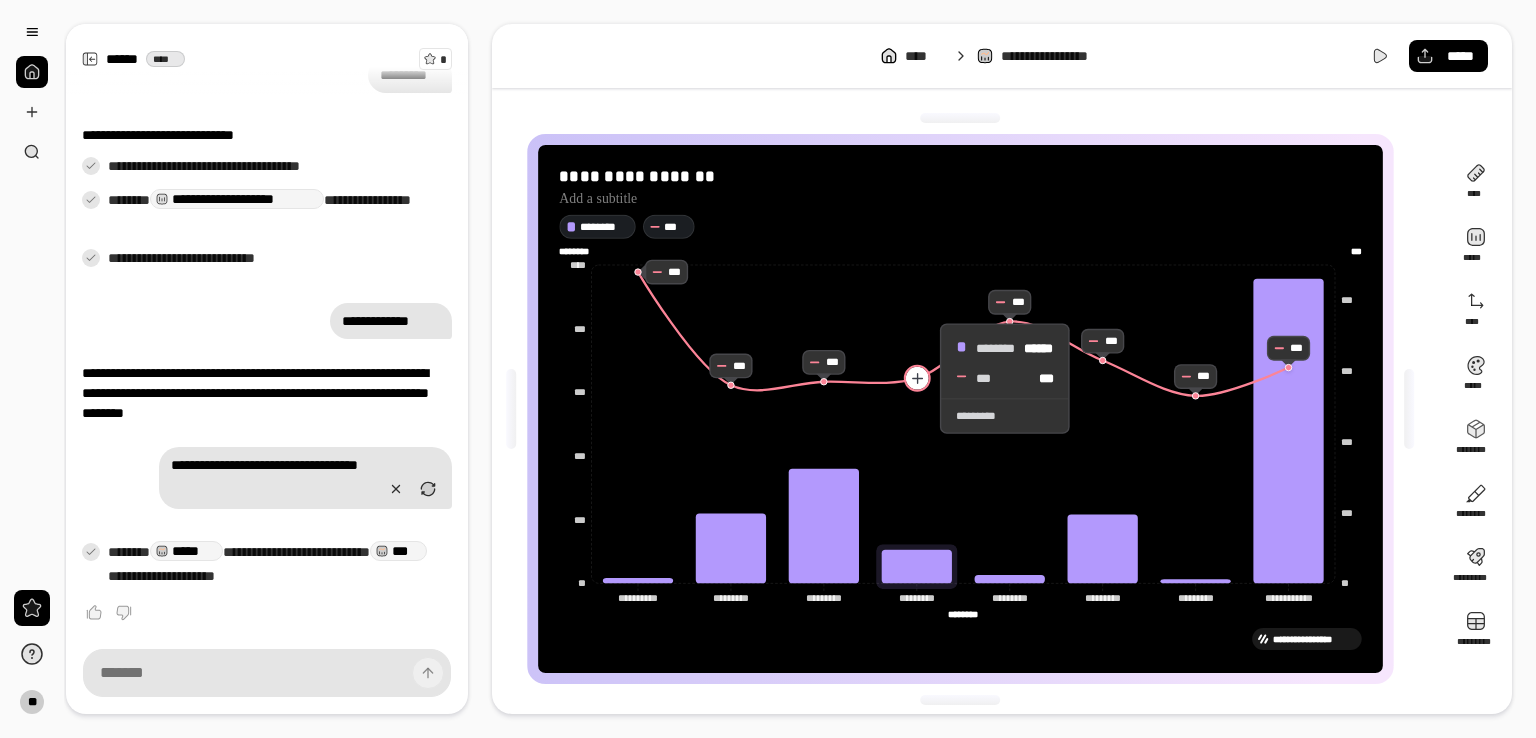 click 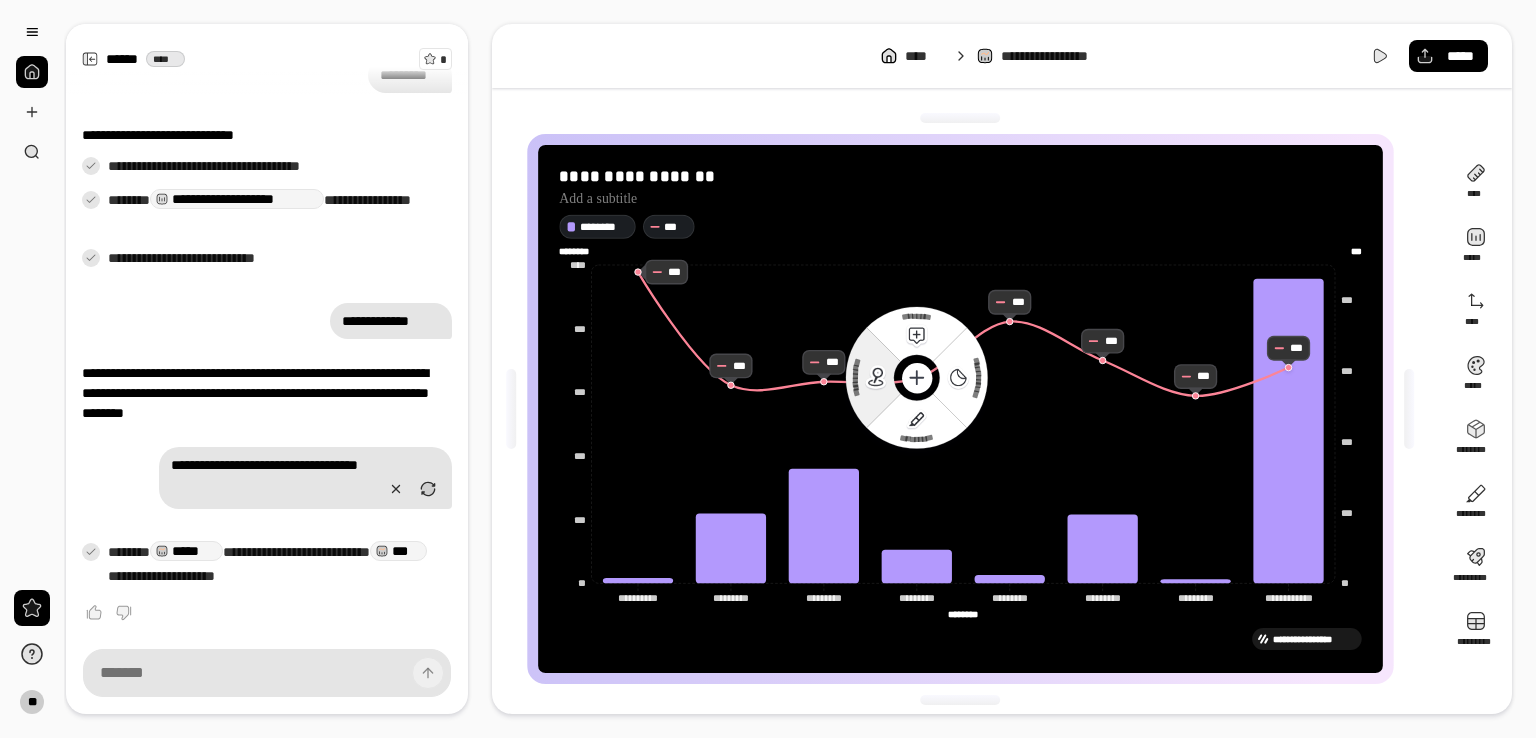 click 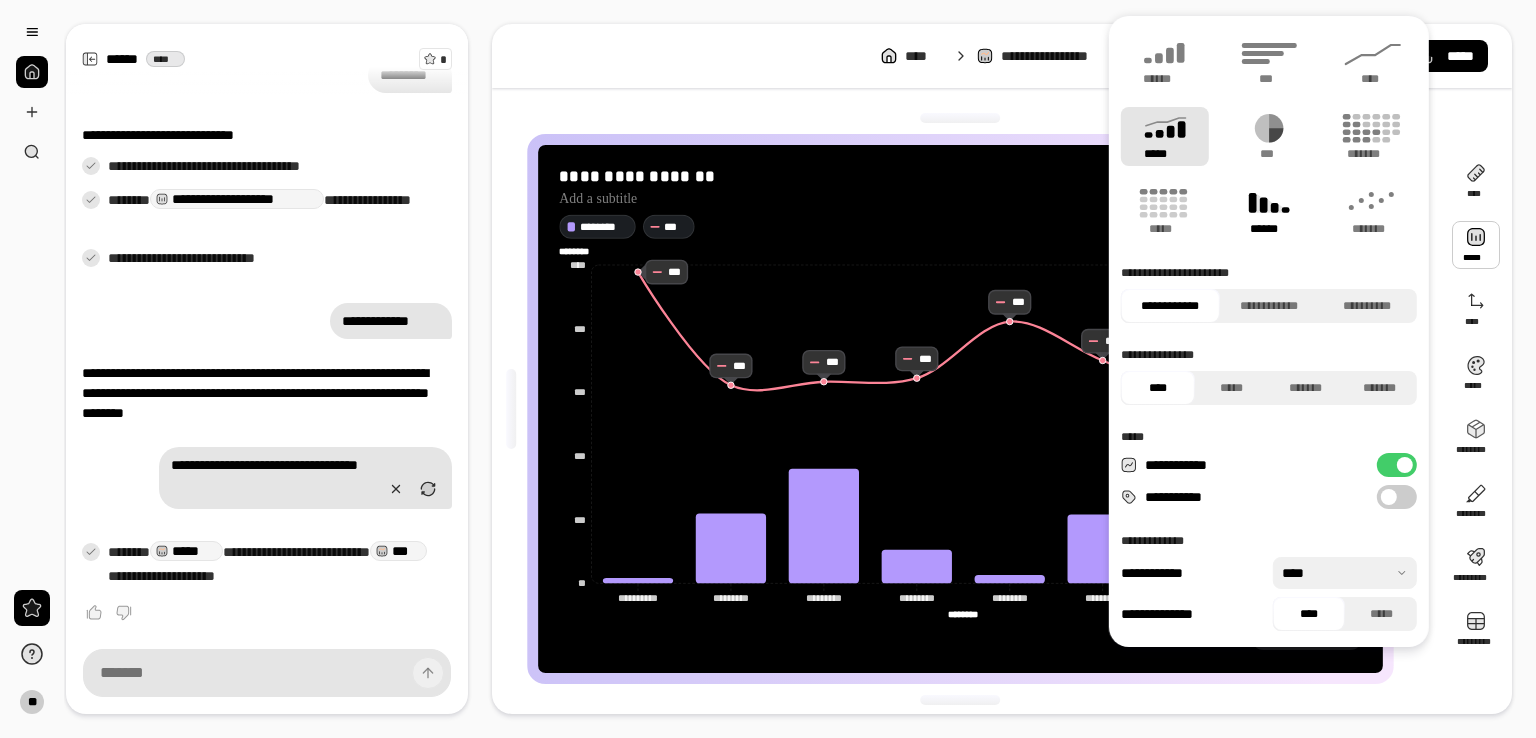 click on "******" at bounding box center (1269, 229) 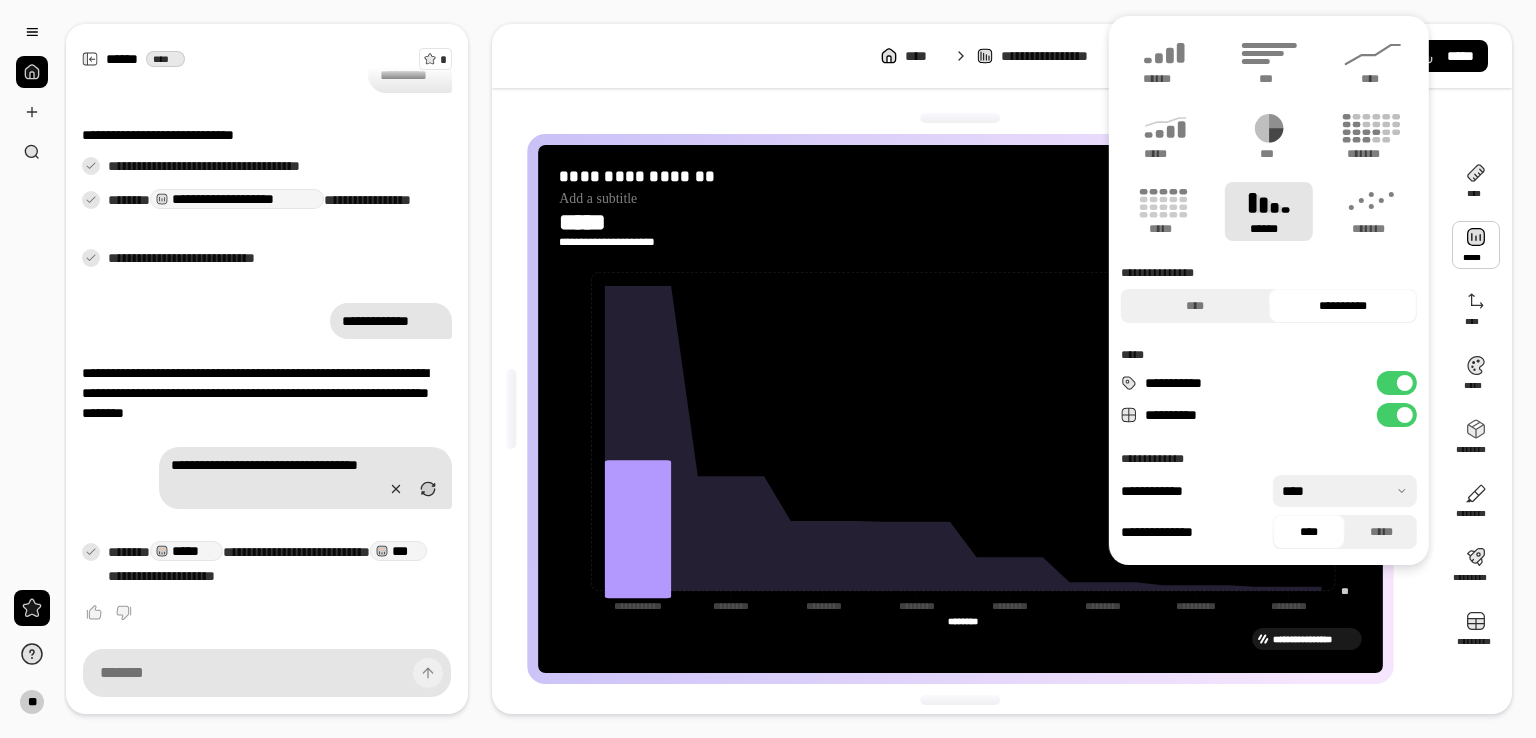 type on "********" 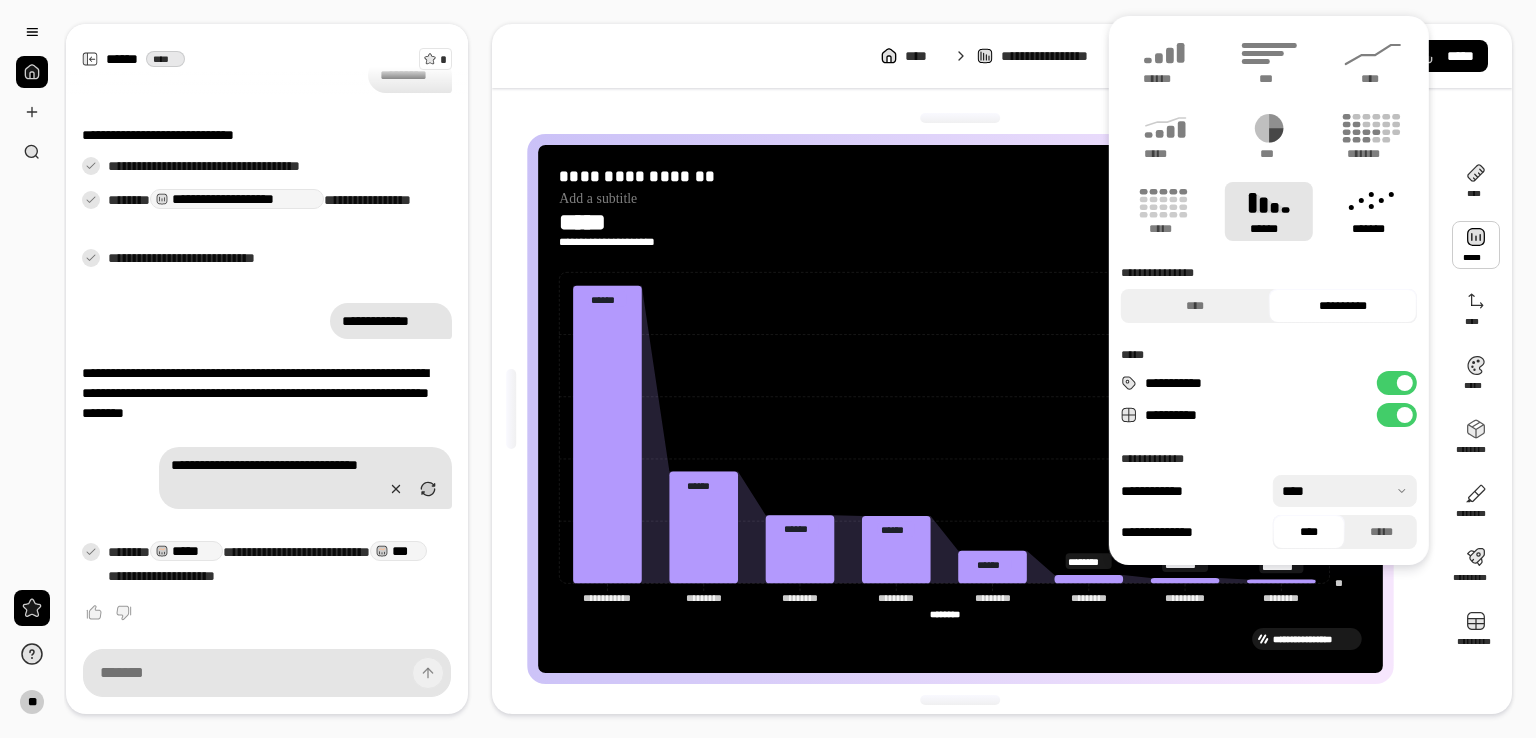 click 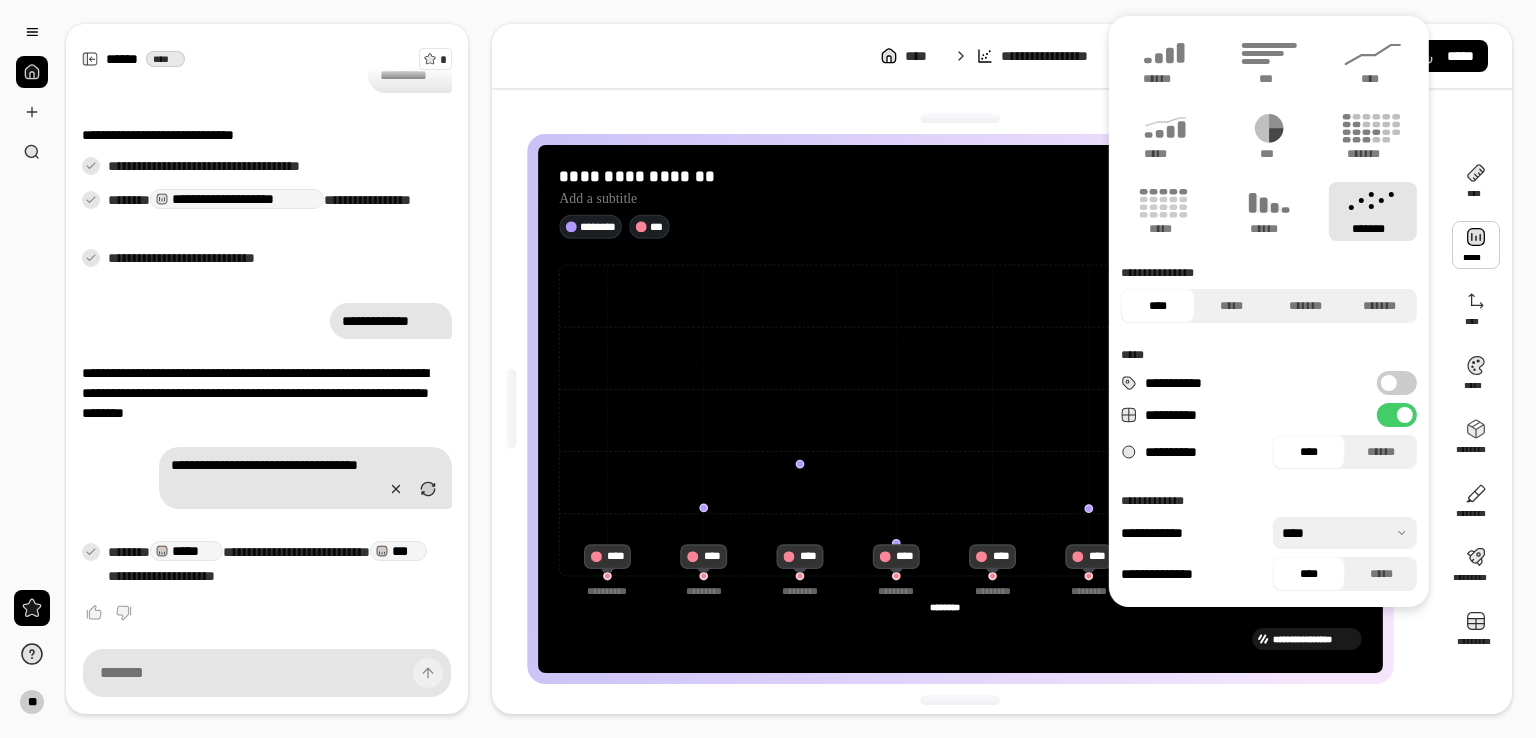 type 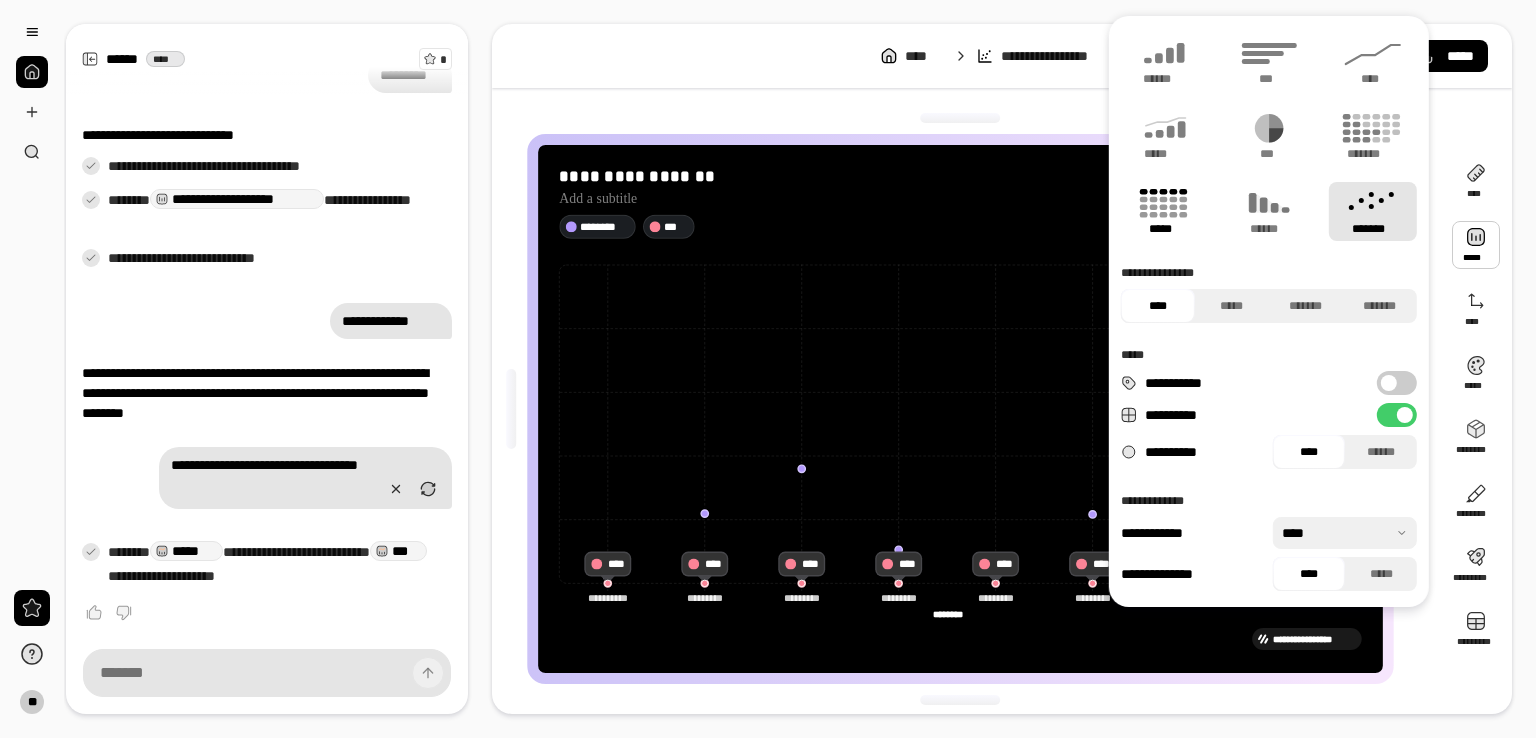 click 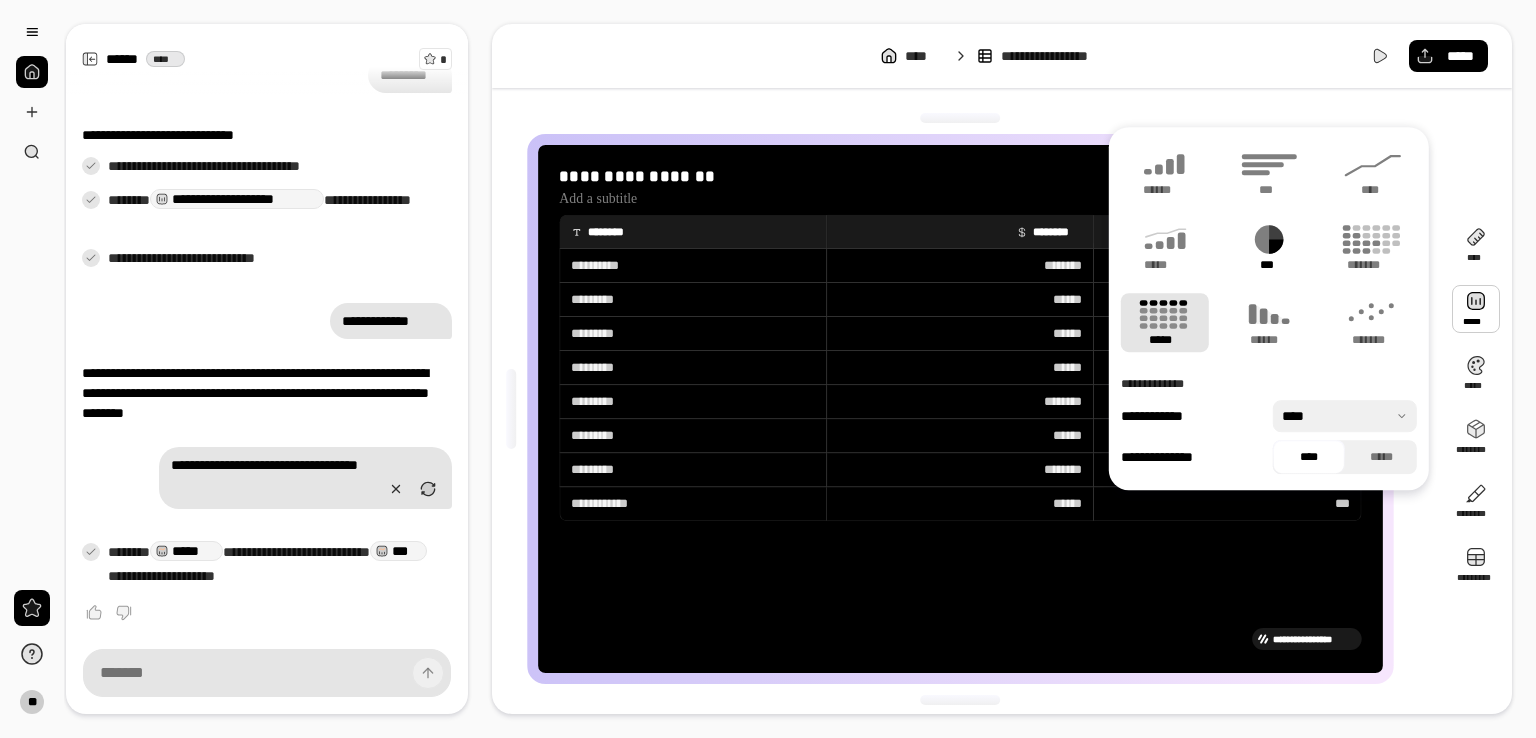 click 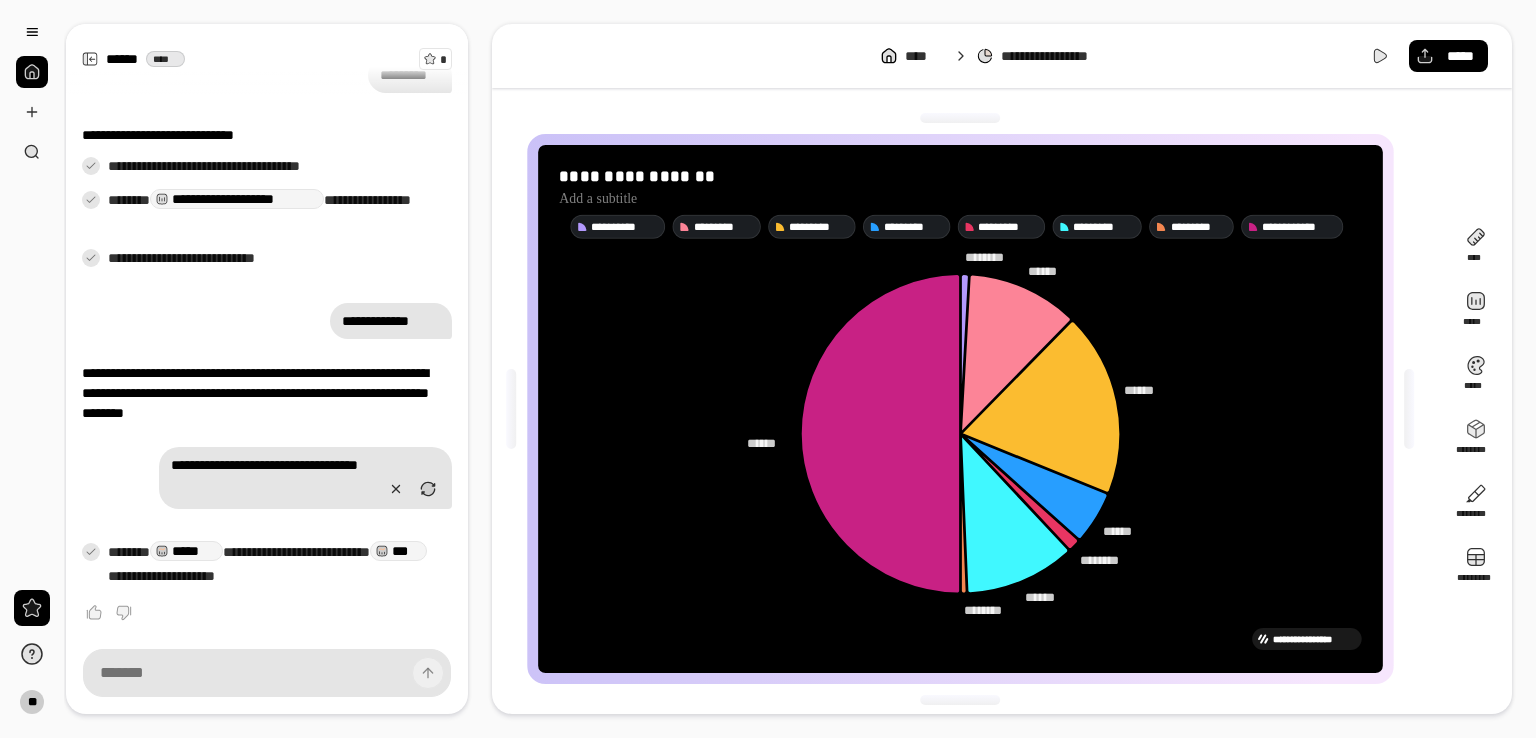 click on "**********" at bounding box center (960, 409) 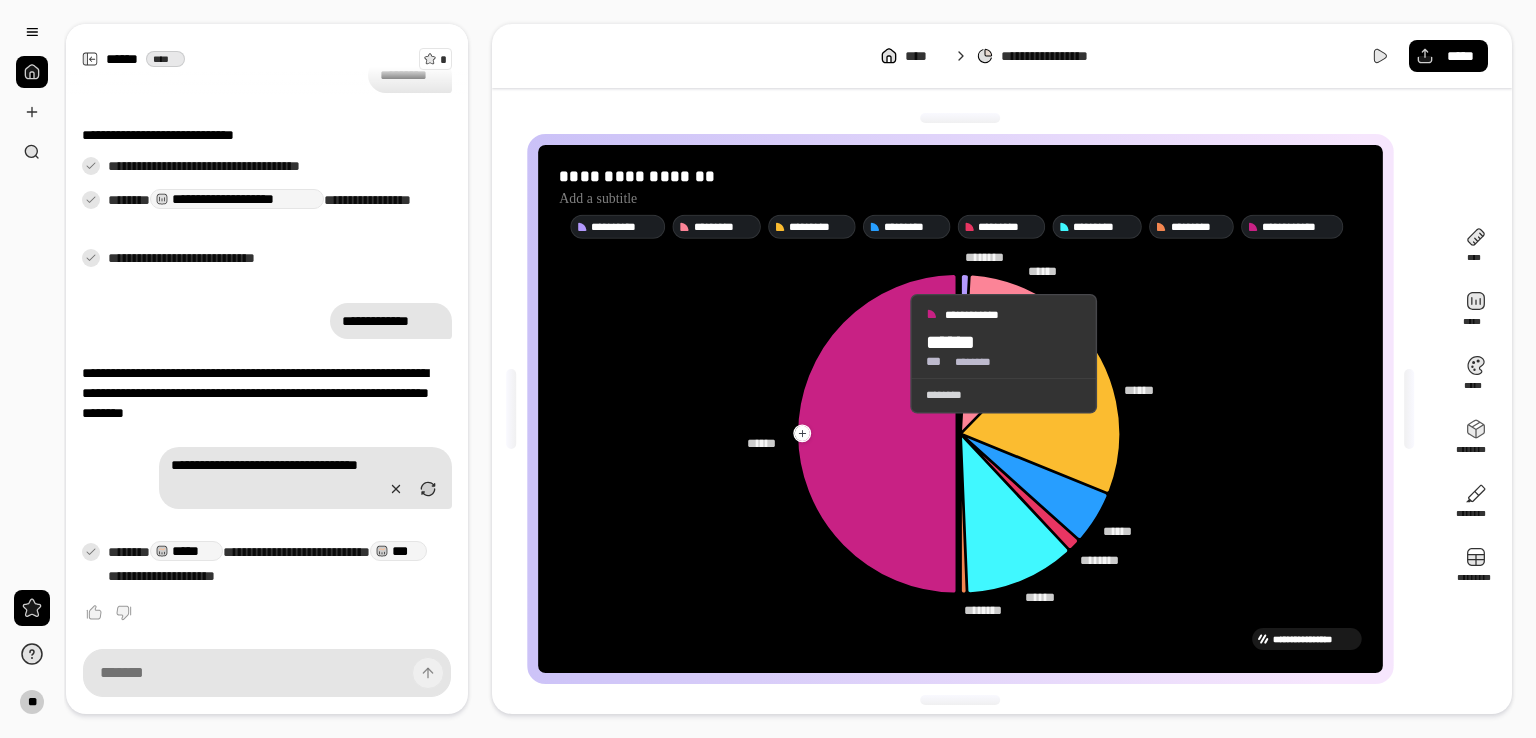 click 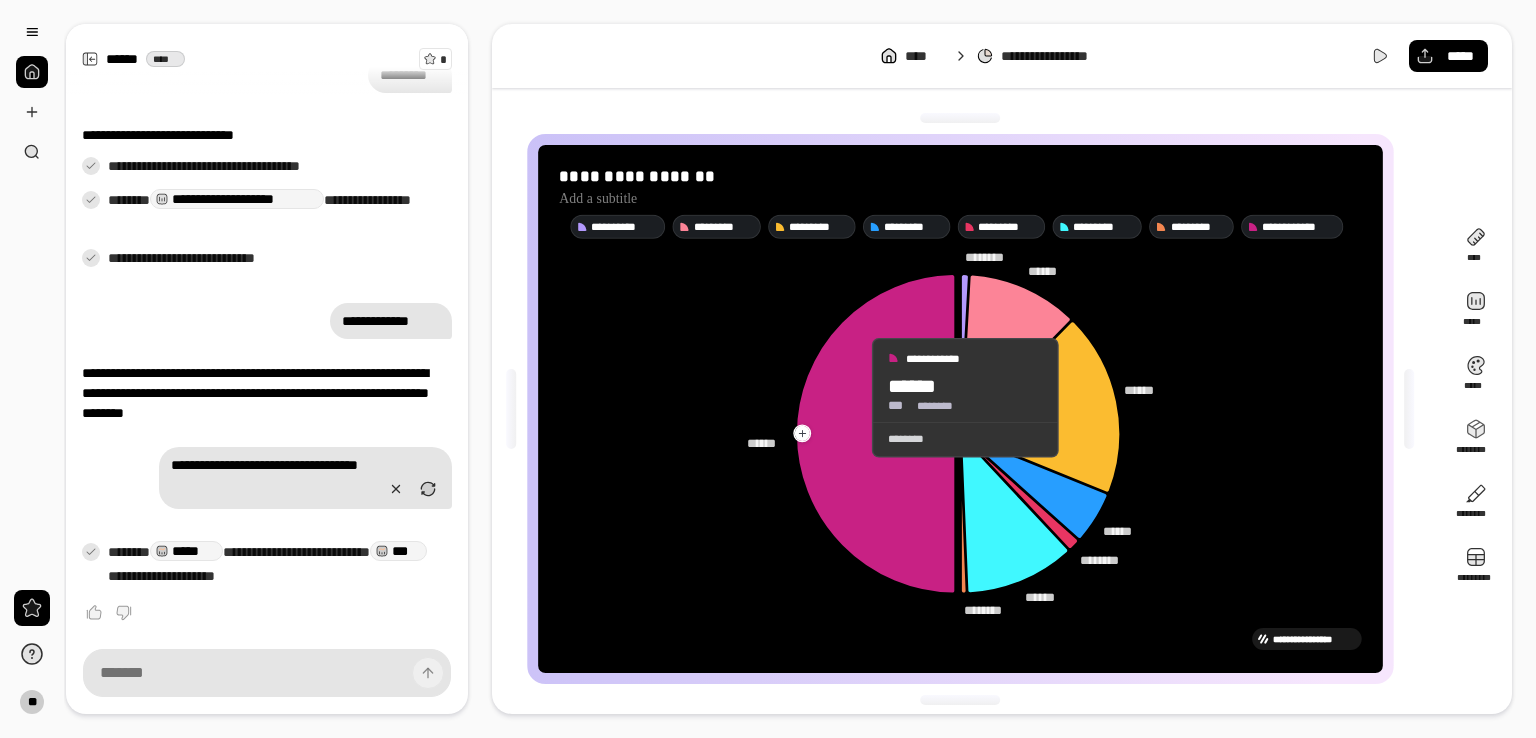 drag, startPoint x: 851, startPoint y: 397, endPoint x: 761, endPoint y: 365, distance: 95.51963 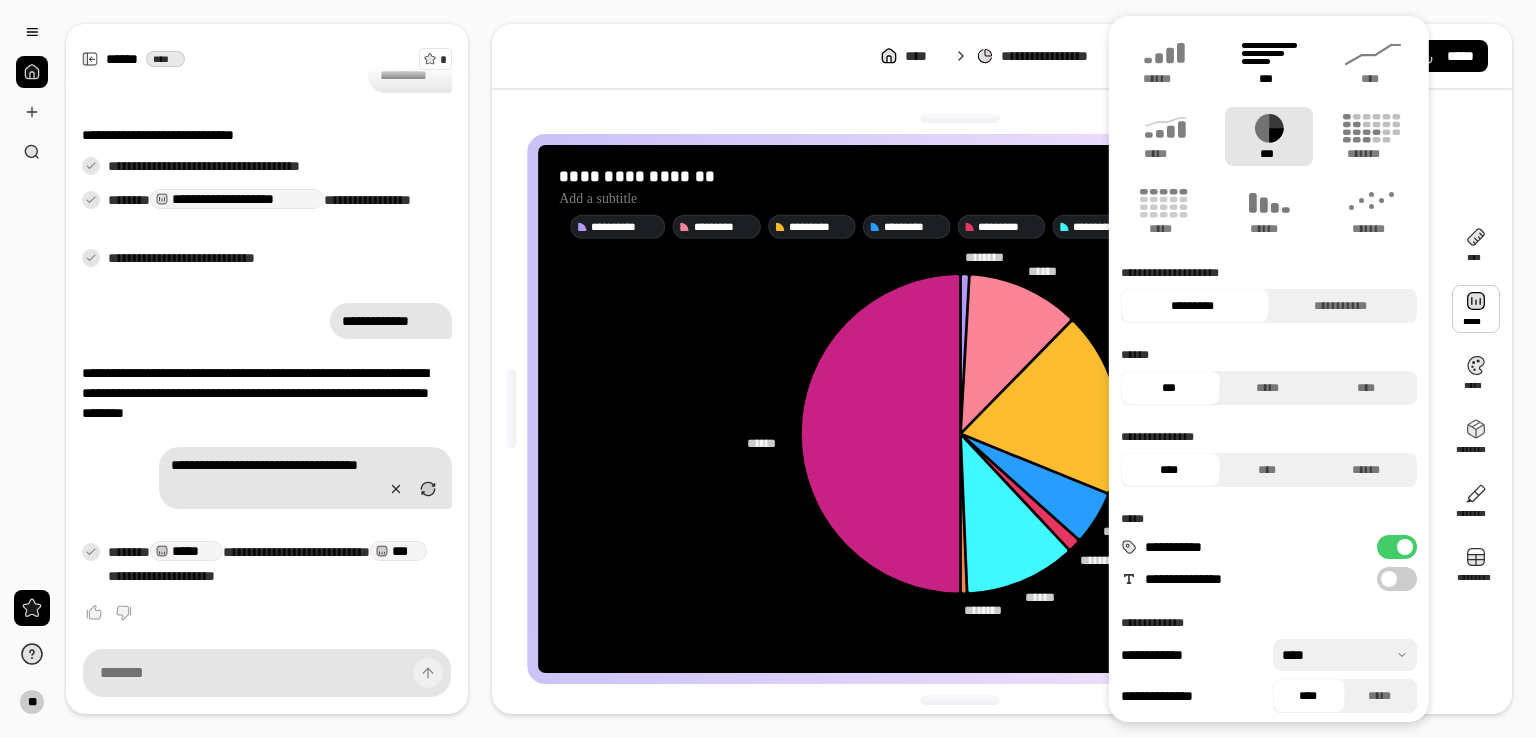click 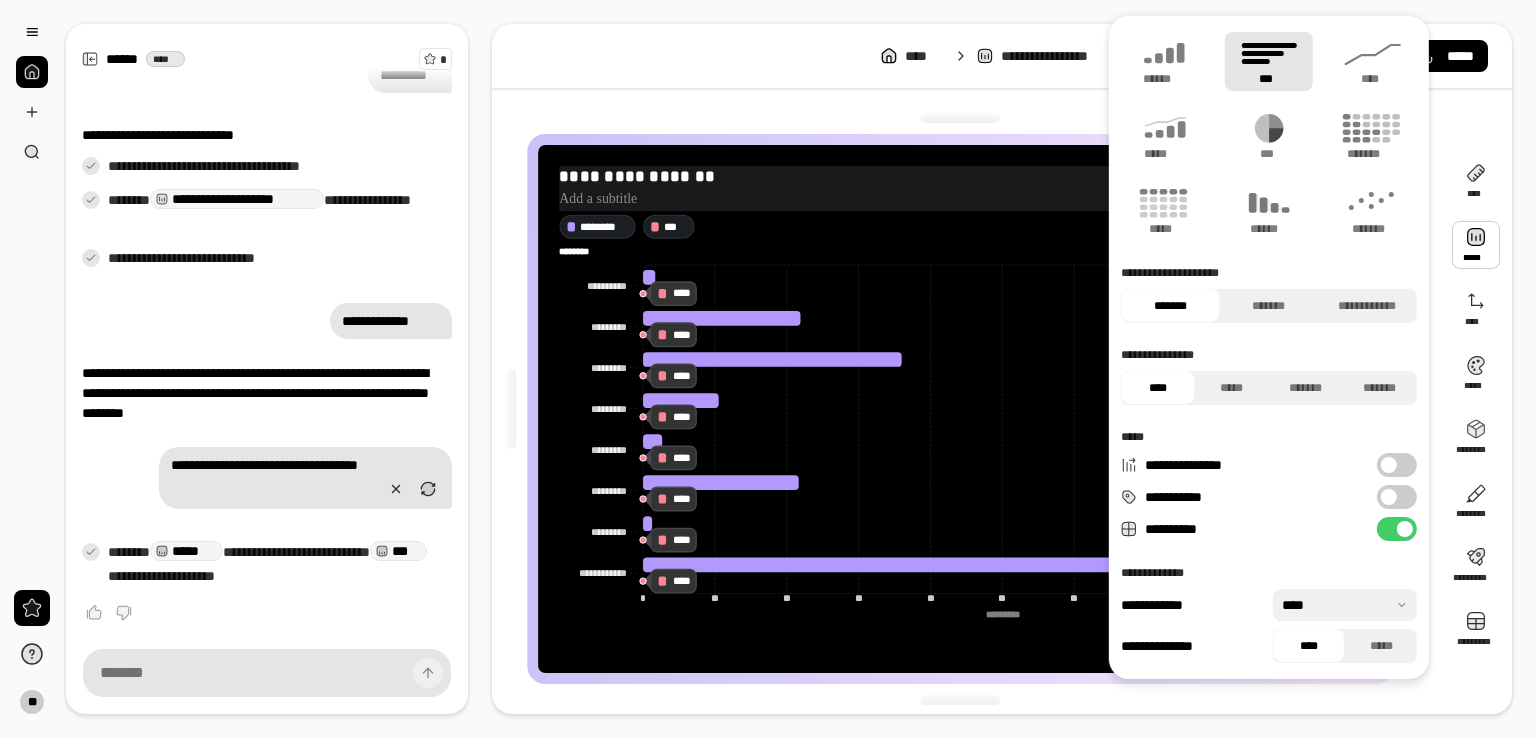 click at bounding box center (960, 198) 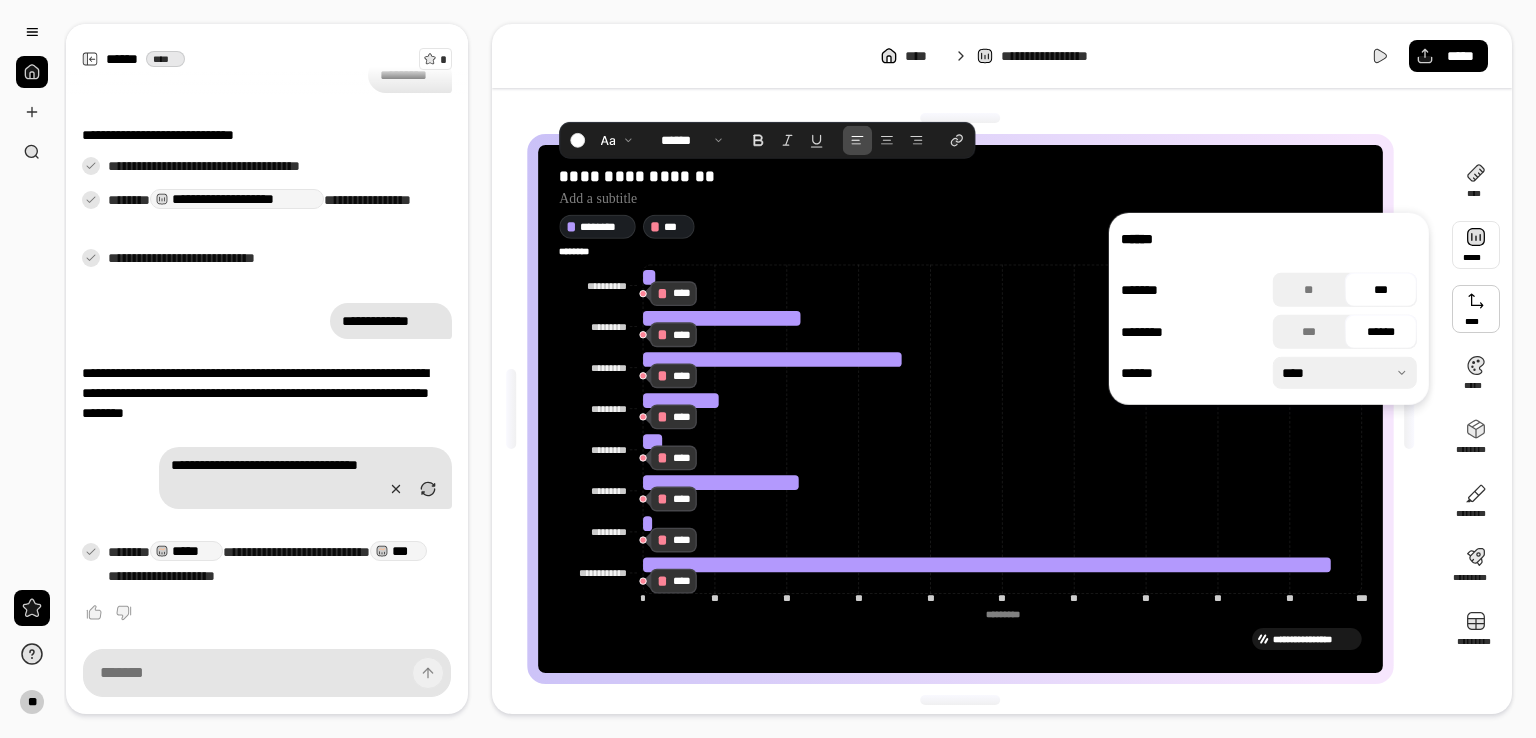 click at bounding box center (1476, 245) 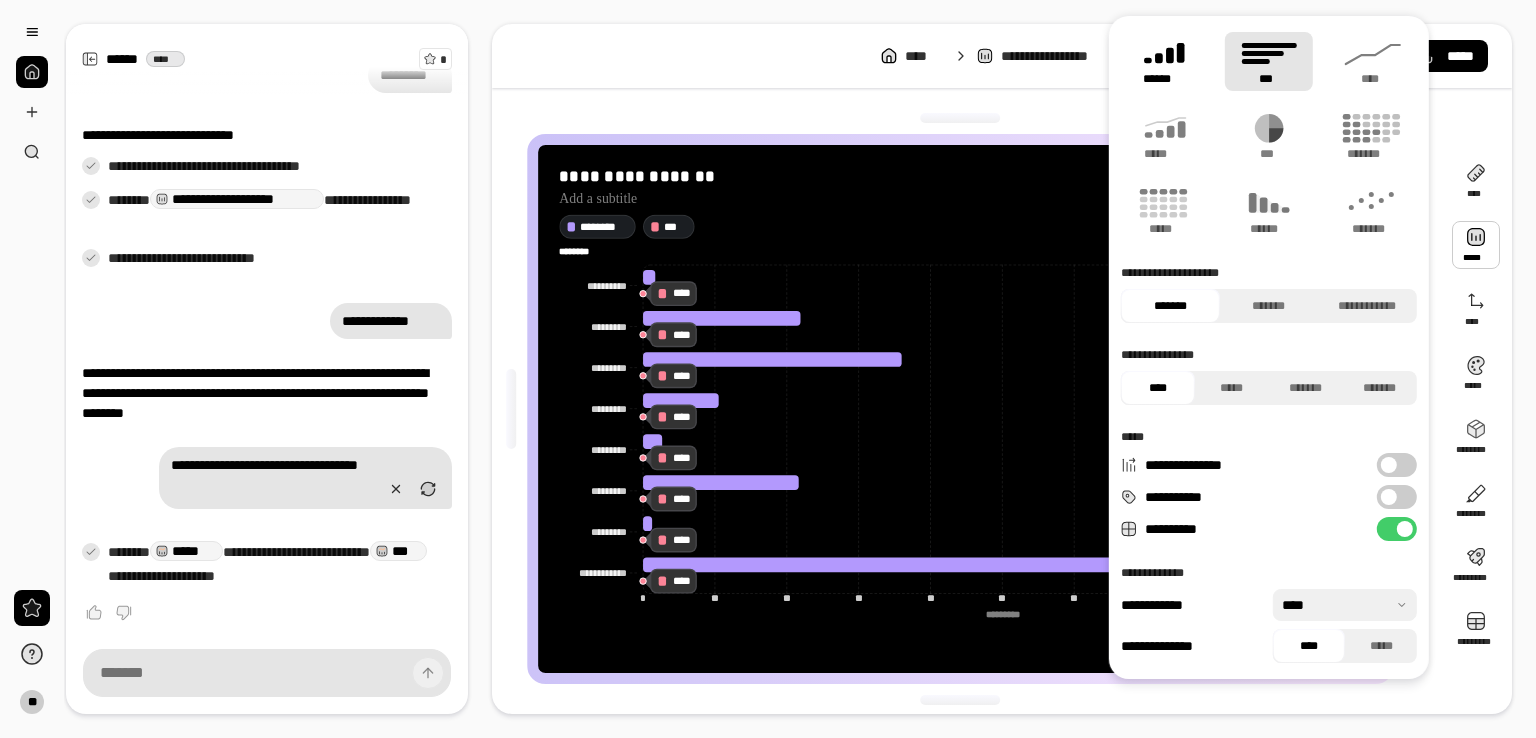 click 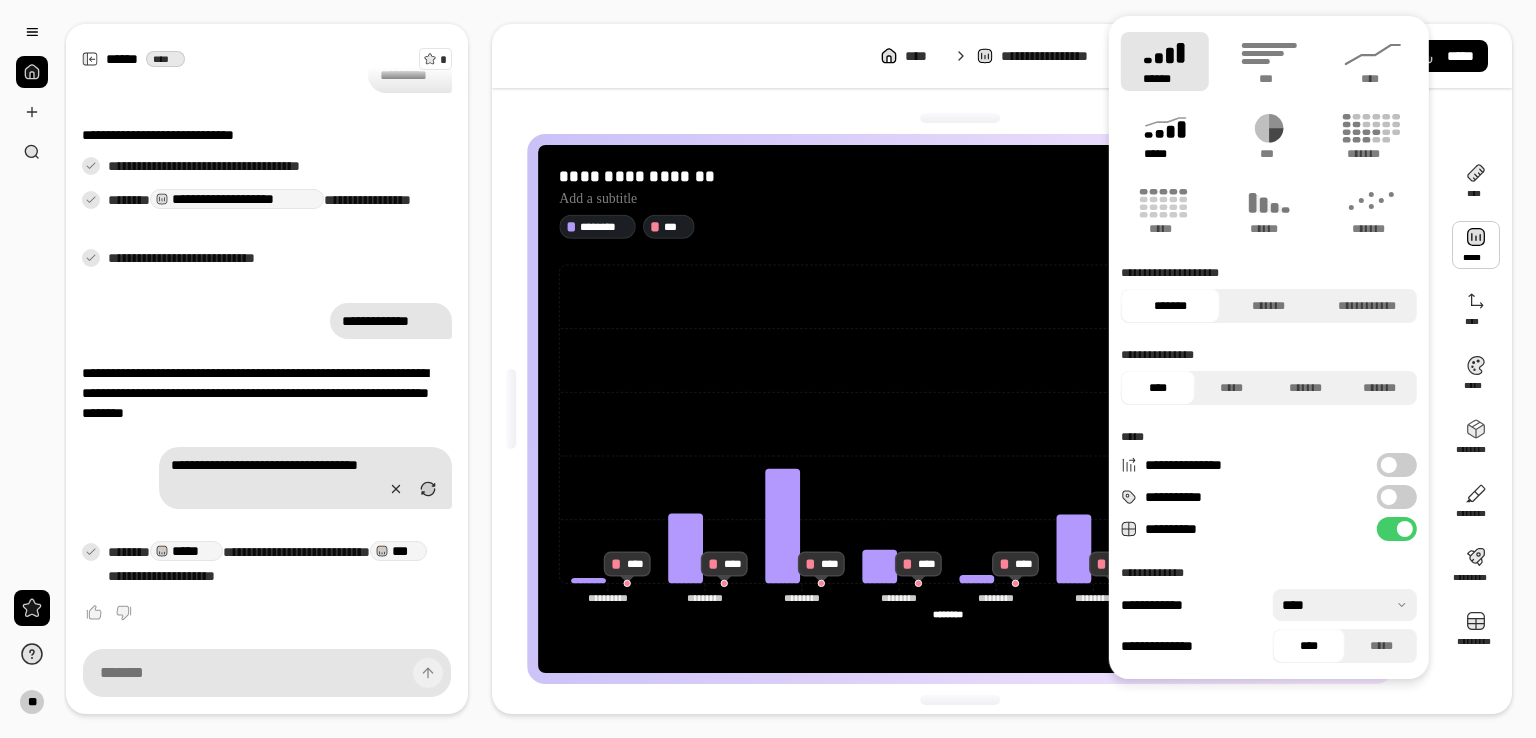click 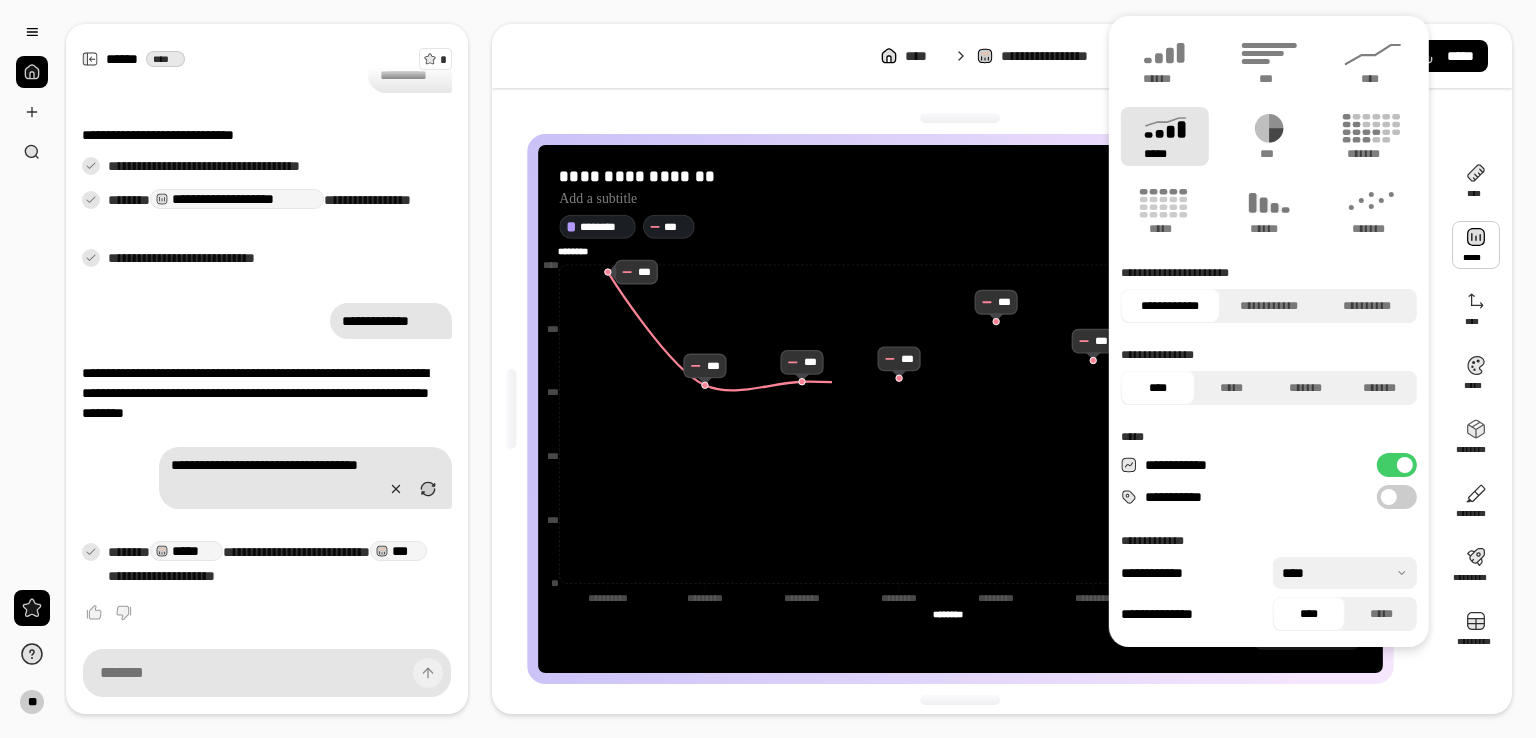 type on "***" 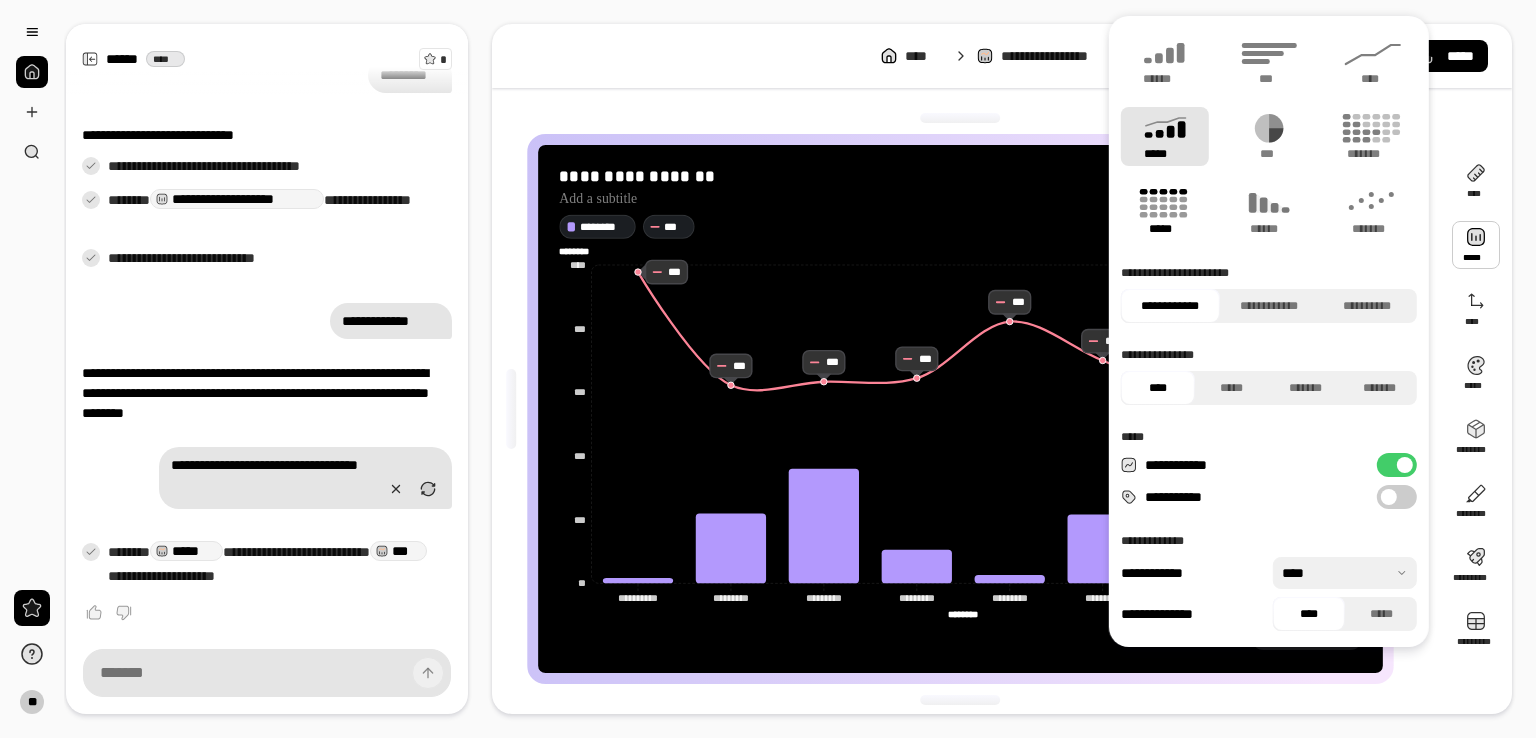 click 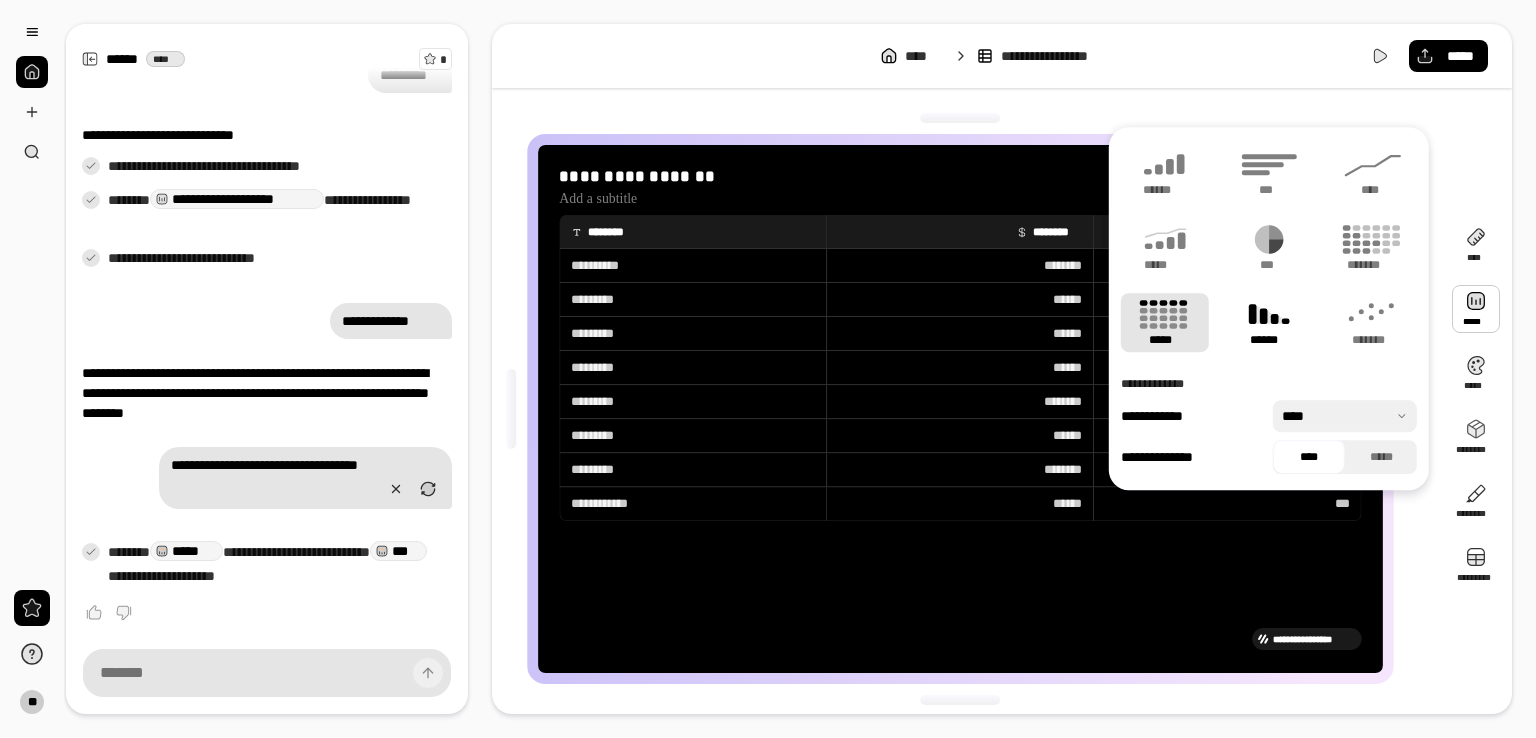 click 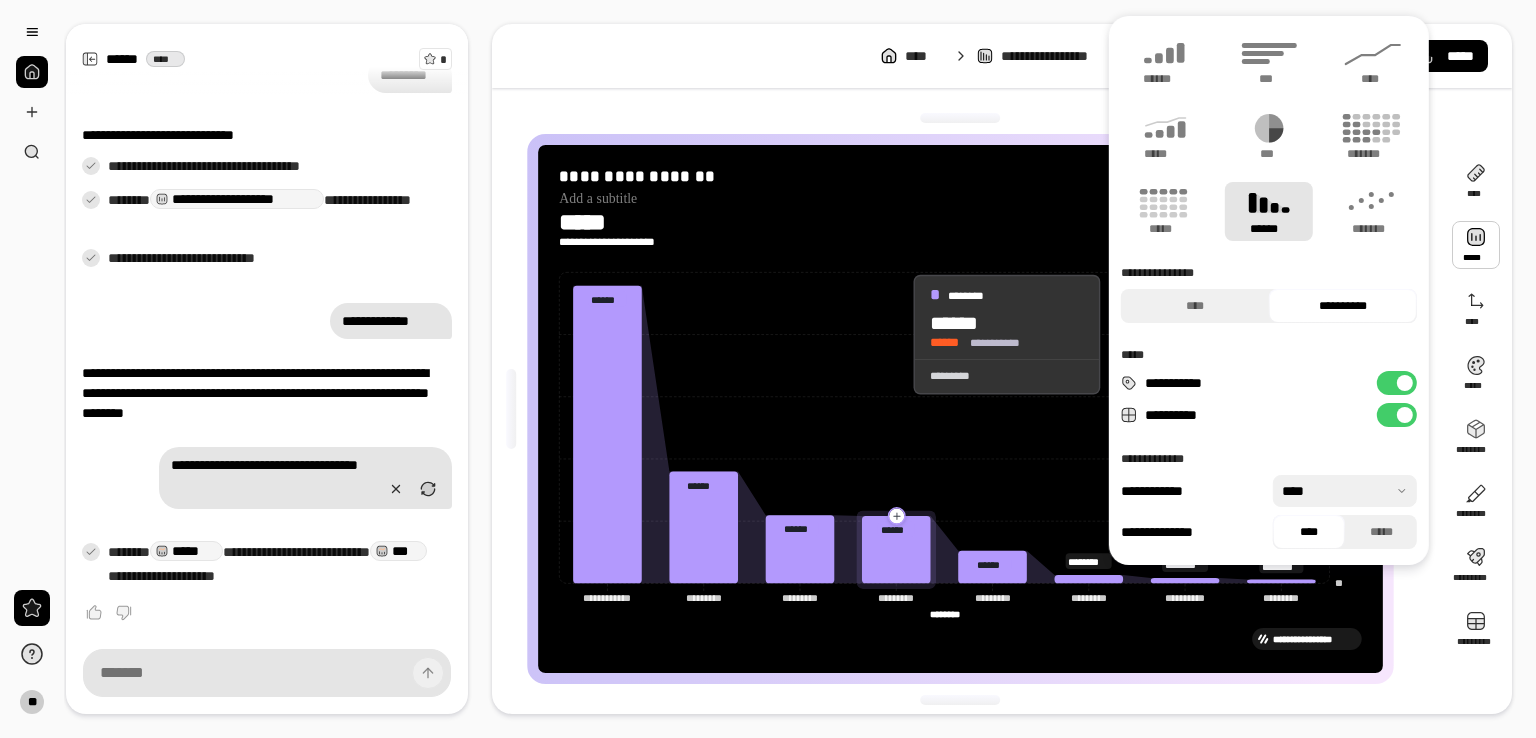 click 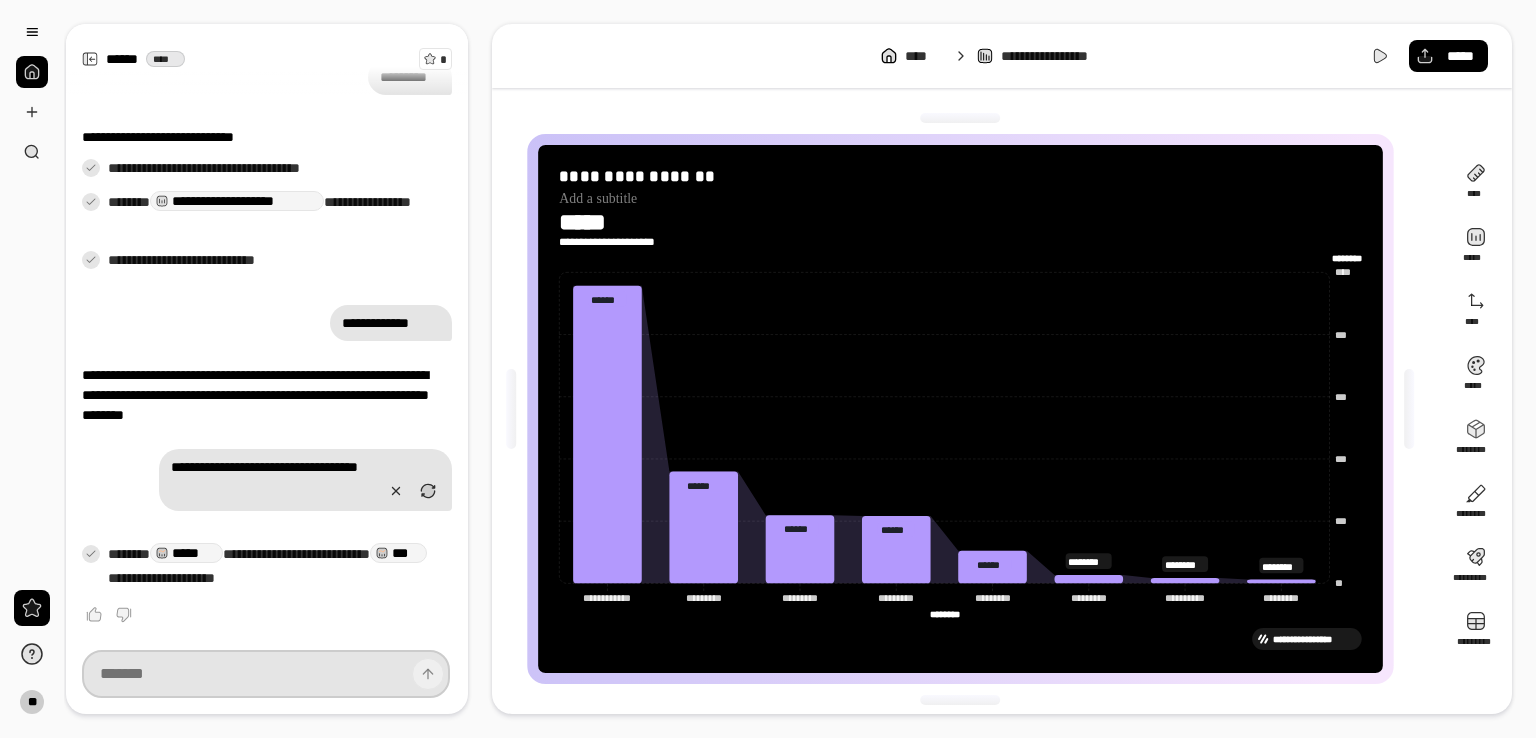 click at bounding box center (266, 674) 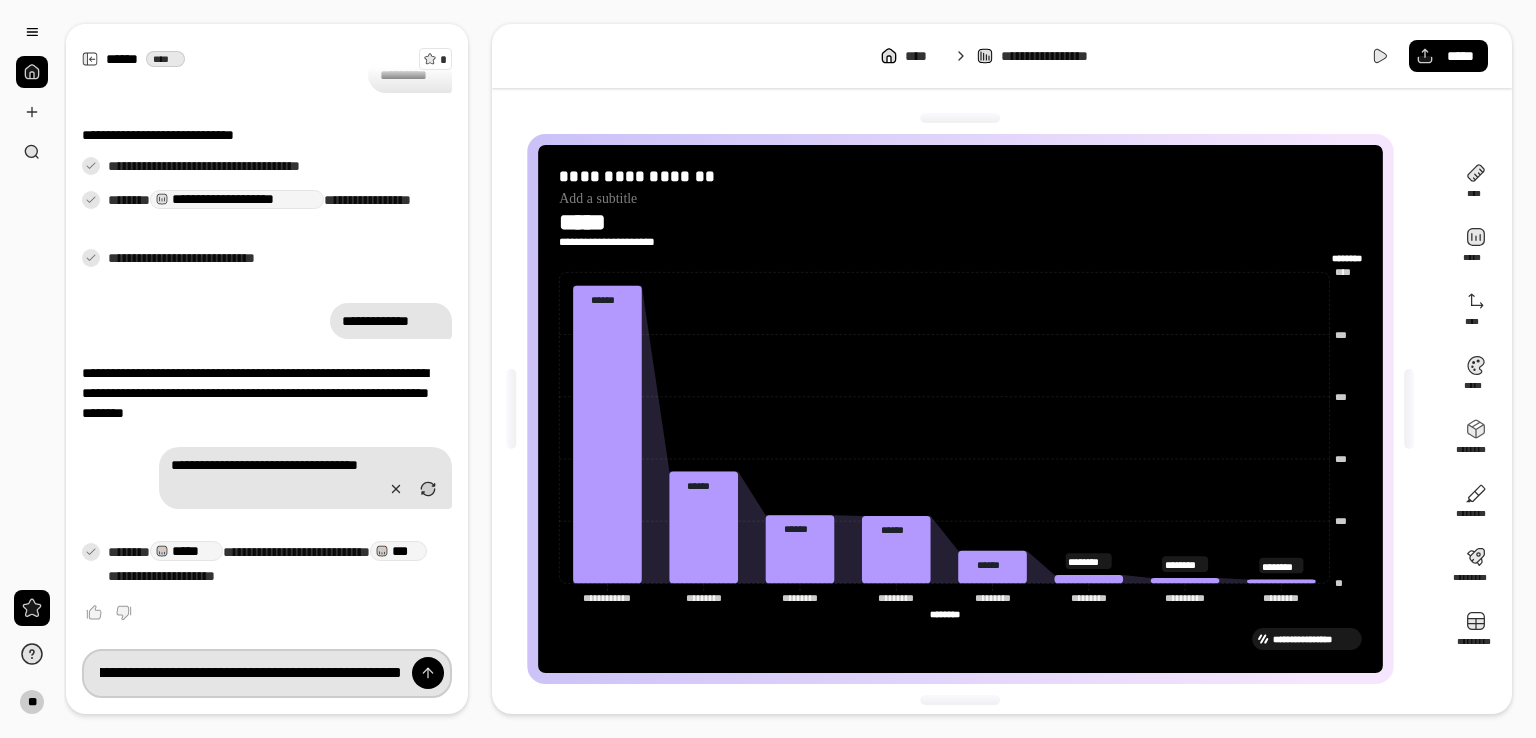 scroll, scrollTop: 0, scrollLeft: 113, axis: horizontal 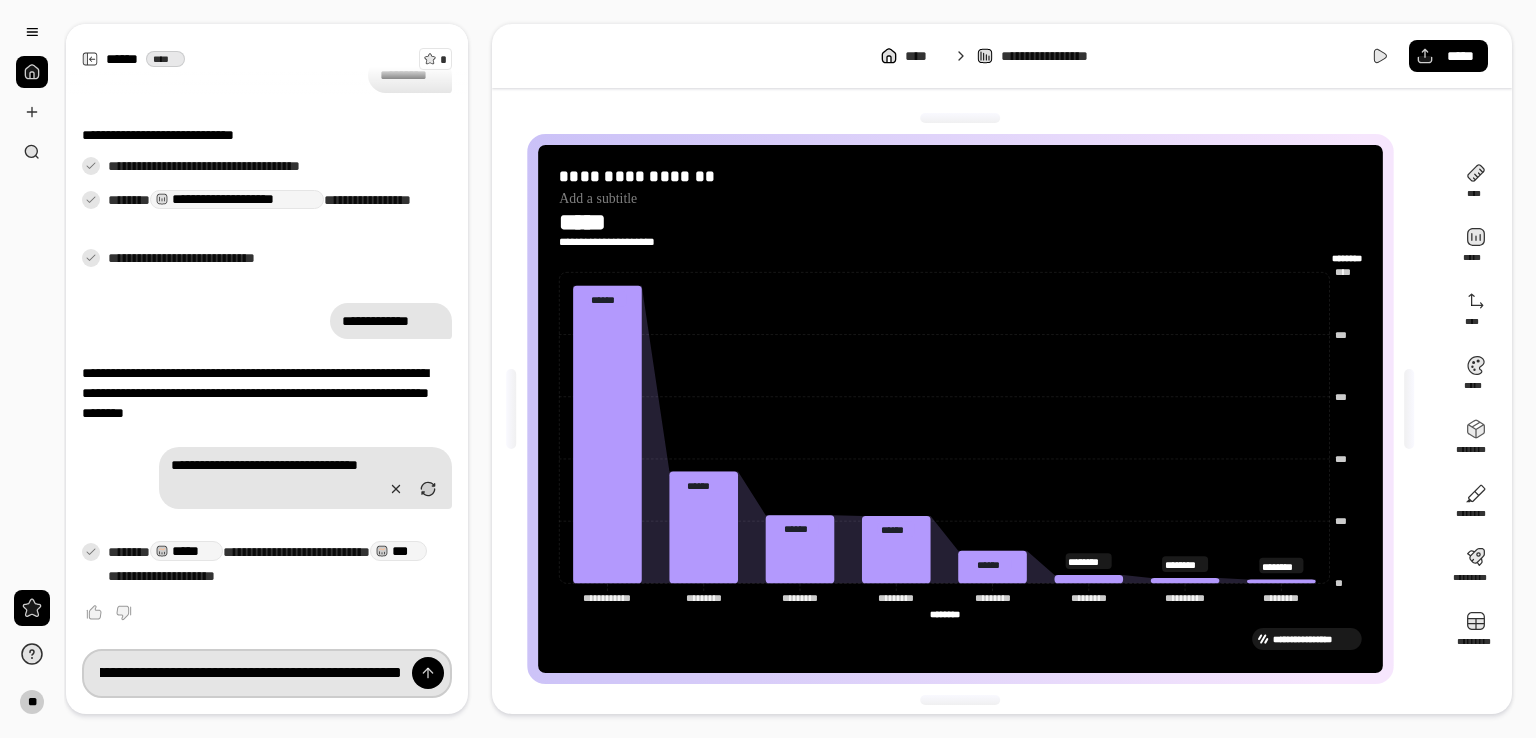 type on "**********" 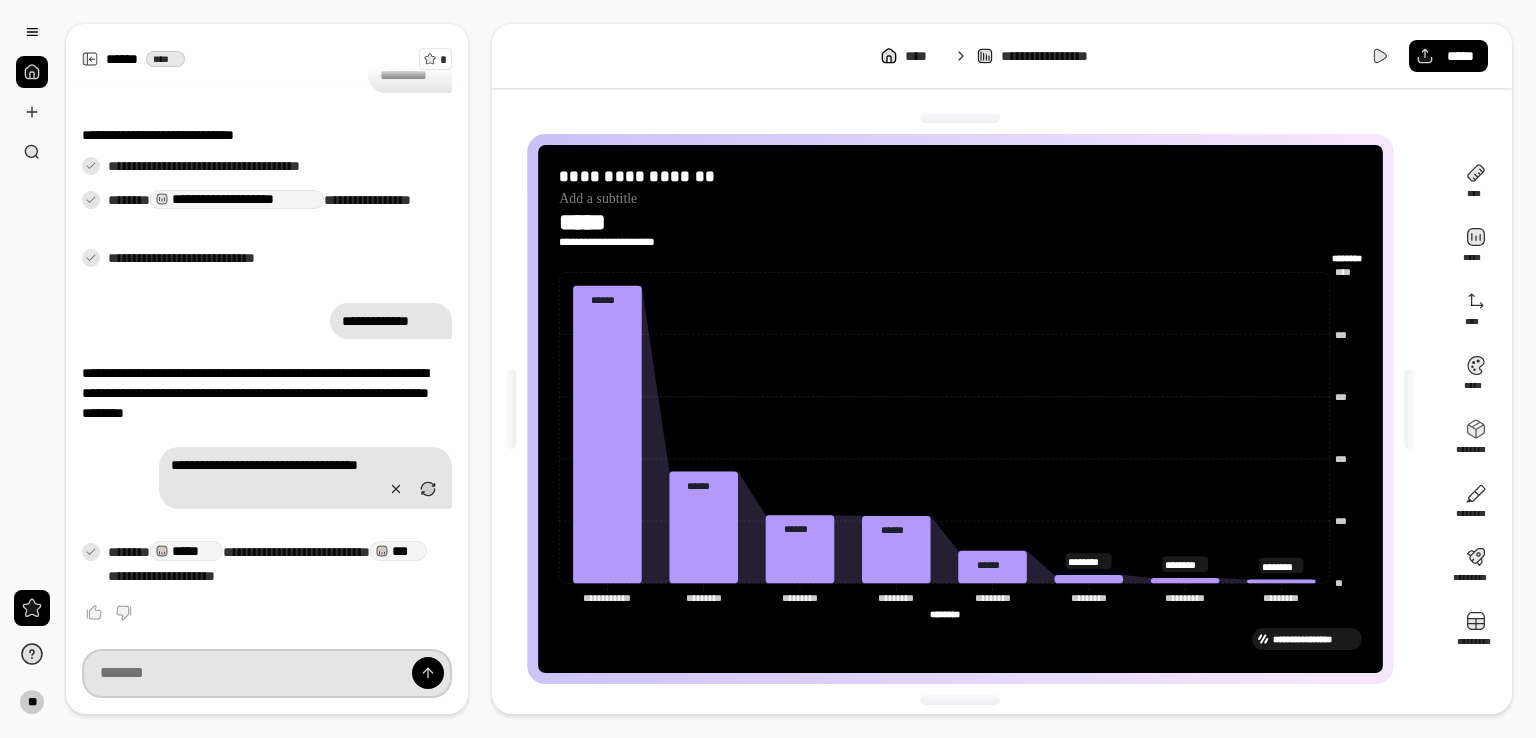 scroll, scrollTop: 207, scrollLeft: 0, axis: vertical 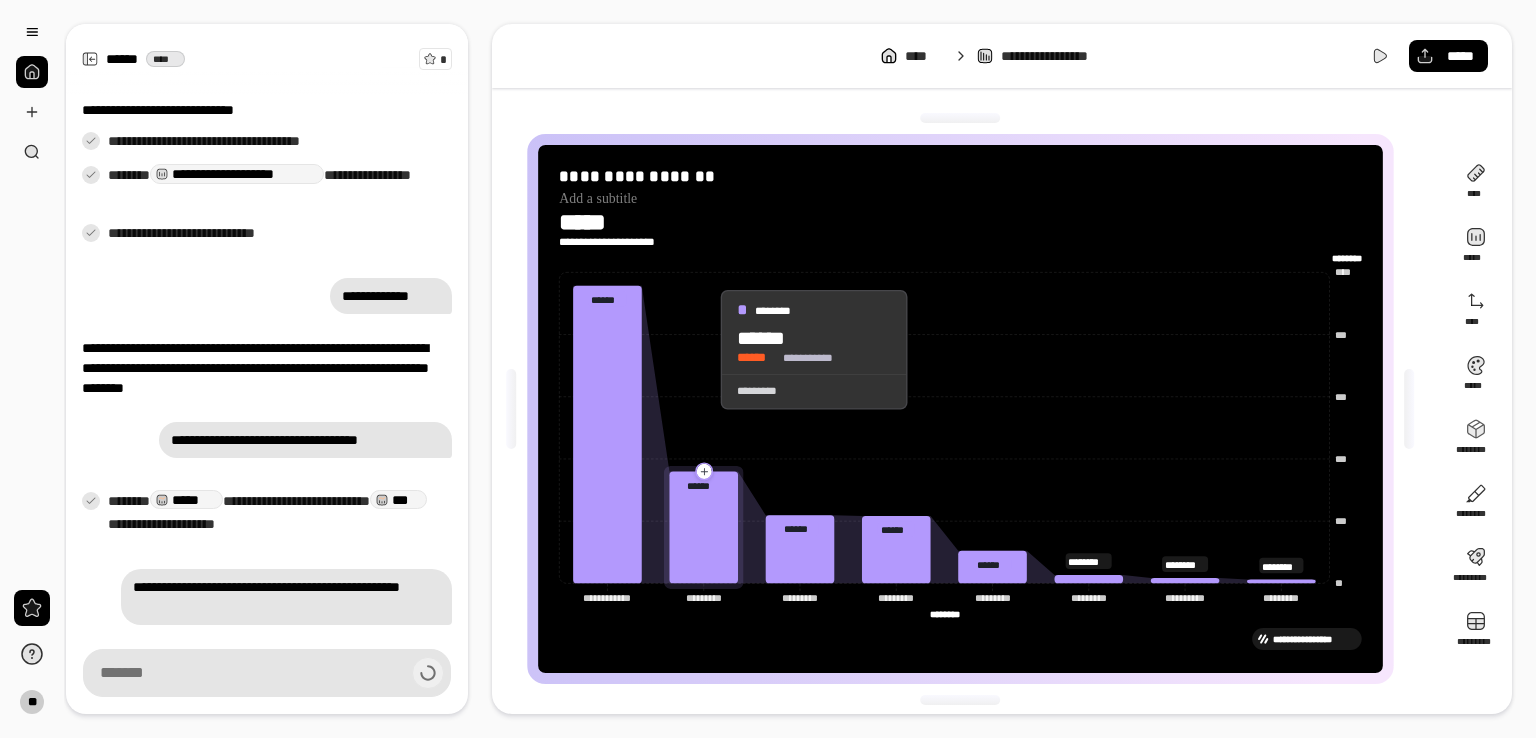 drag, startPoint x: 704, startPoint y: 498, endPoint x: 700, endPoint y: 348, distance: 150.05333 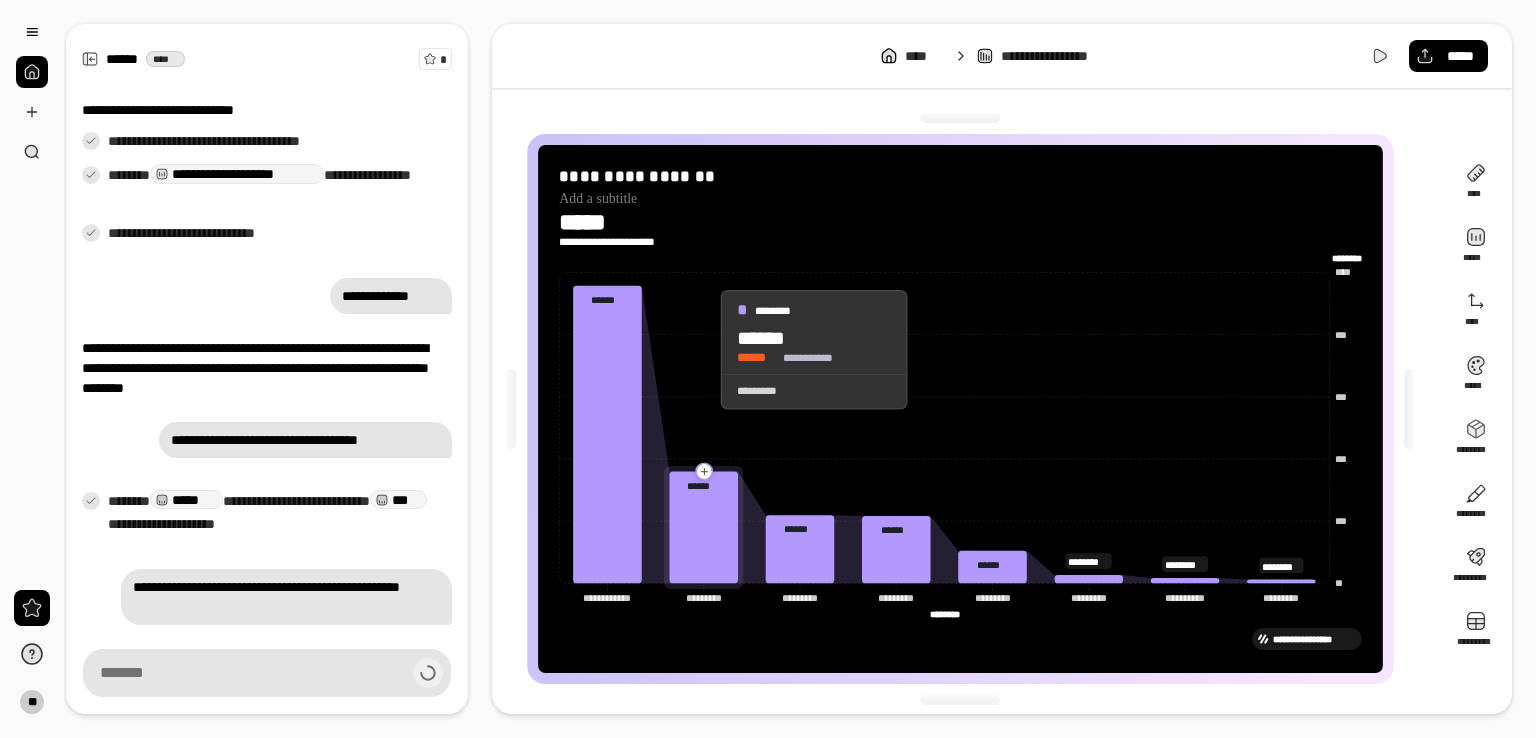 click 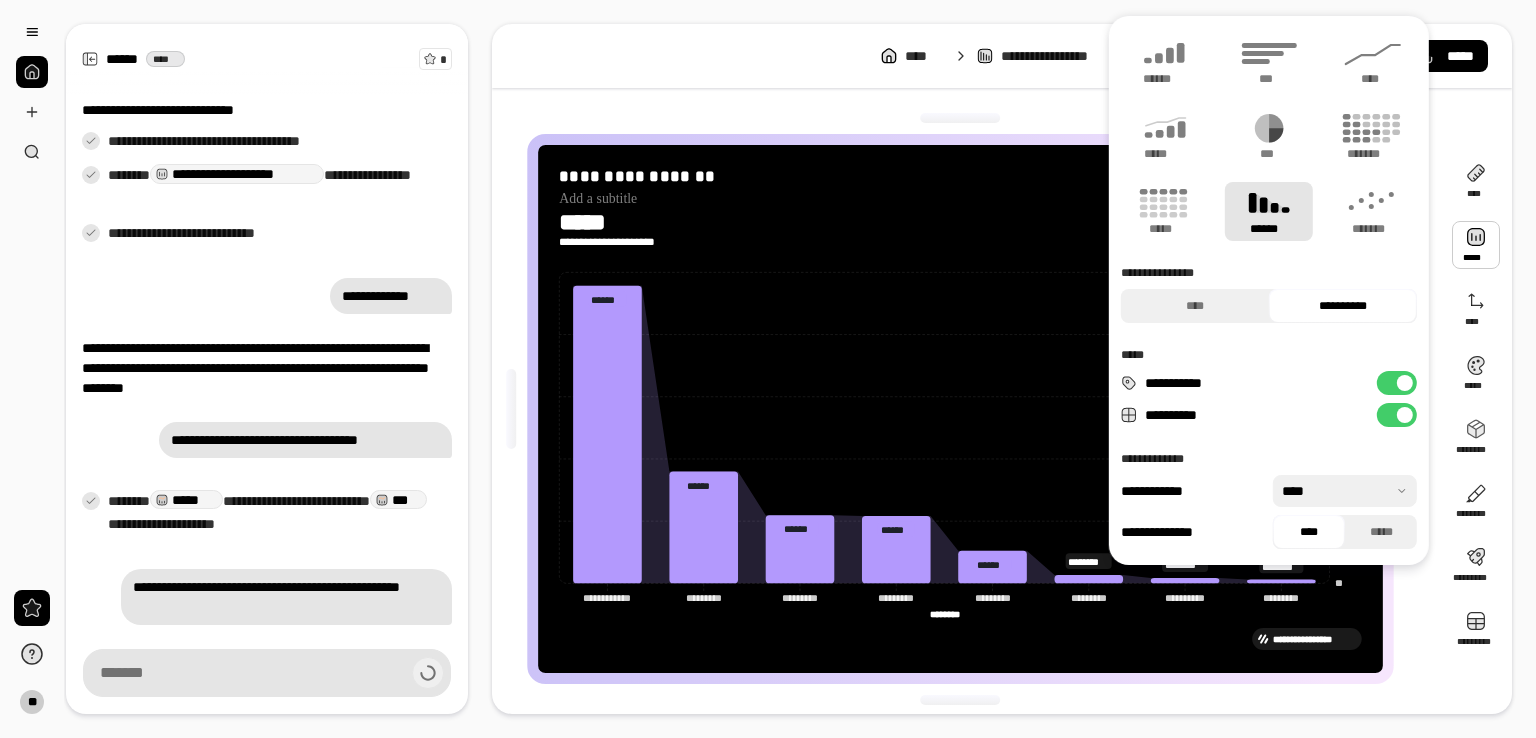 click on "**********" at bounding box center [1397, 415] 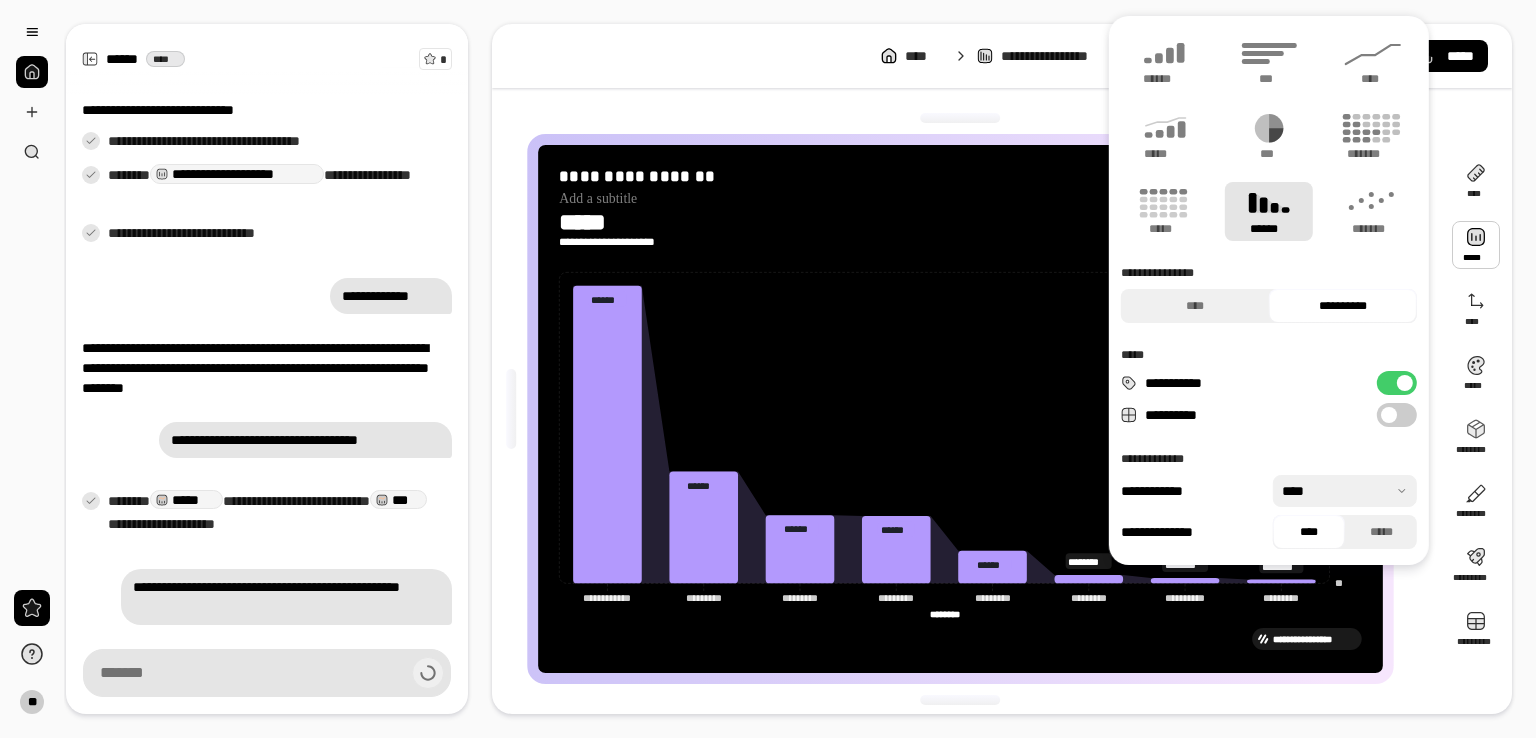 click at bounding box center (1389, 415) 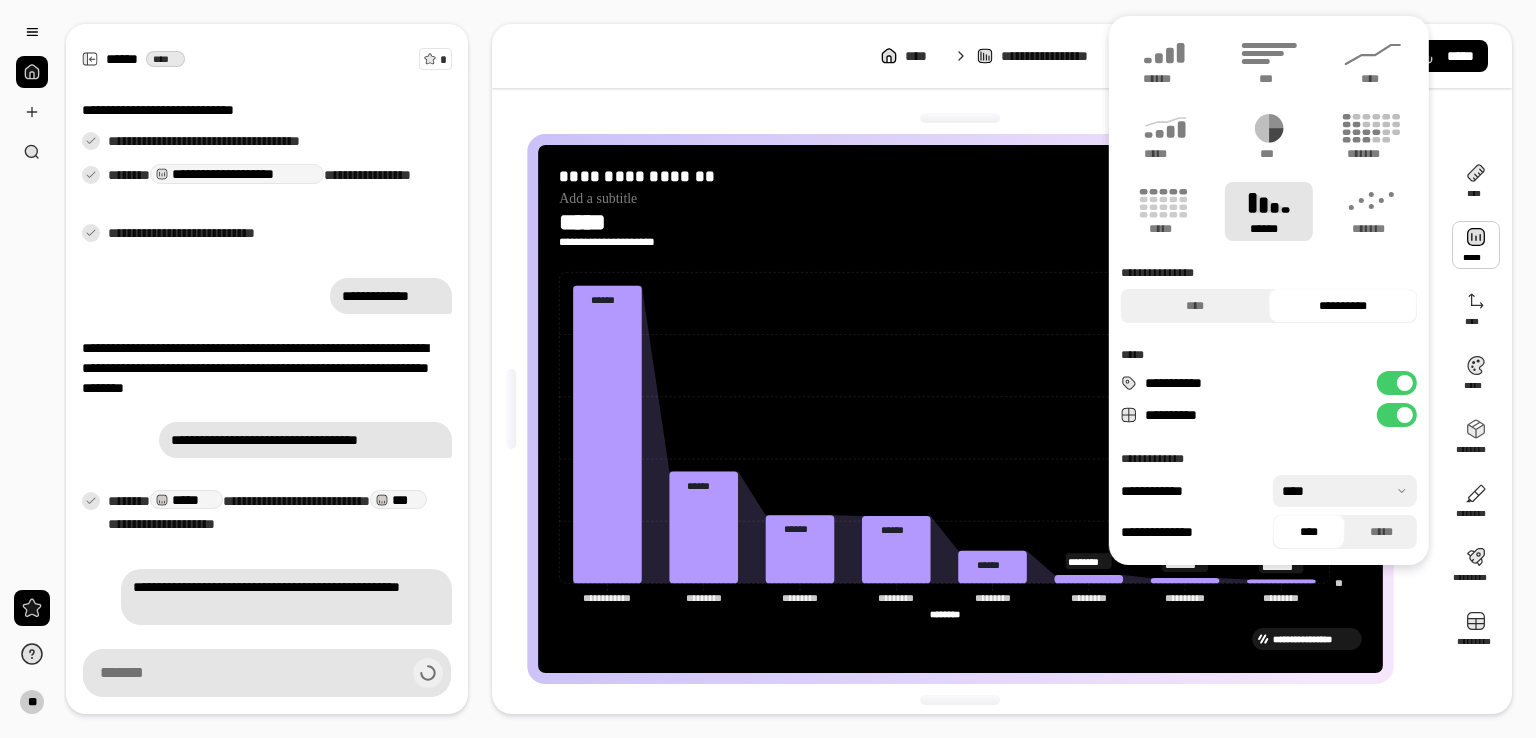 click at bounding box center (1345, 491) 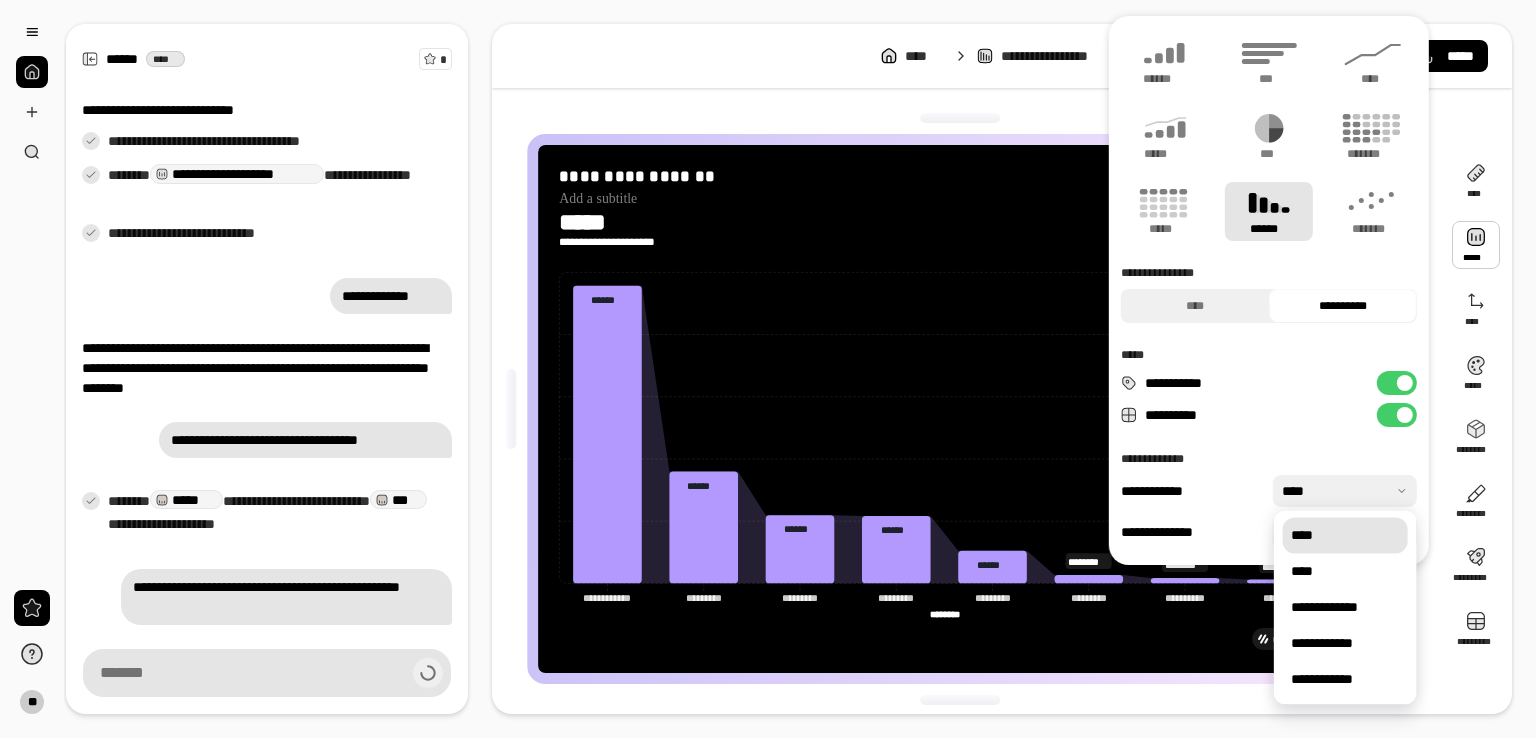click at bounding box center (1345, 491) 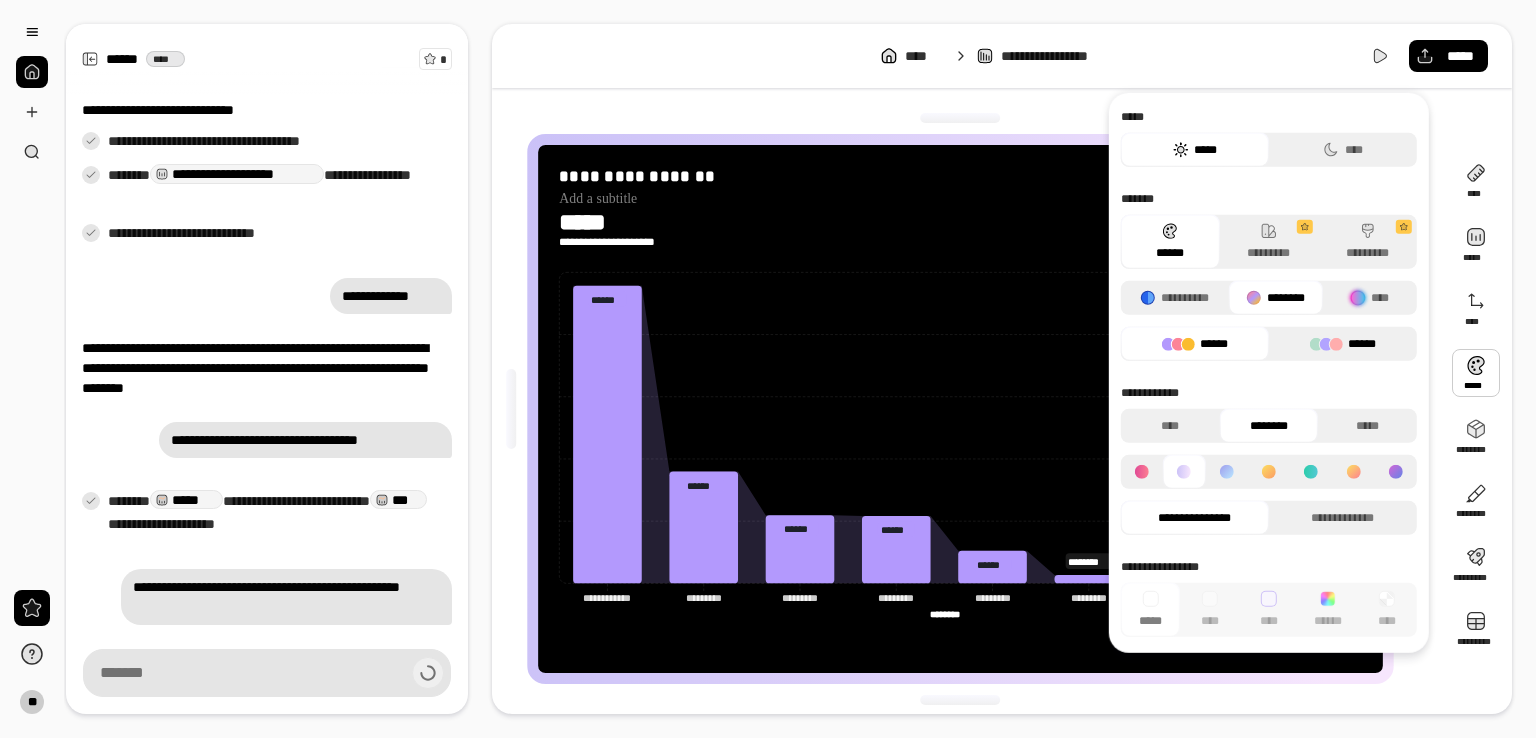 click 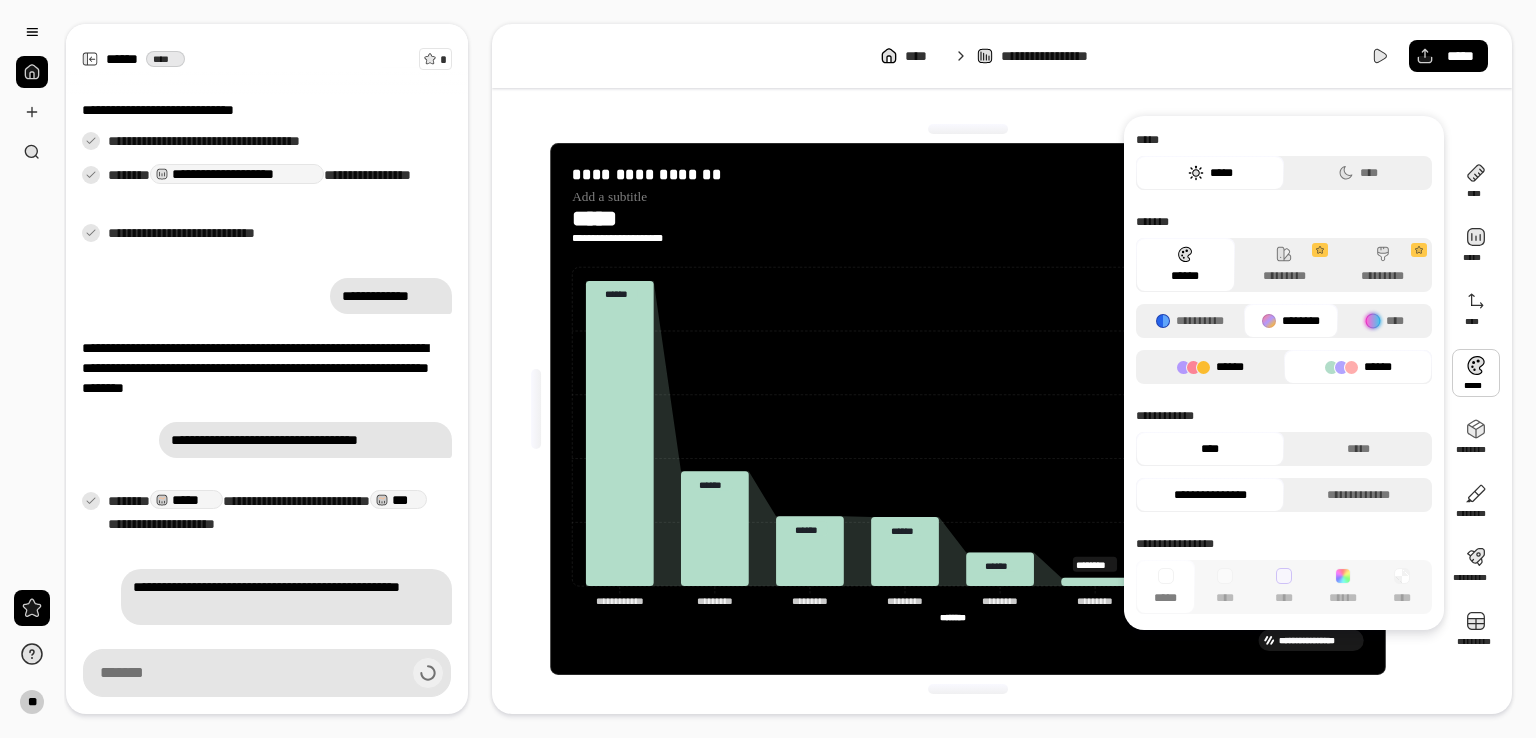 click on "******" at bounding box center [1210, 367] 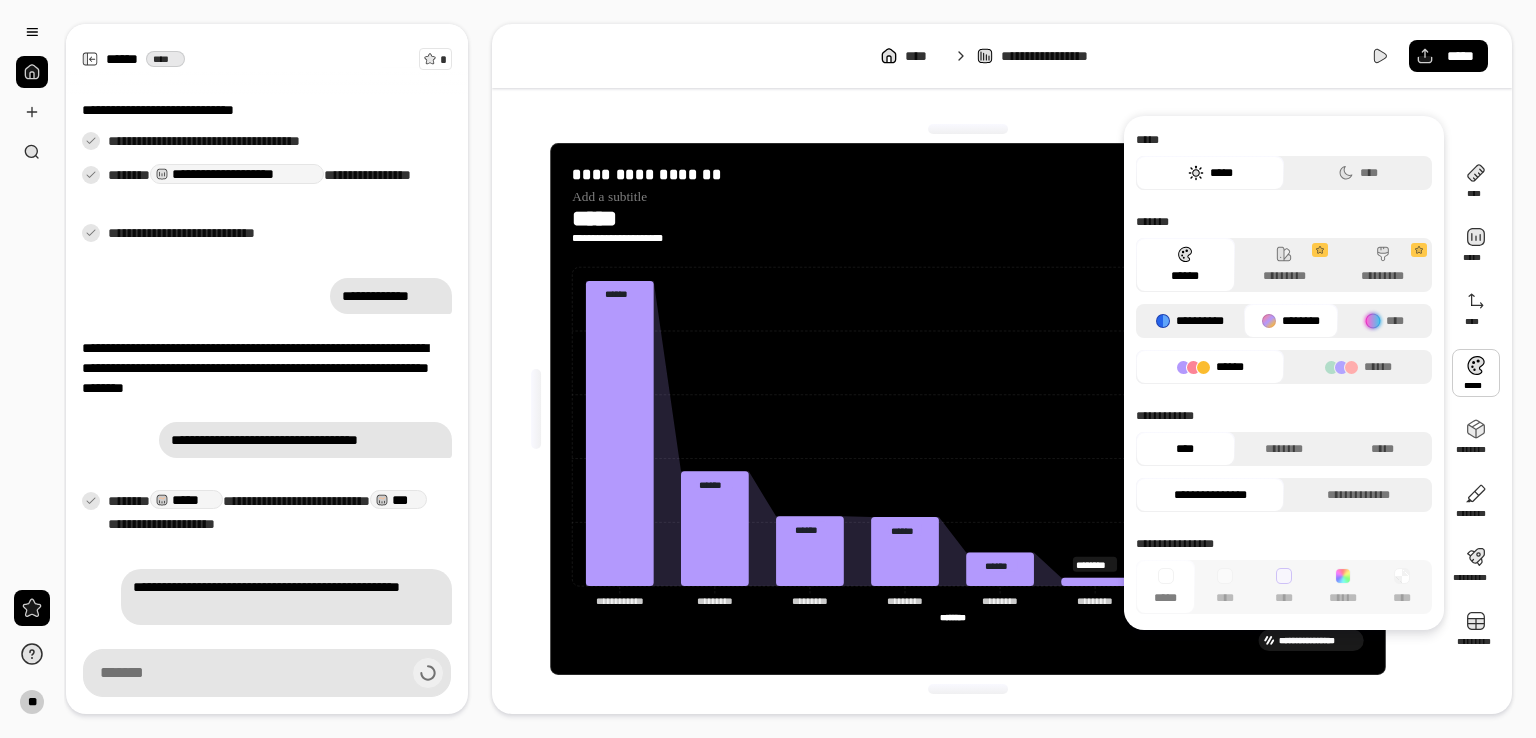 click on "**********" at bounding box center [1190, 321] 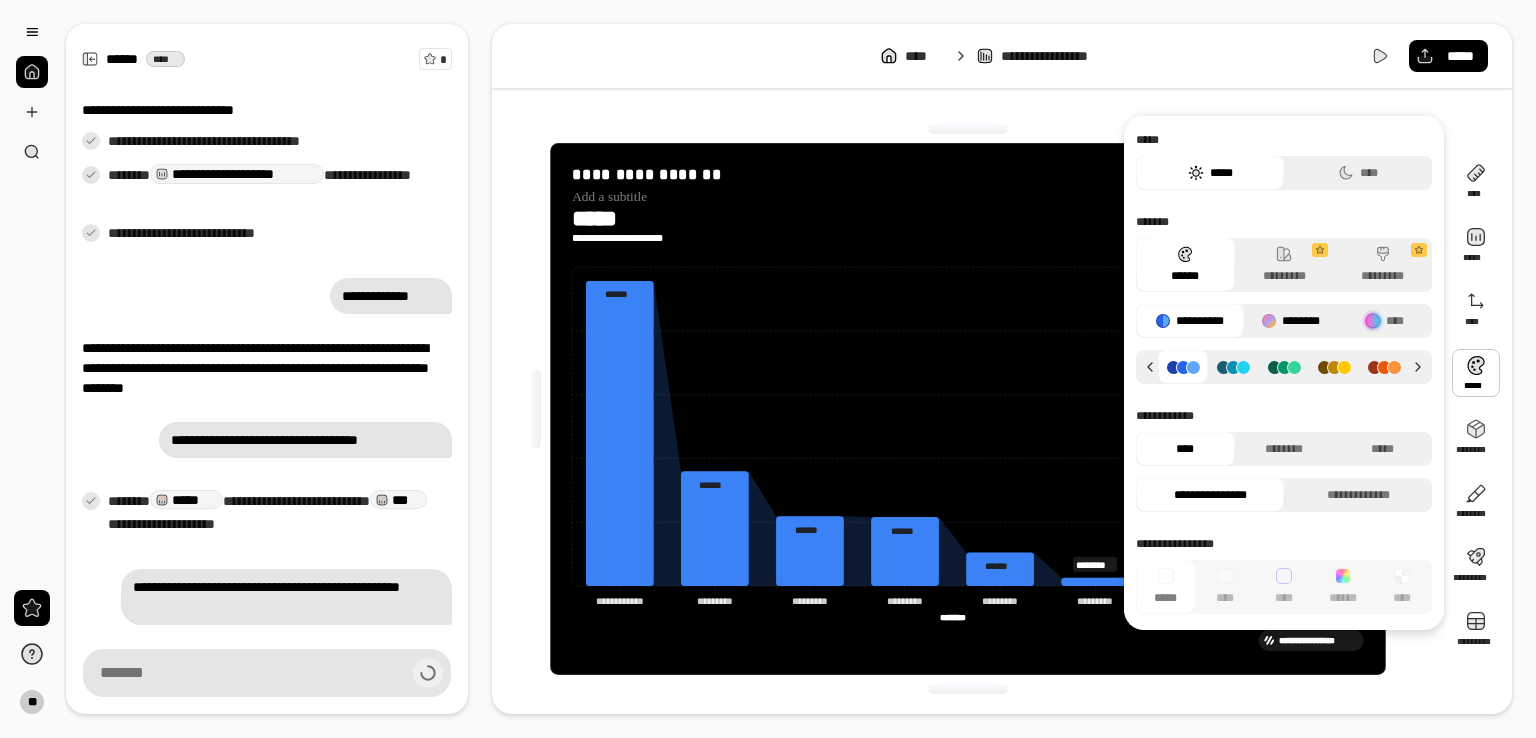 click on "********" at bounding box center [1291, 321] 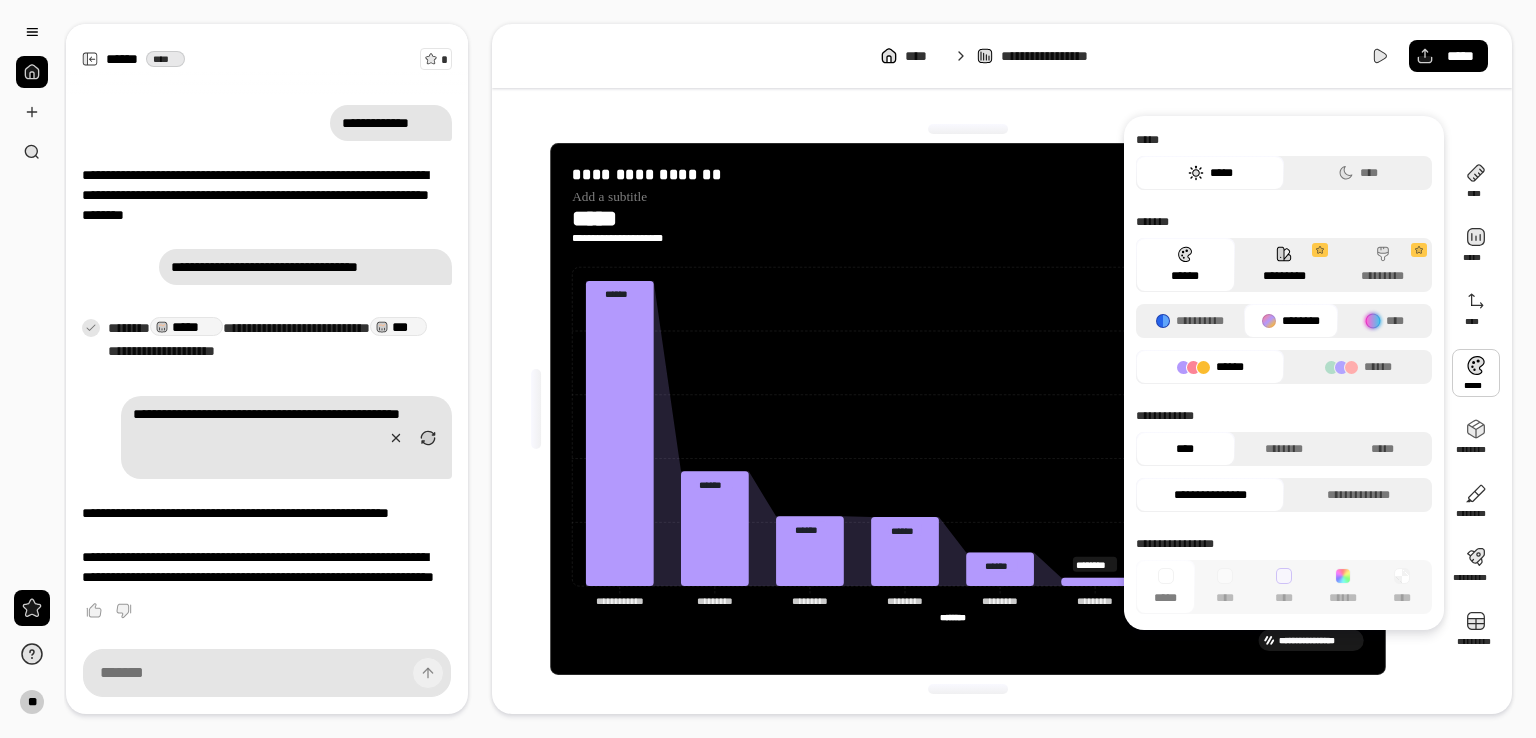 scroll, scrollTop: 444, scrollLeft: 0, axis: vertical 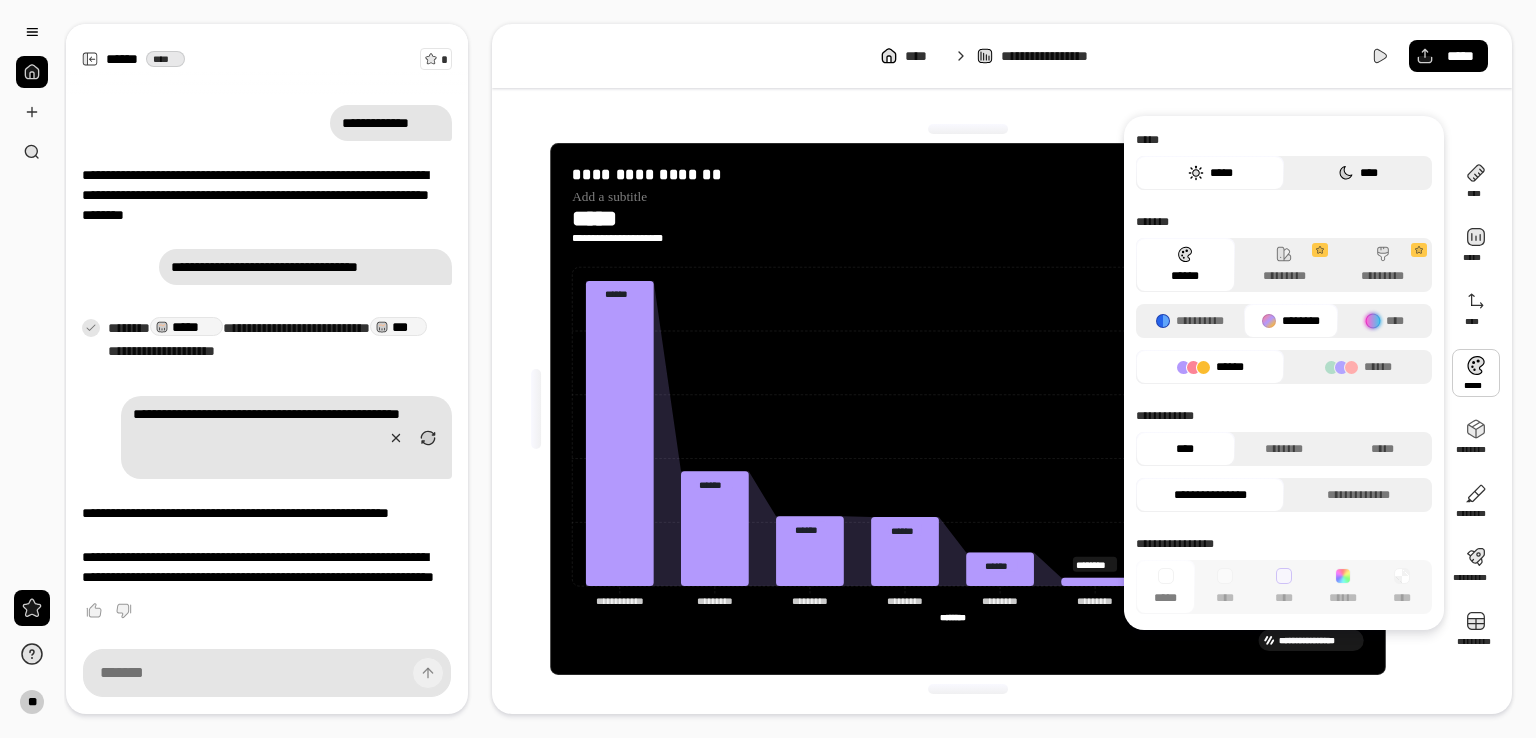 click 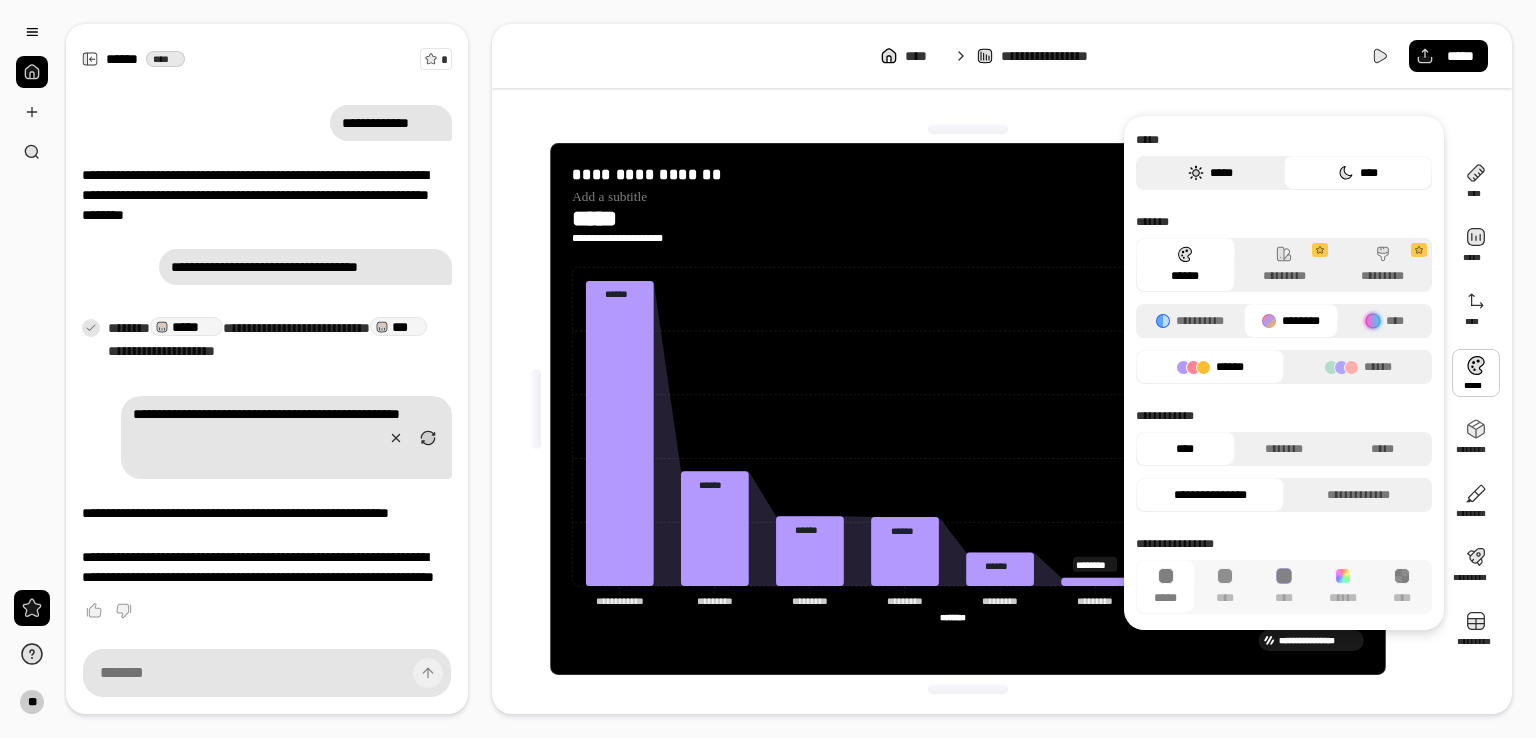 click on "*****" at bounding box center (1210, 173) 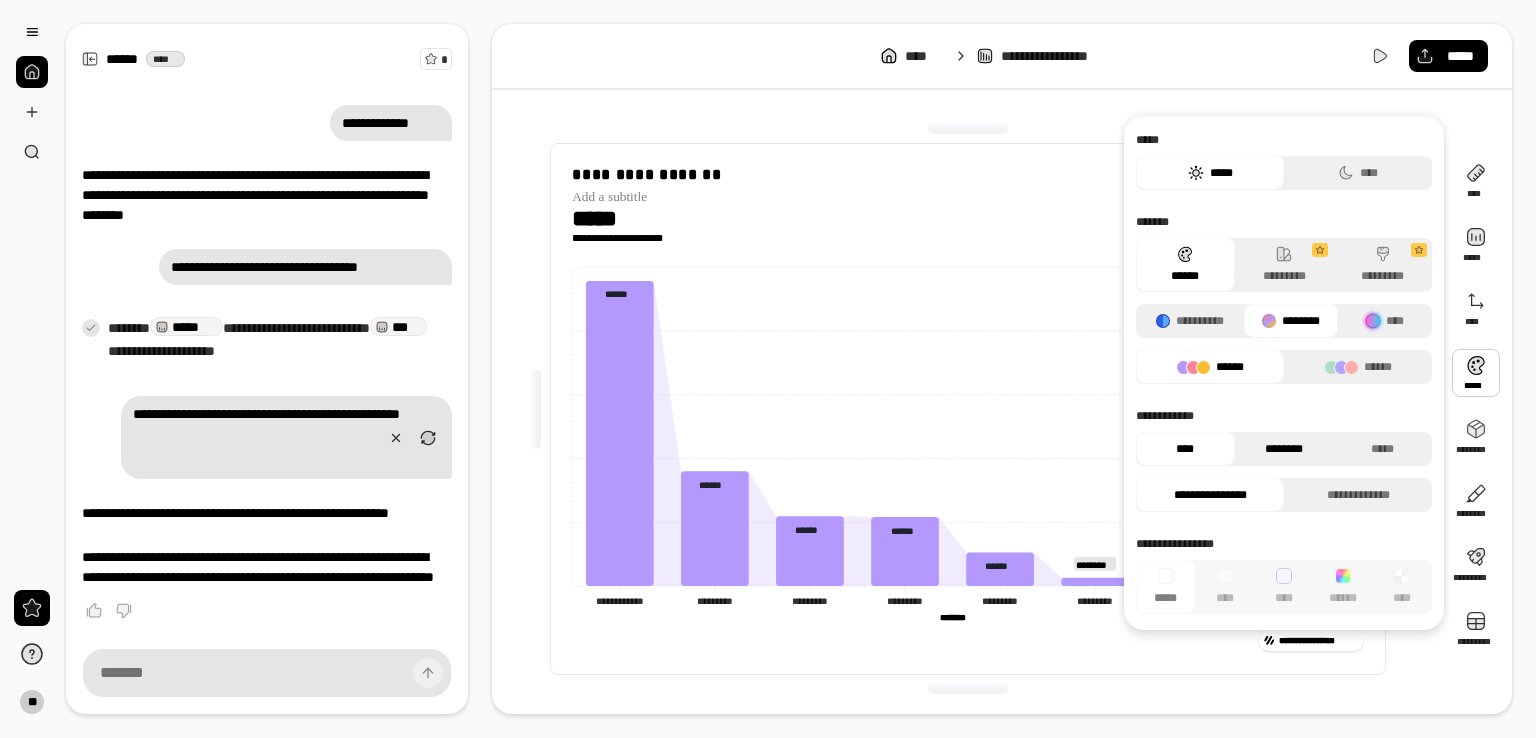 click on "********" at bounding box center (1284, 449) 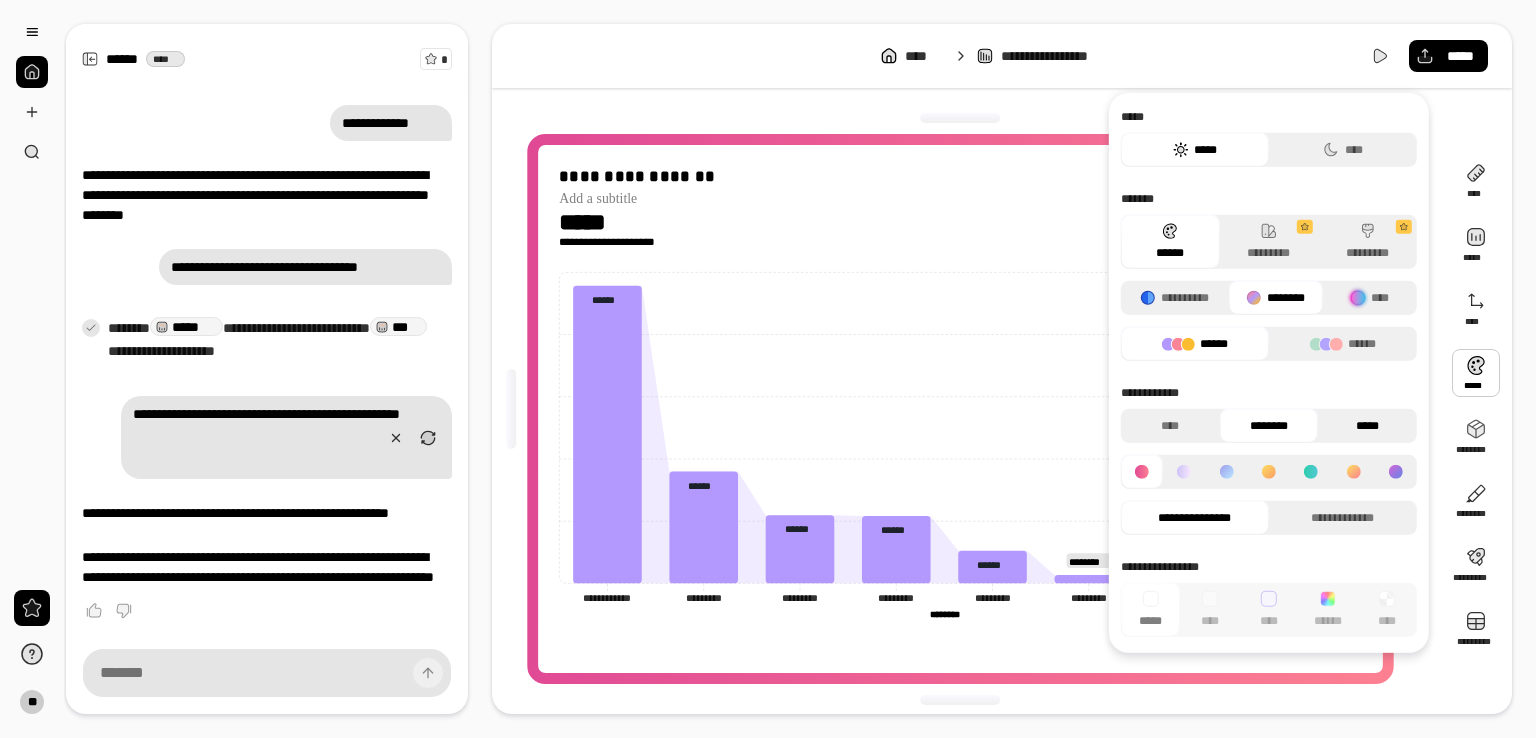 click on "*****" at bounding box center [1367, 426] 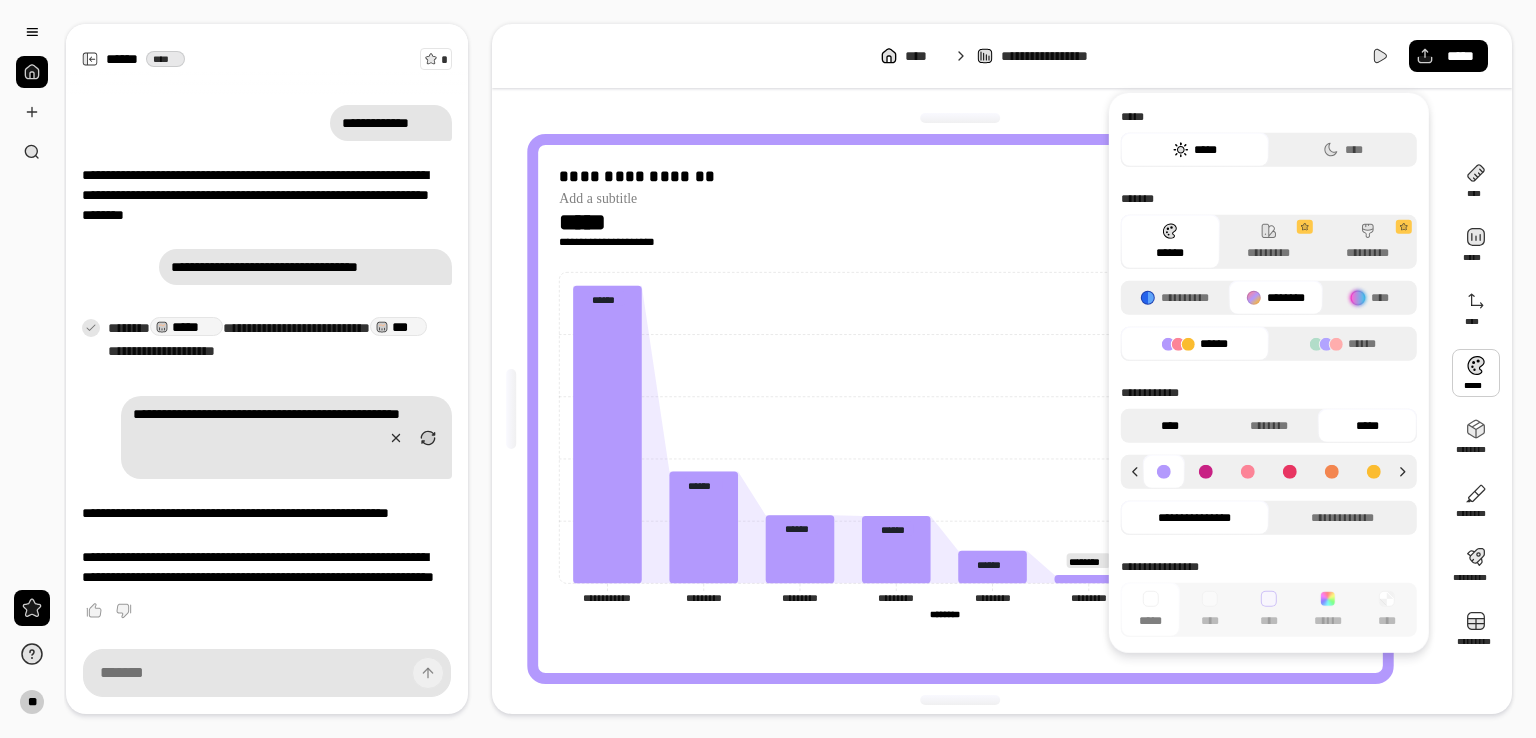 click on "****" at bounding box center [1170, 426] 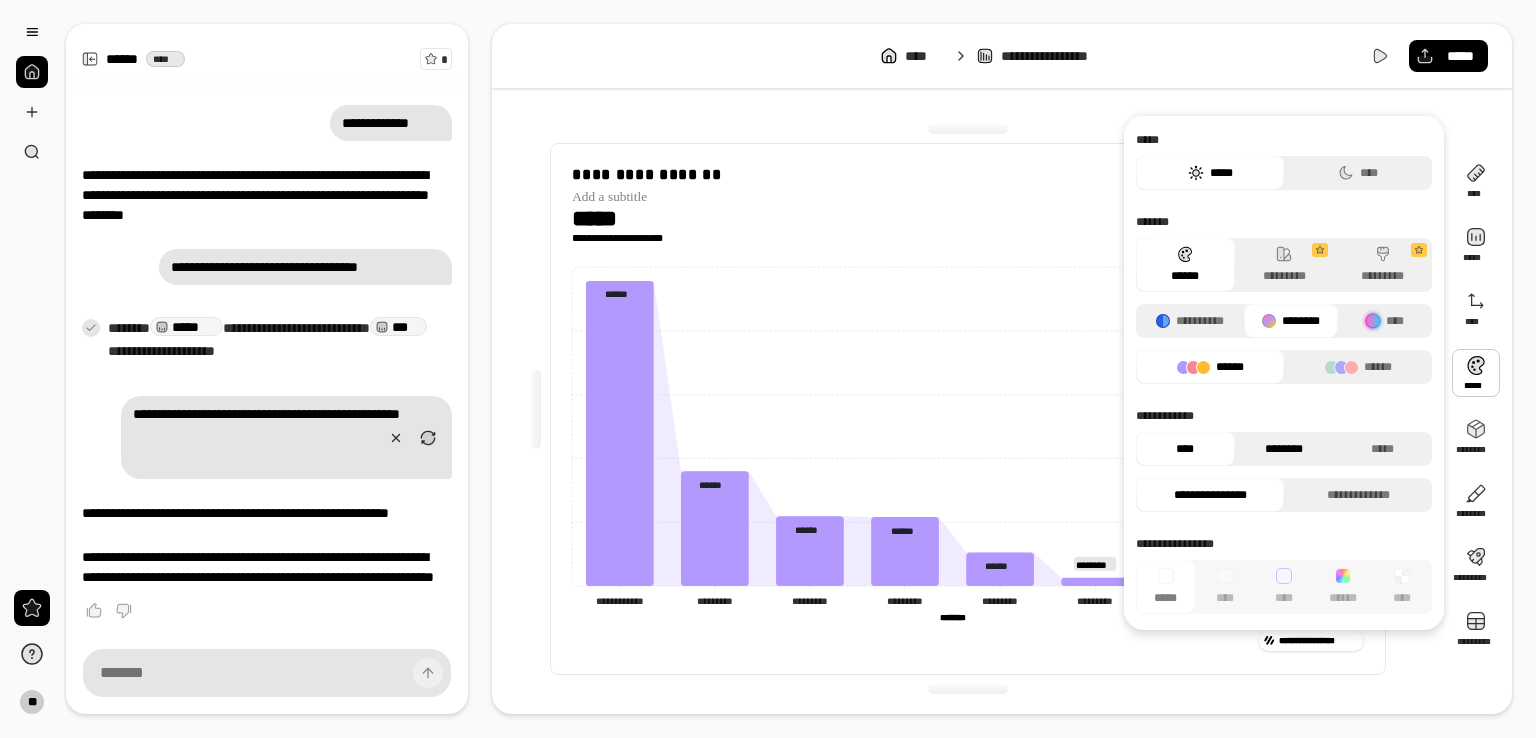 click on "********" at bounding box center [1284, 449] 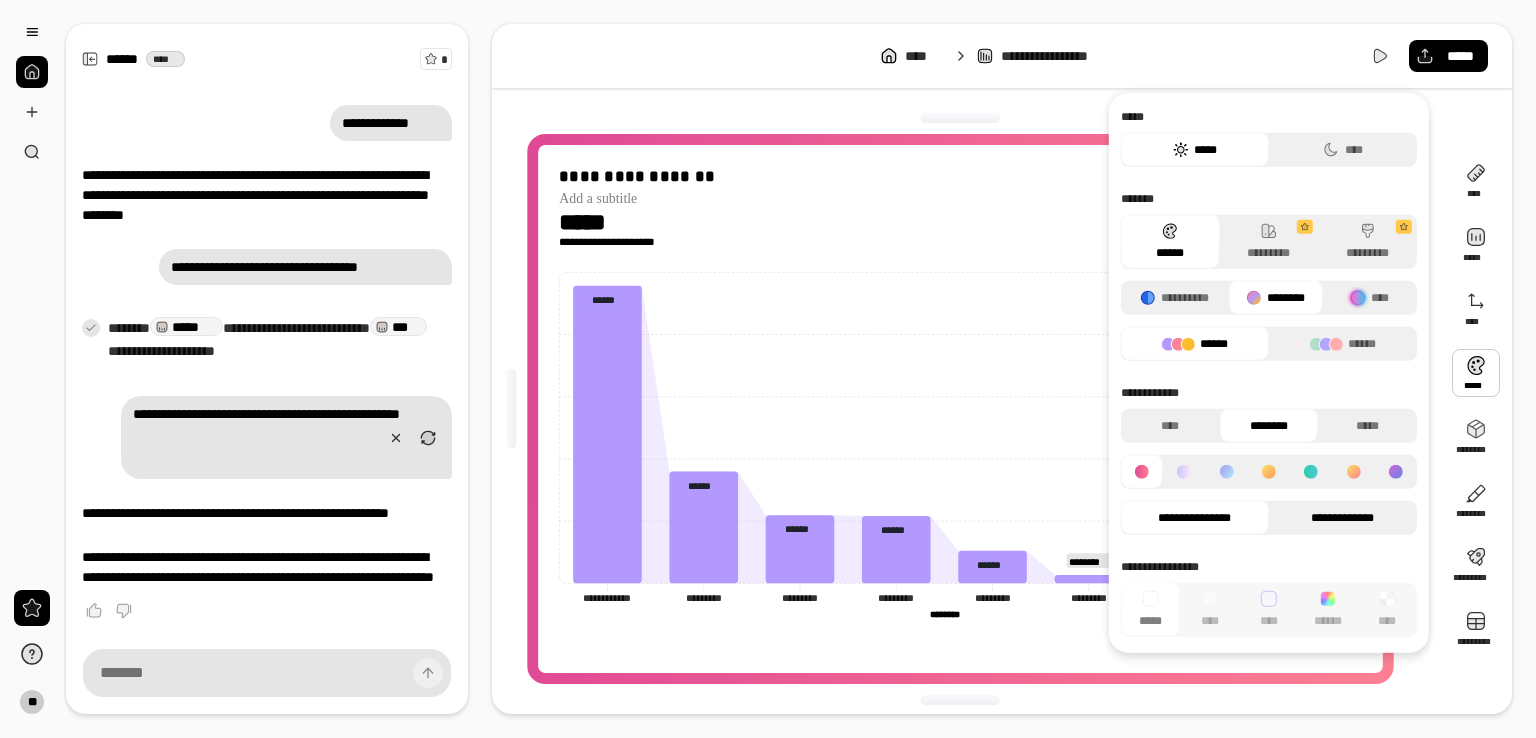 click on "**********" at bounding box center [1343, 518] 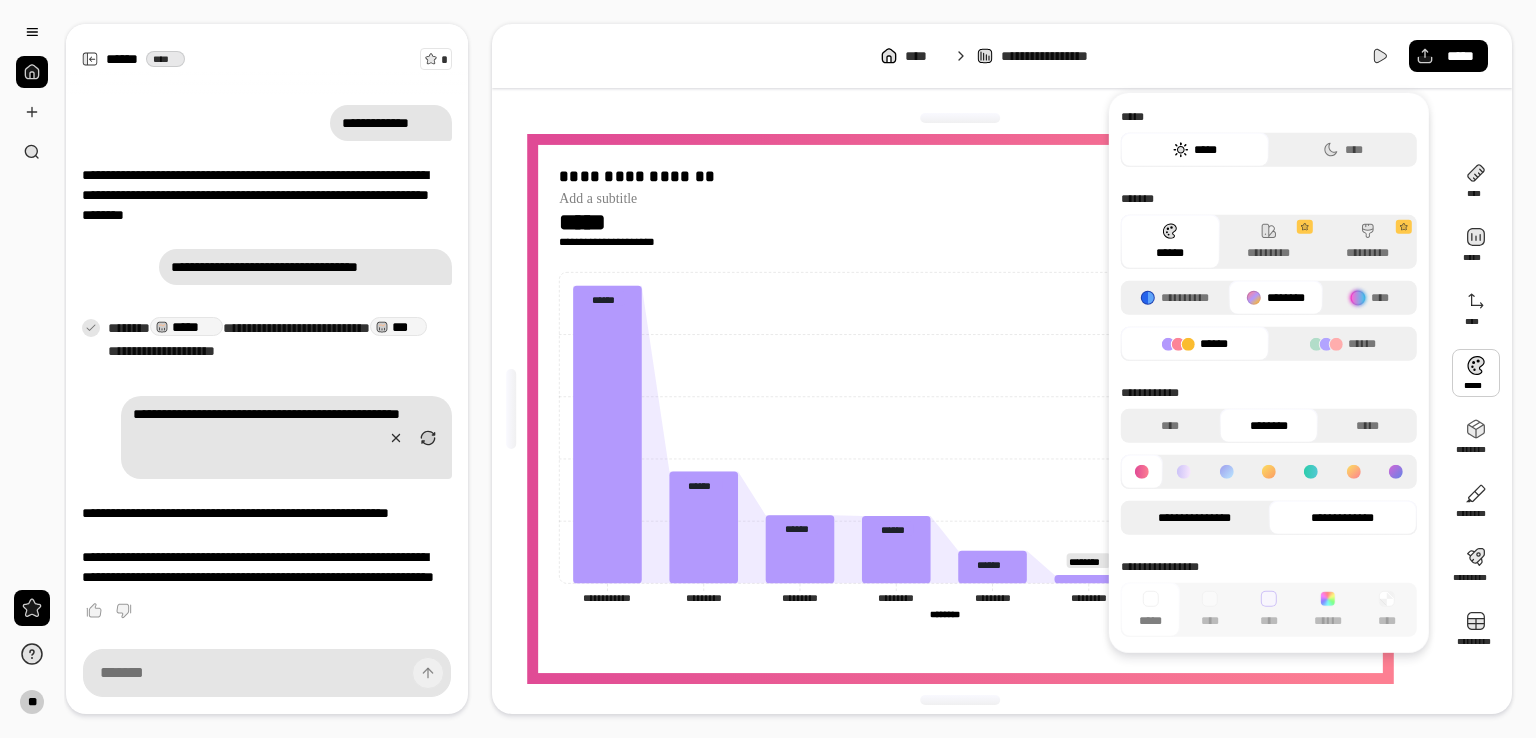 click on "**********" at bounding box center [1195, 518] 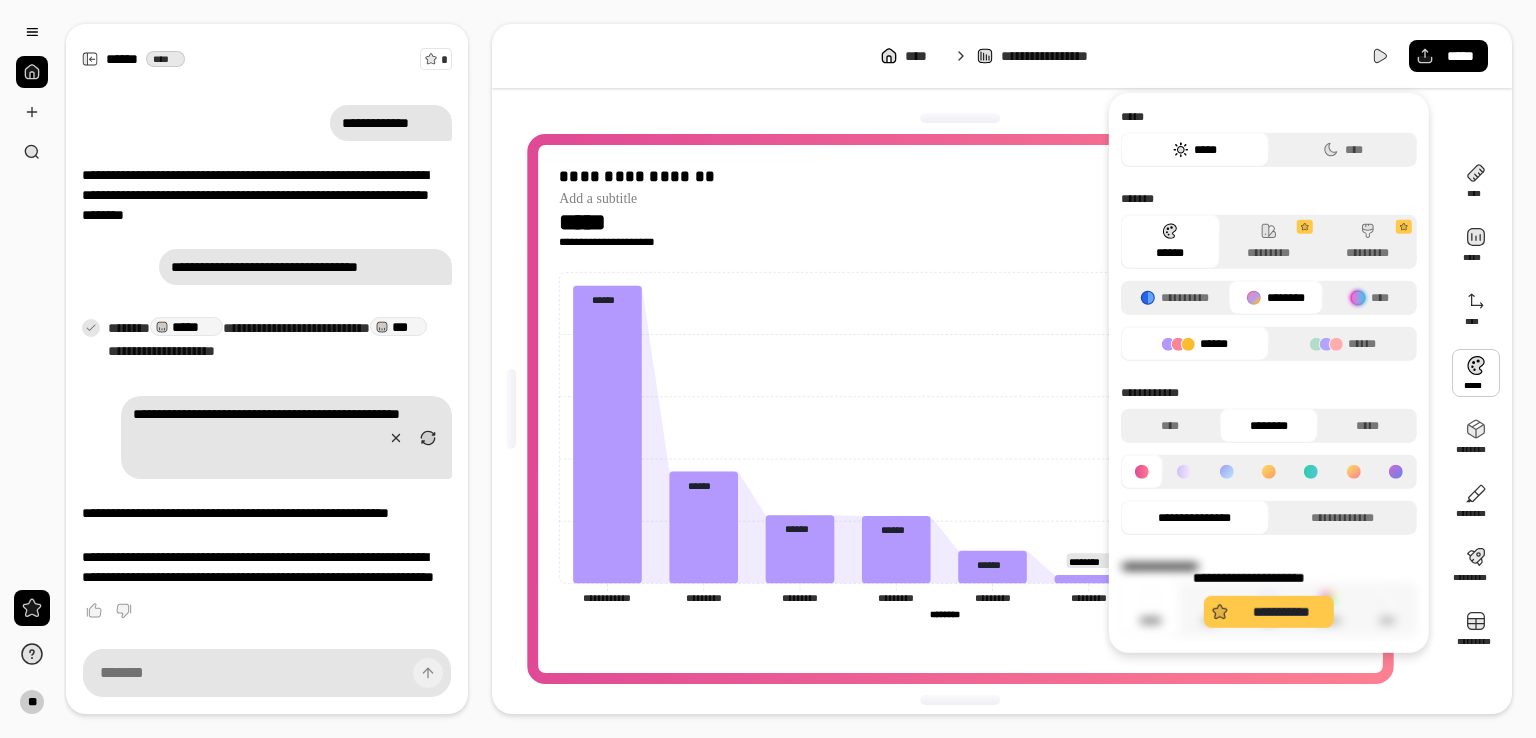 click on "**********" at bounding box center (1269, 598) 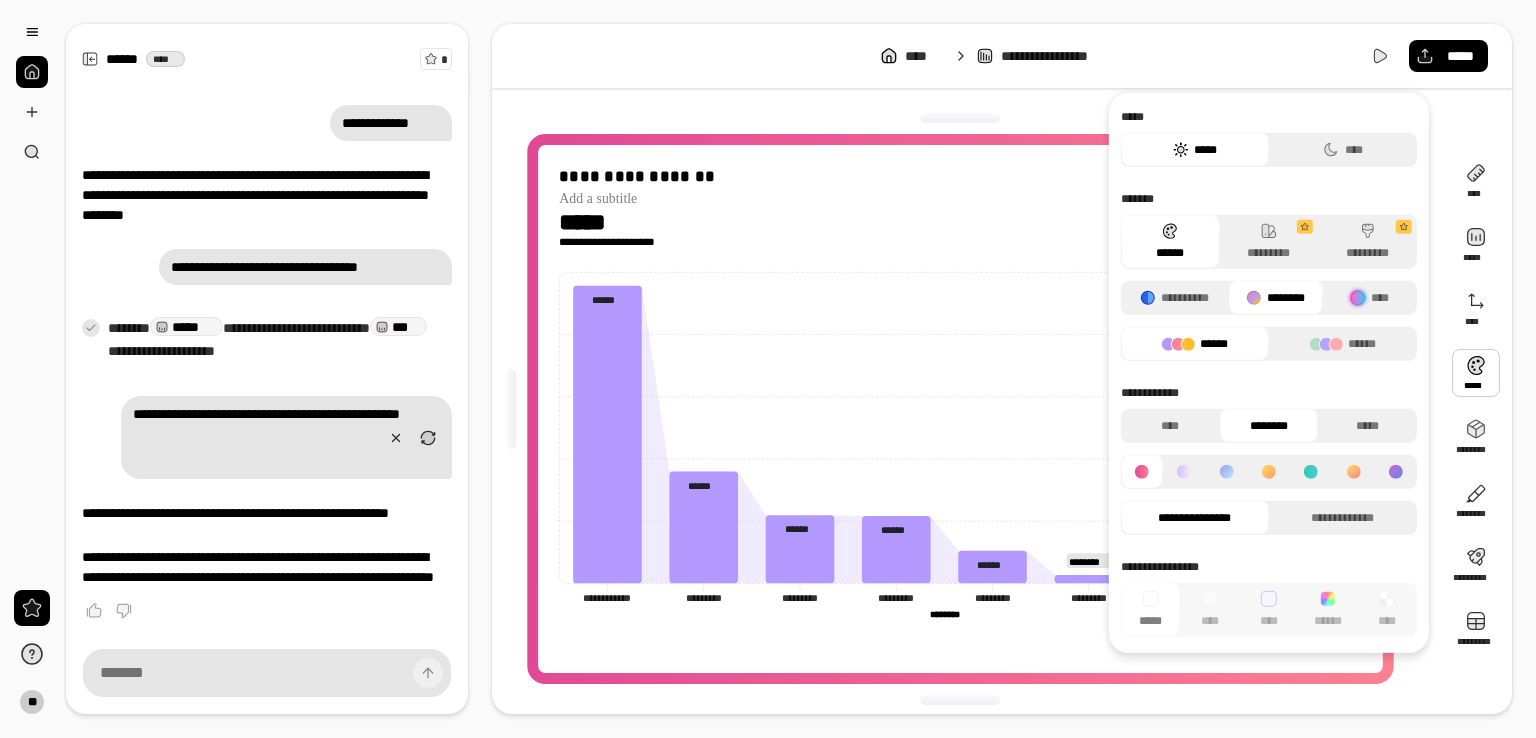 click at bounding box center [1184, 472] 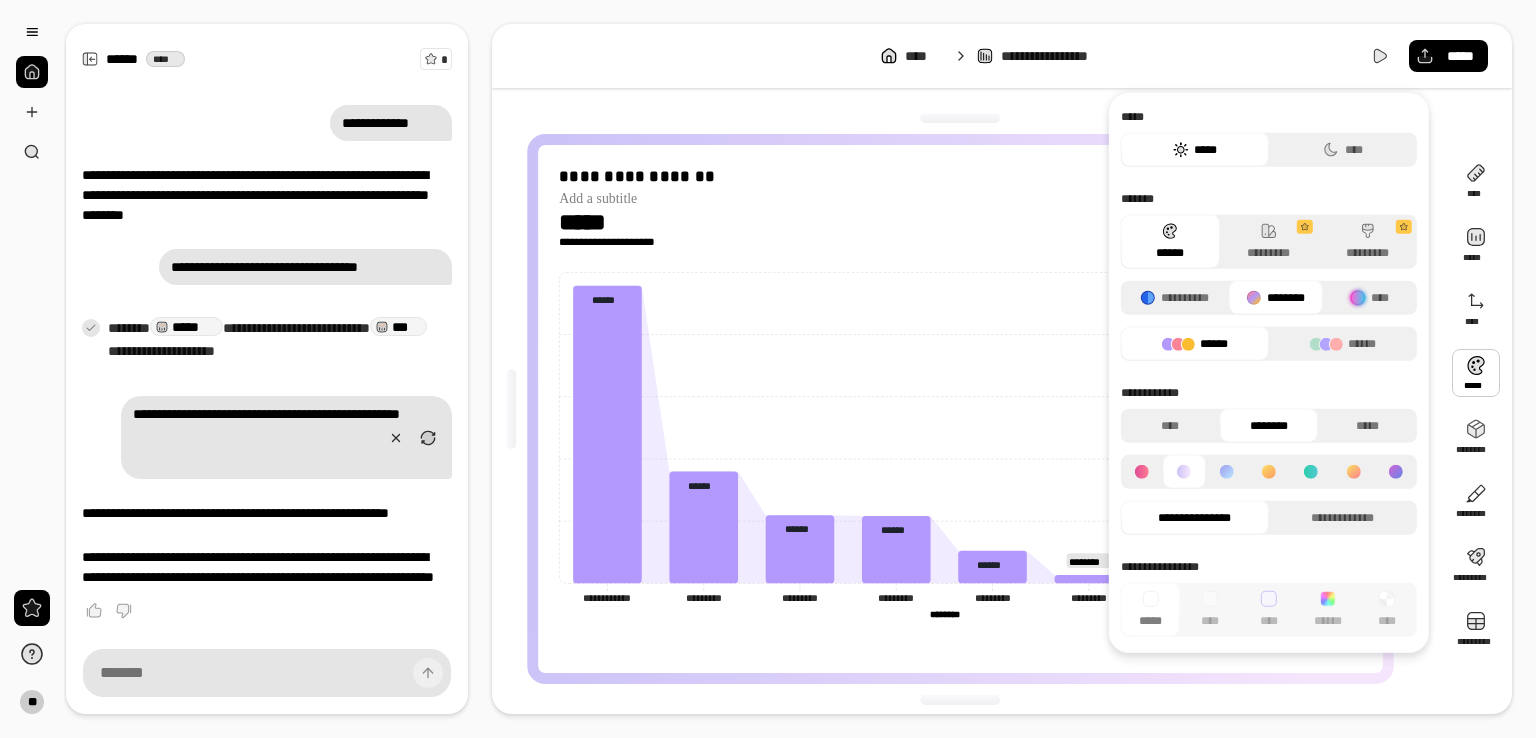 click at bounding box center (1142, 472) 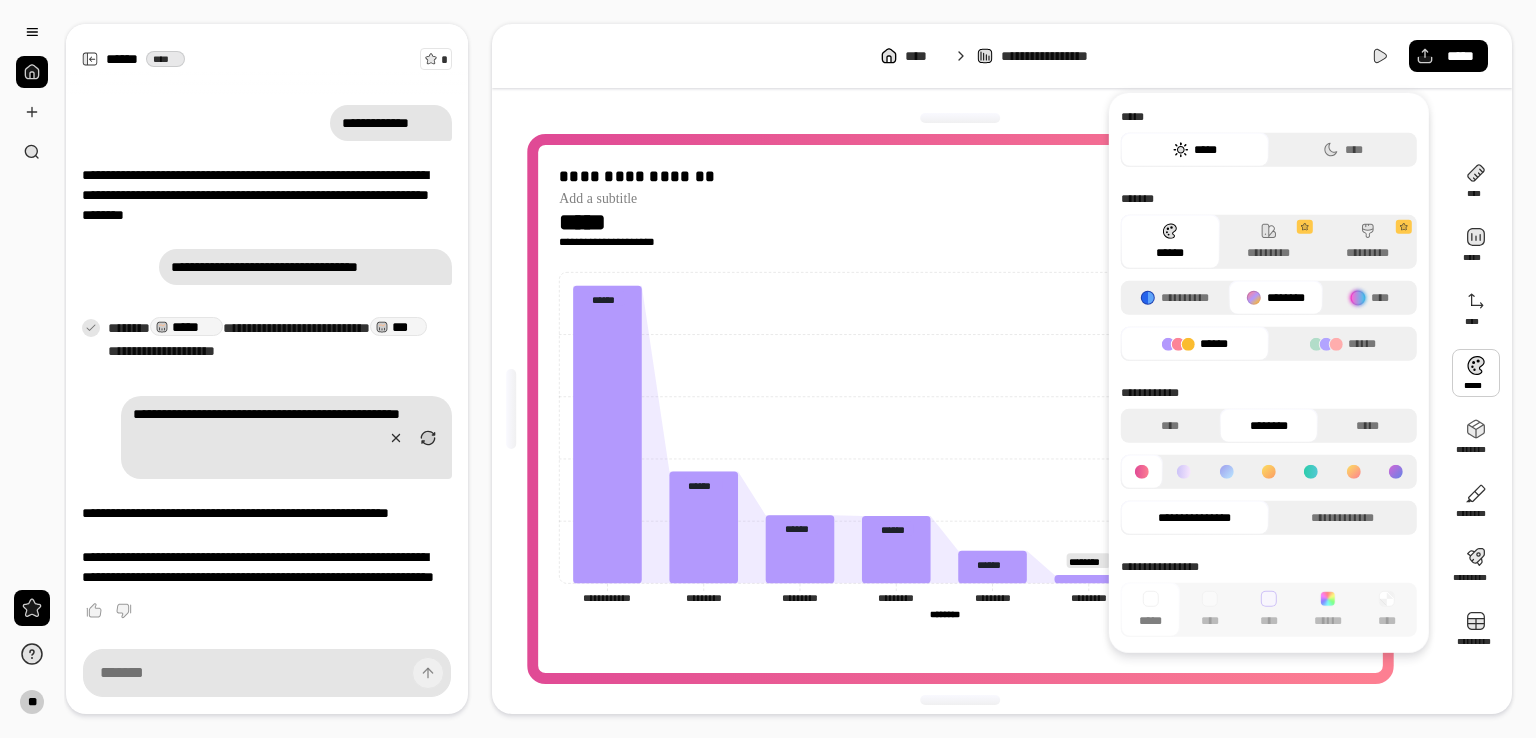 click at bounding box center (1226, 472) 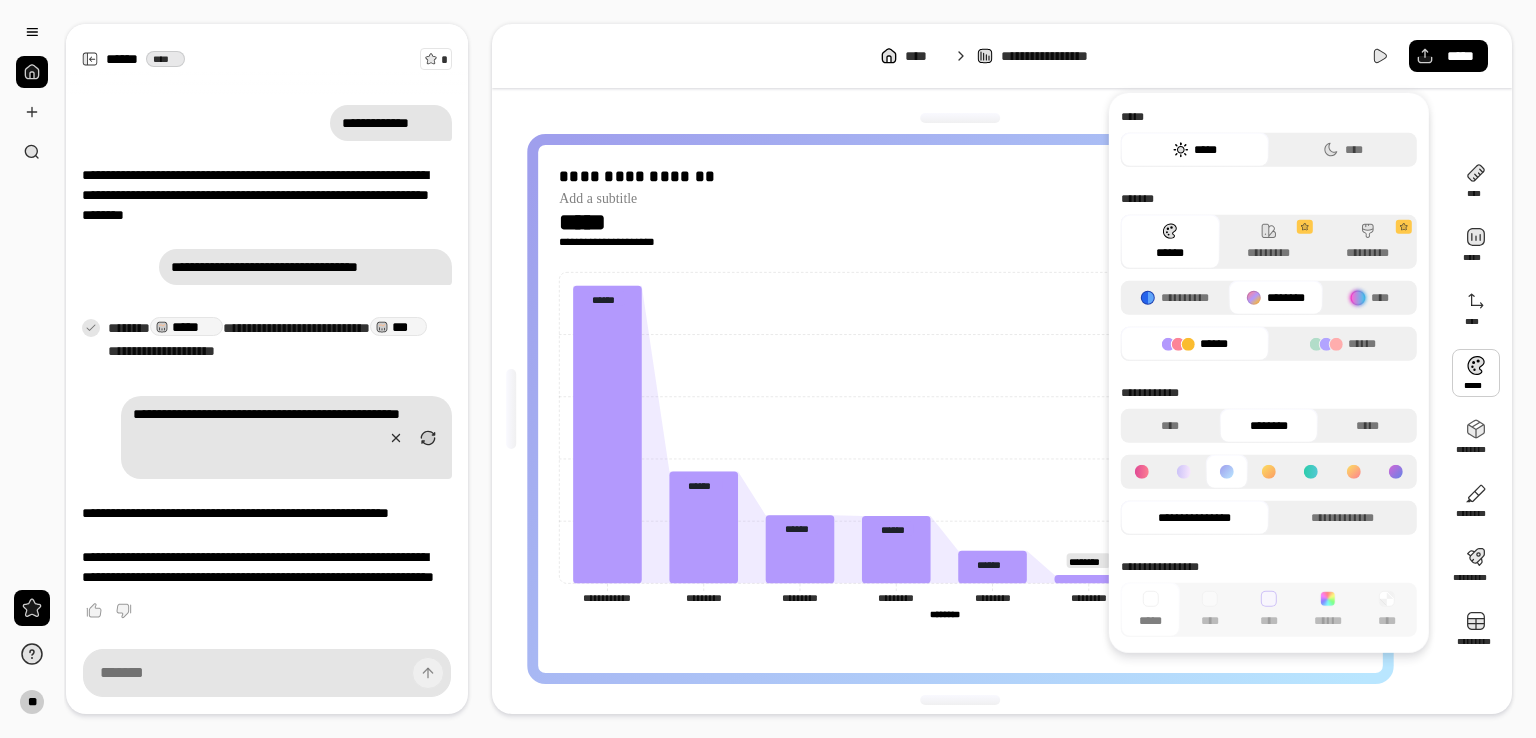 click at bounding box center [1311, 472] 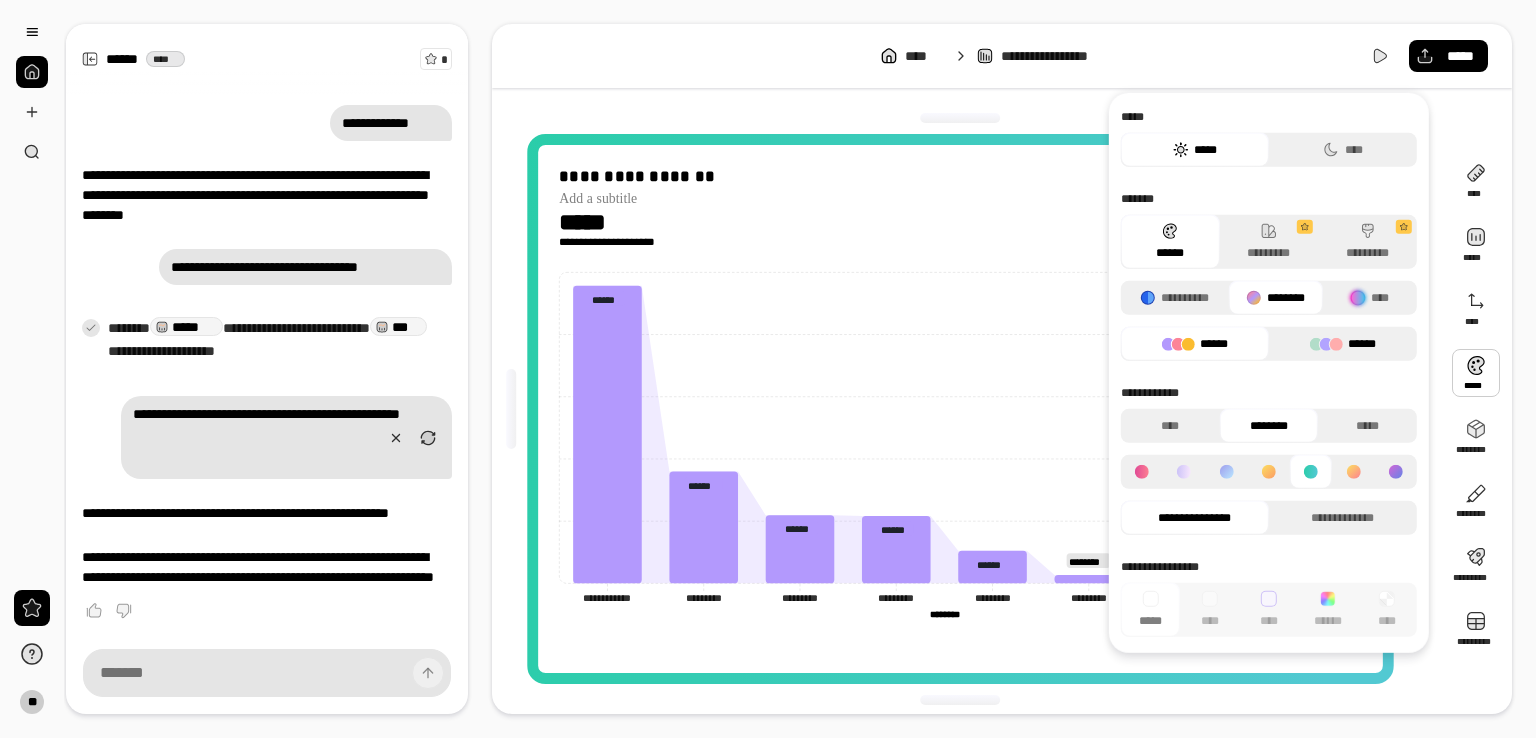 click on "******" at bounding box center (1343, 344) 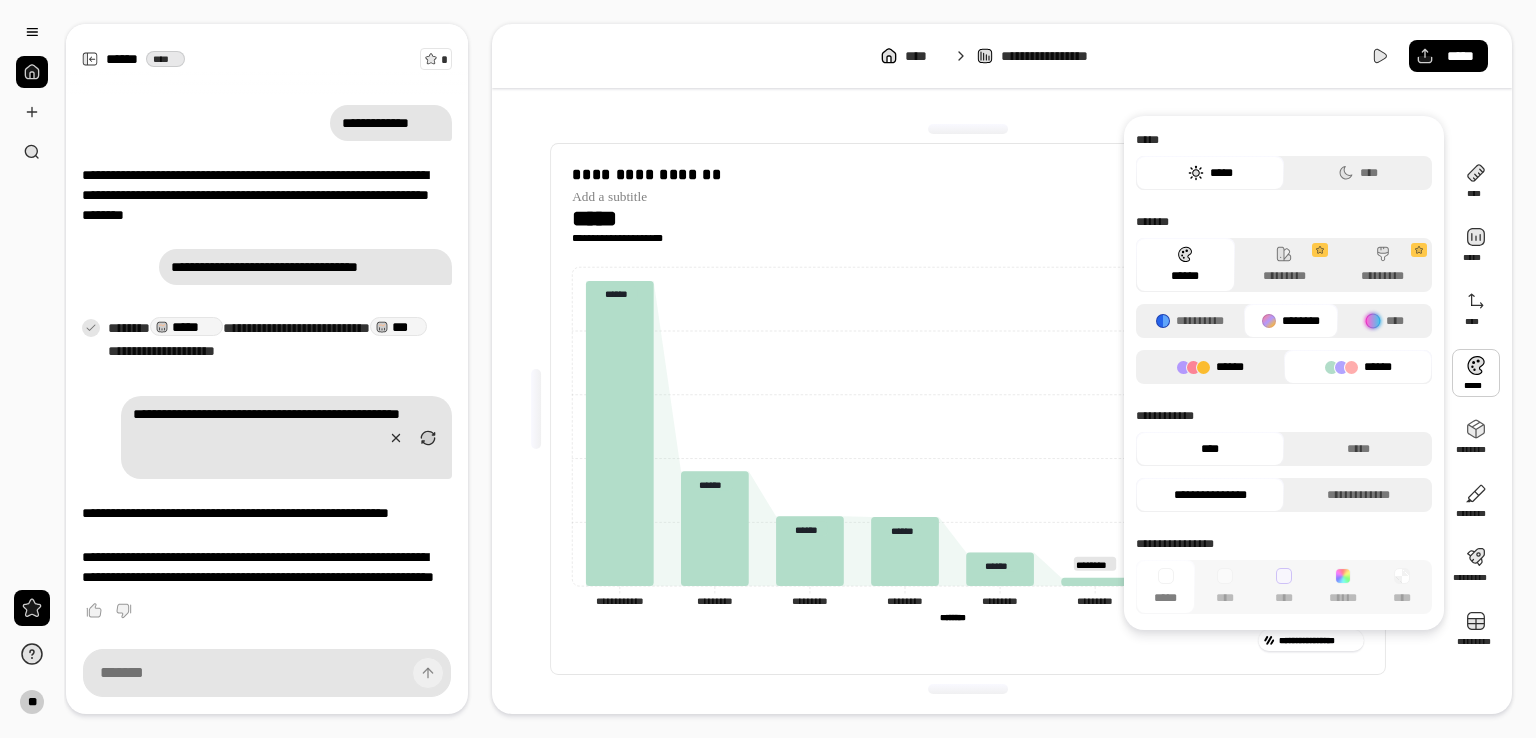 click on "******" at bounding box center (1210, 367) 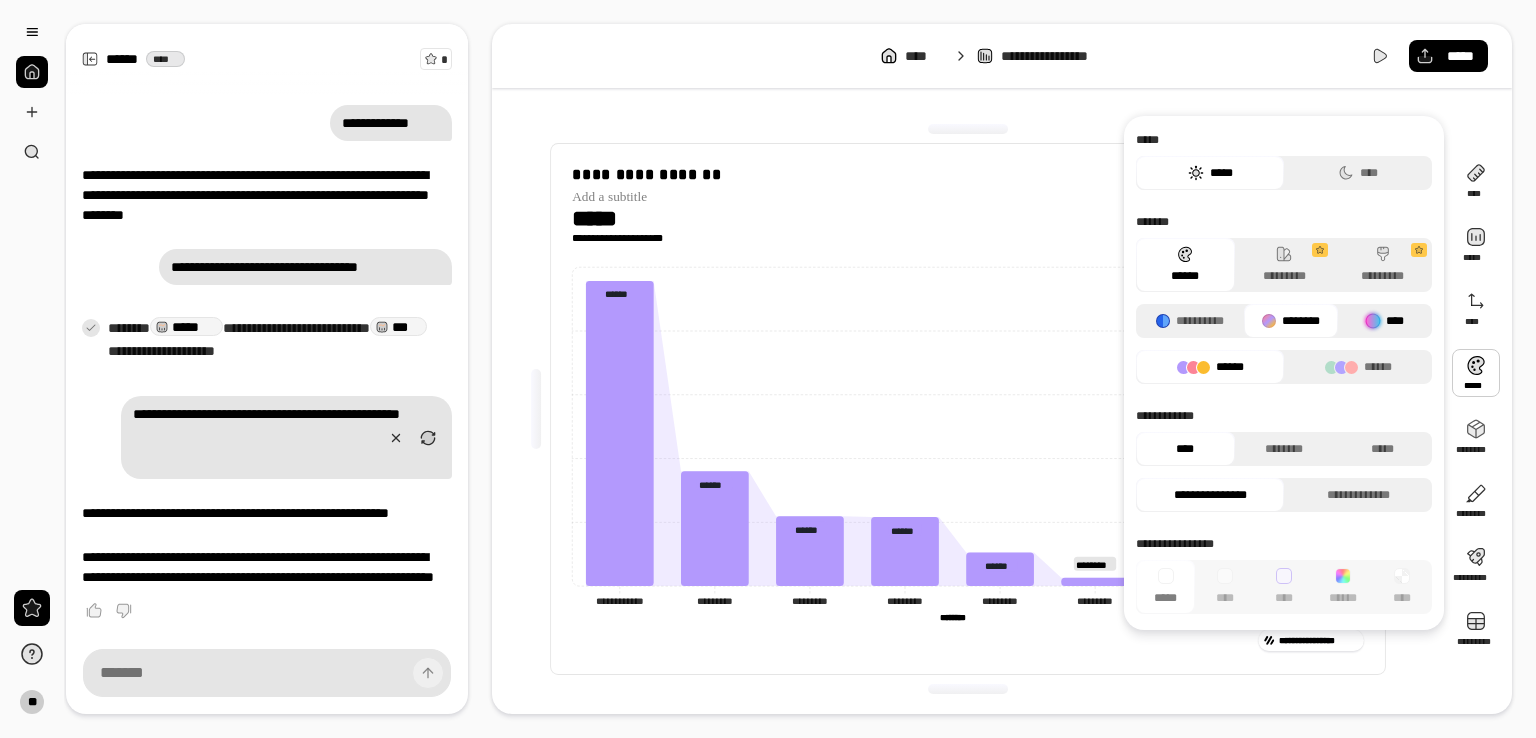 click at bounding box center (1373, 321) 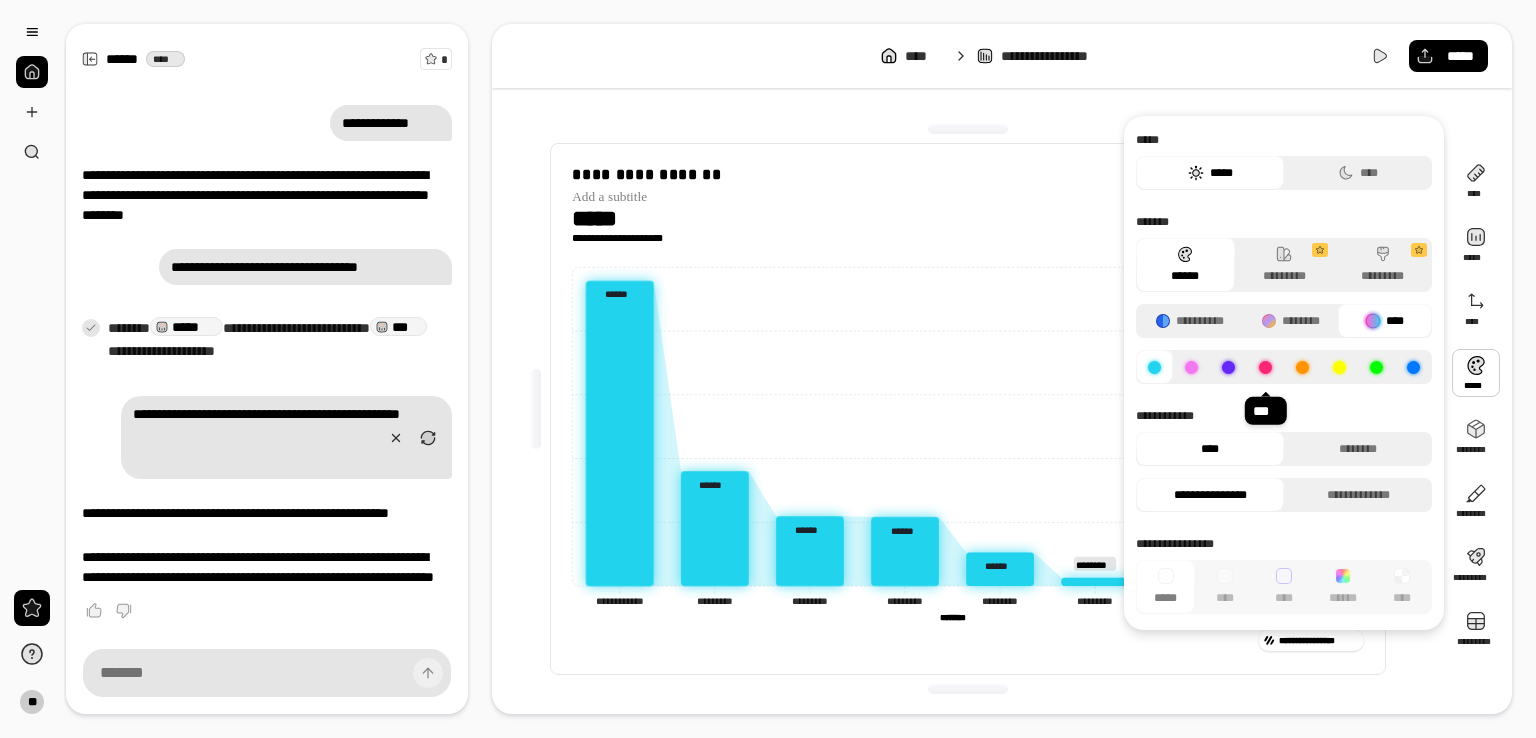 click 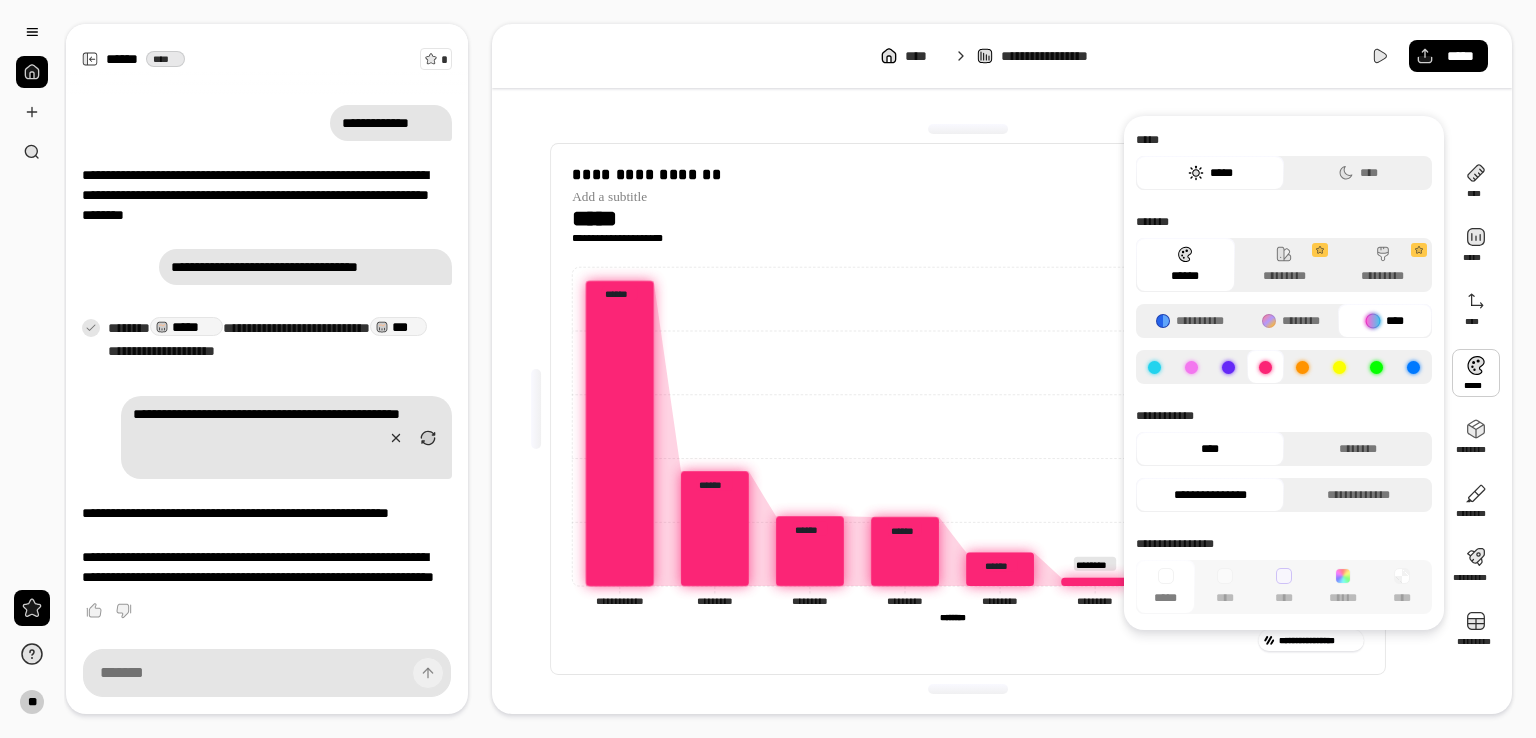 click 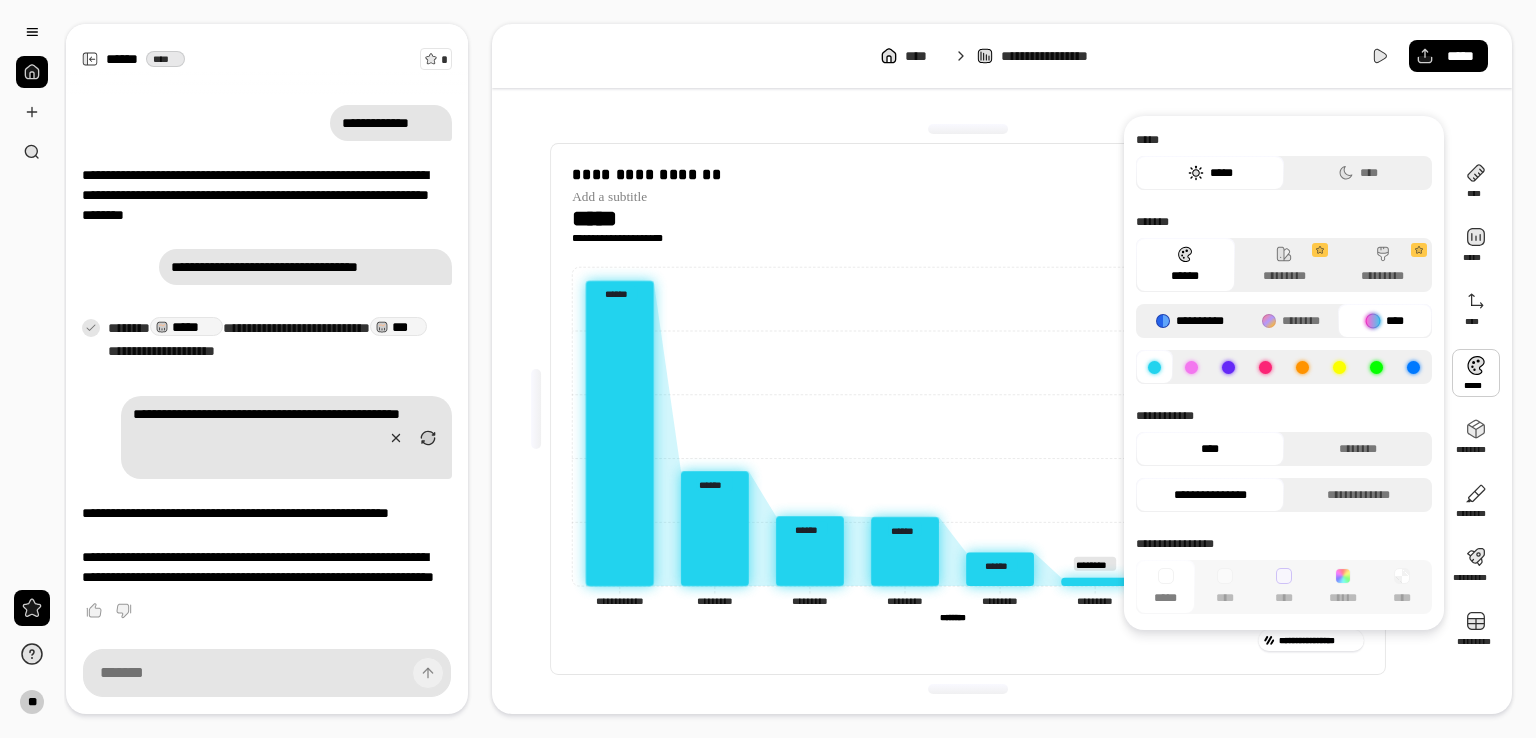 click on "**********" at bounding box center (1190, 321) 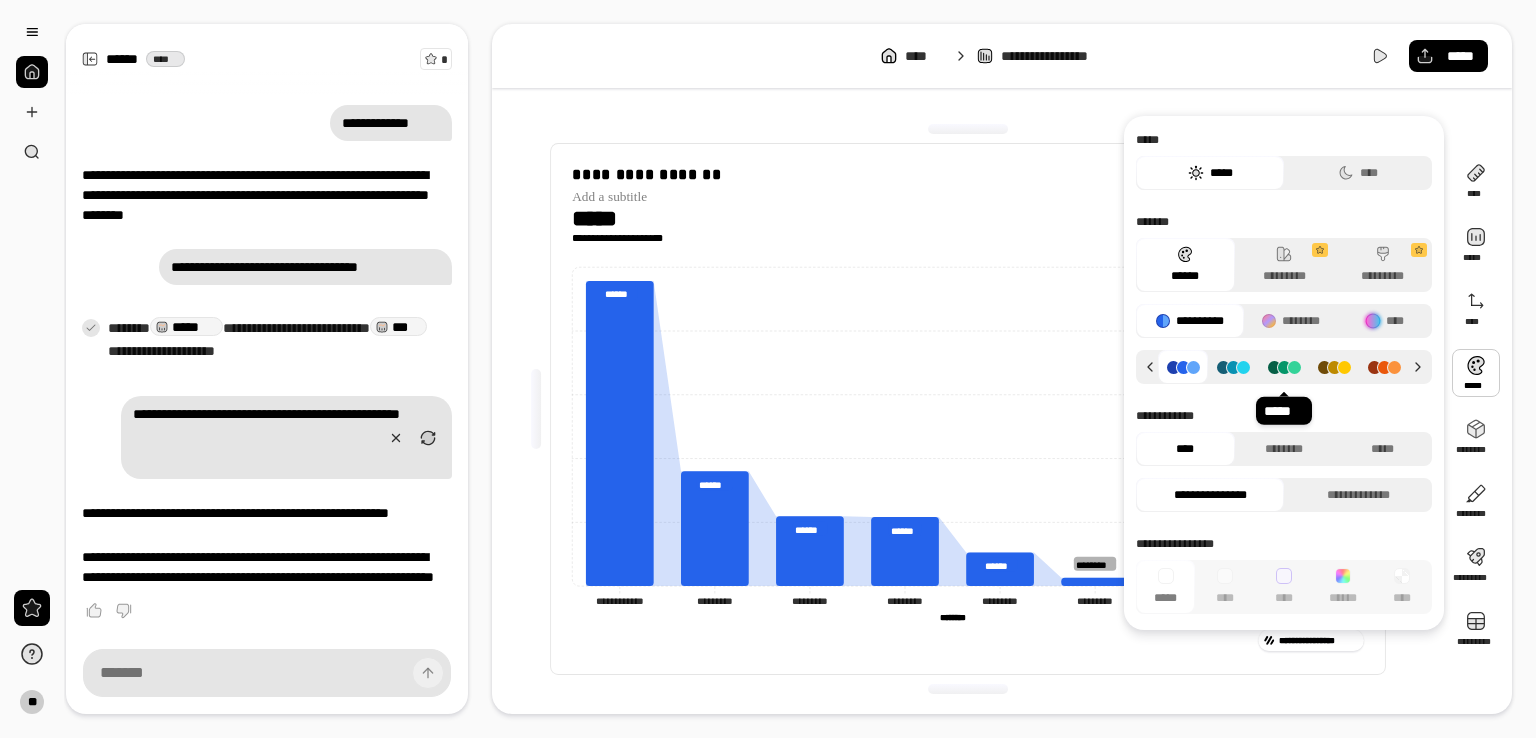 click 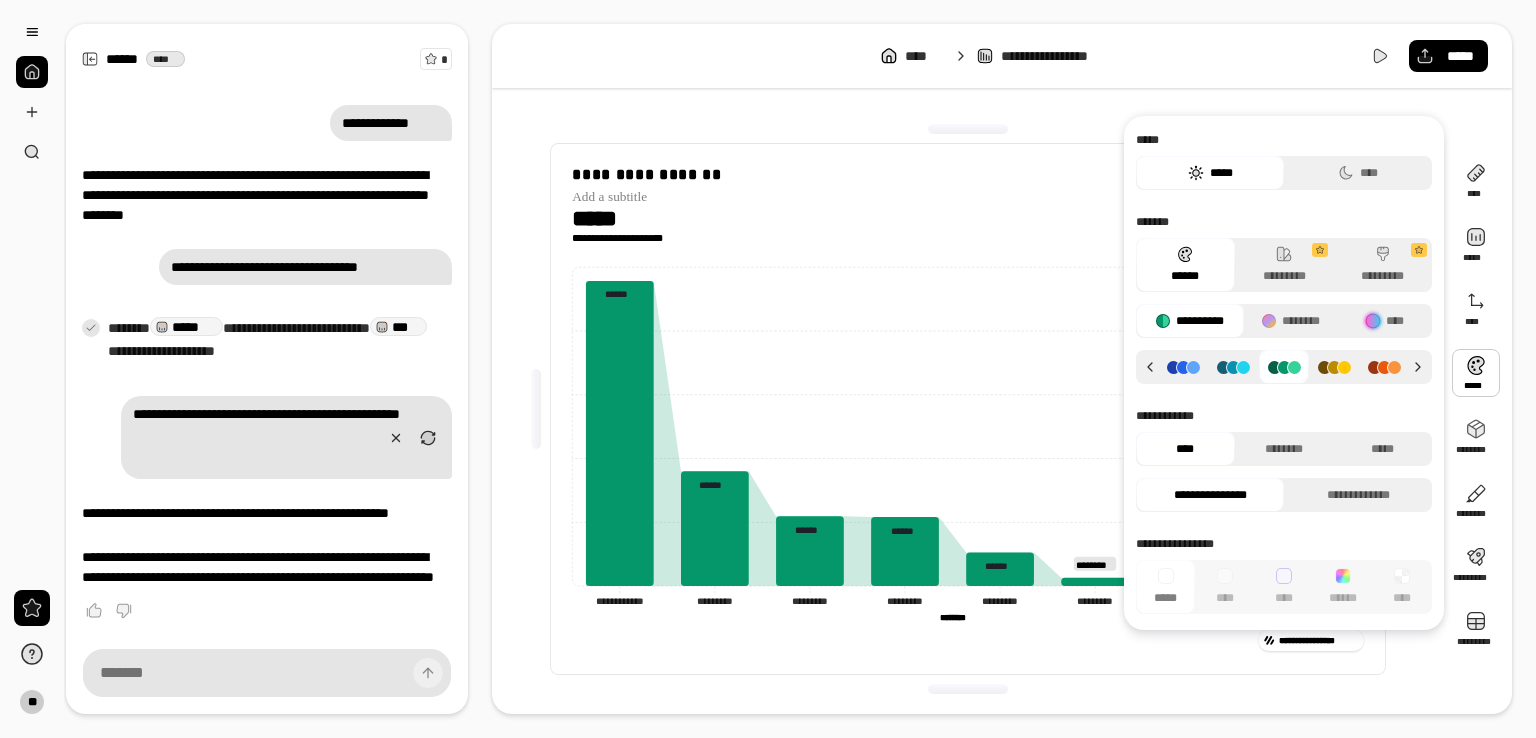 click 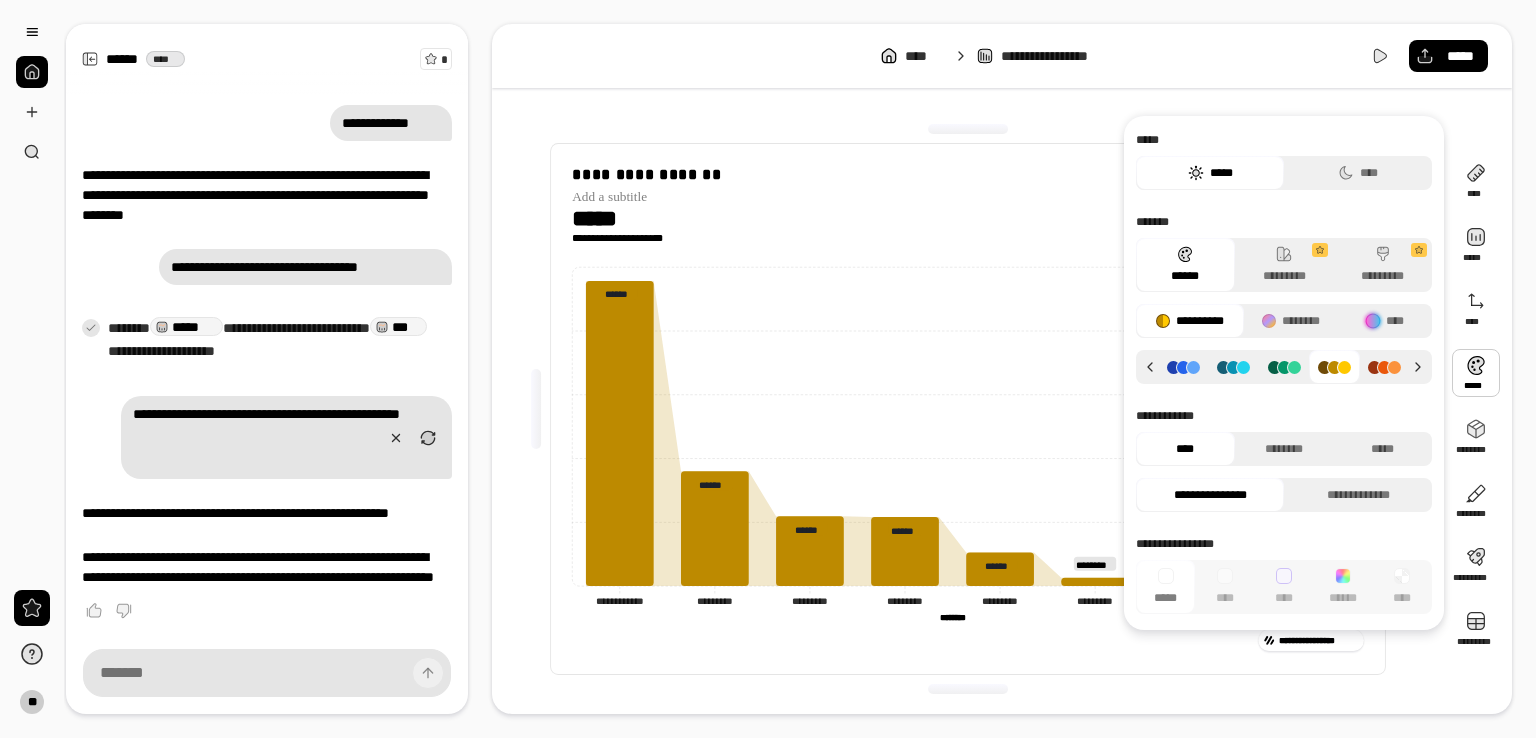 click 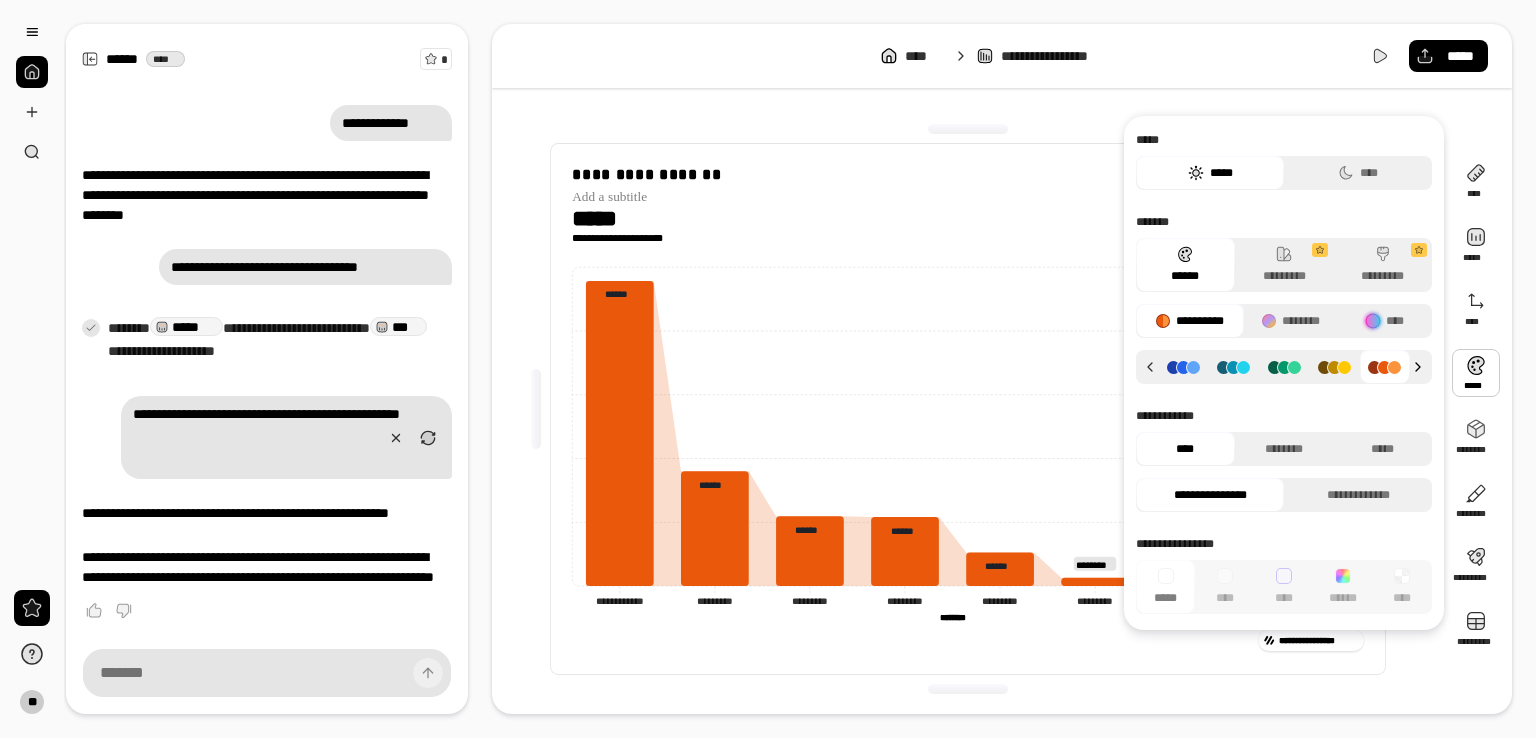 click 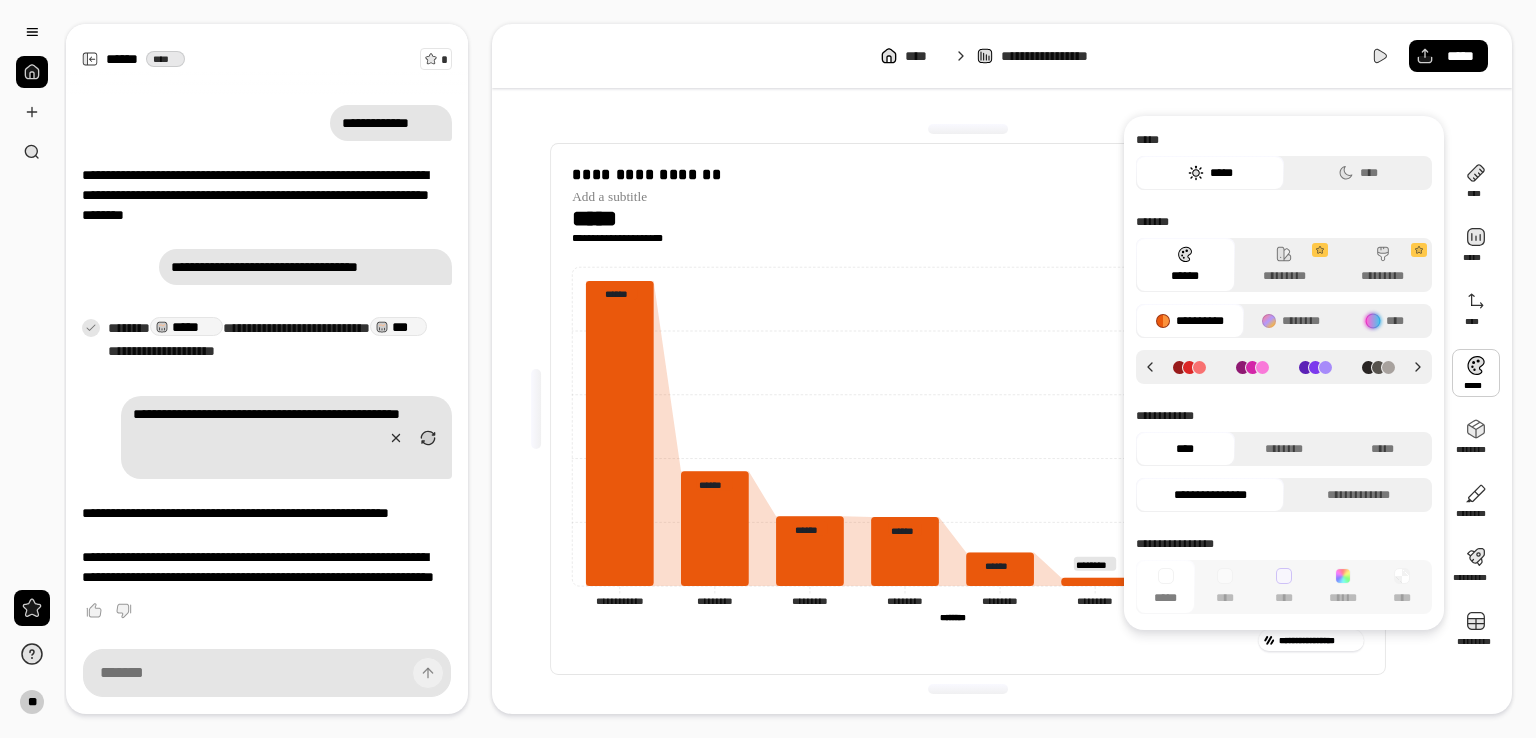 click 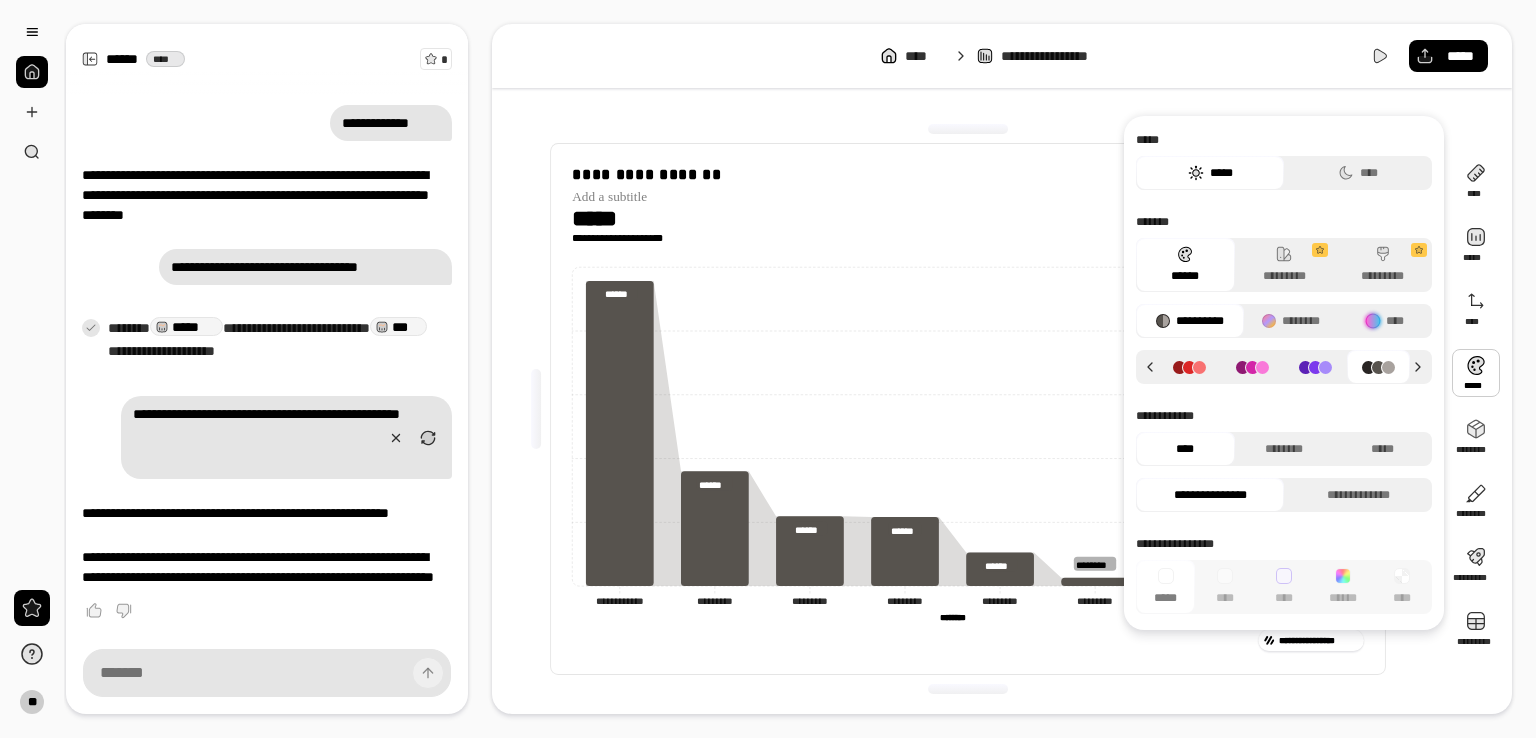 click 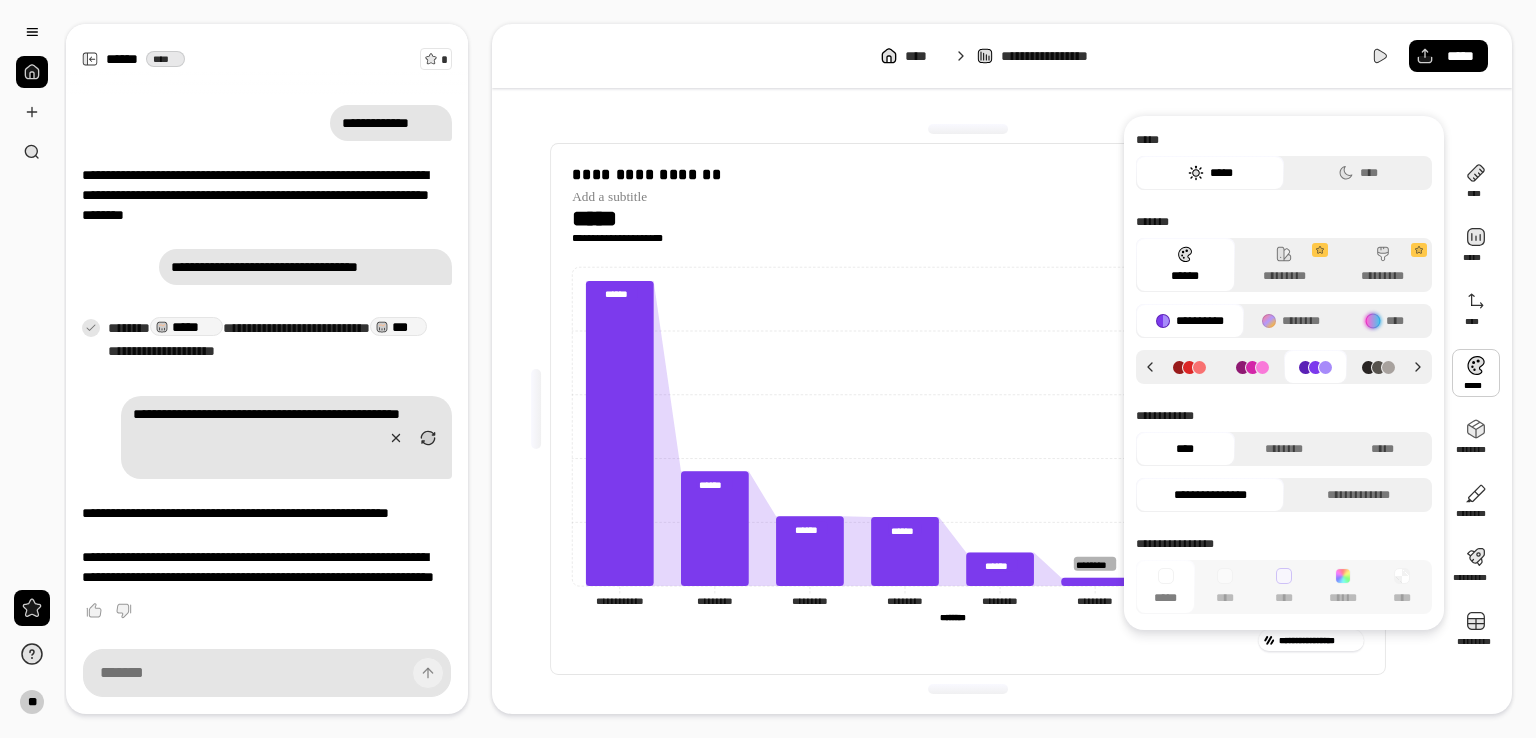 click at bounding box center (1252, 367) 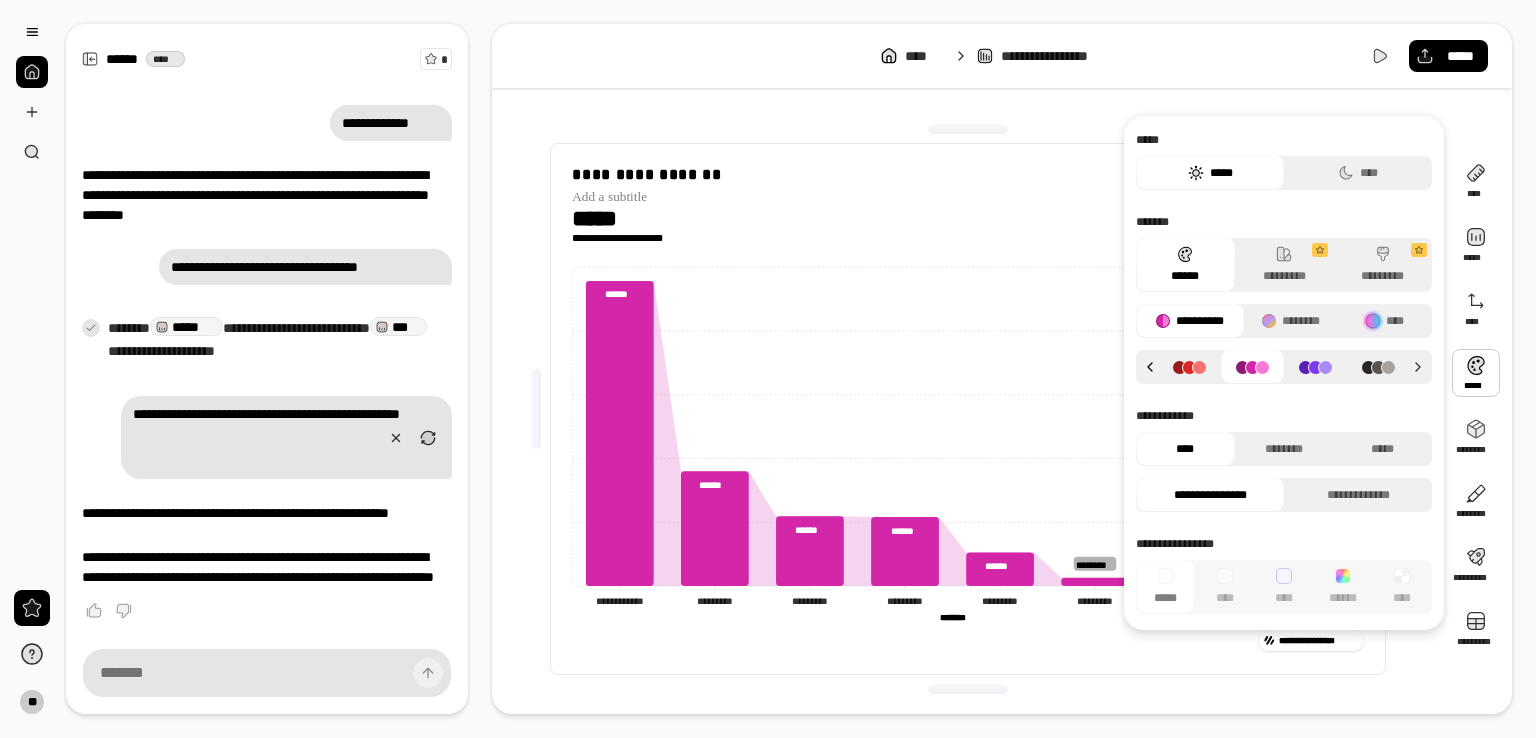 click 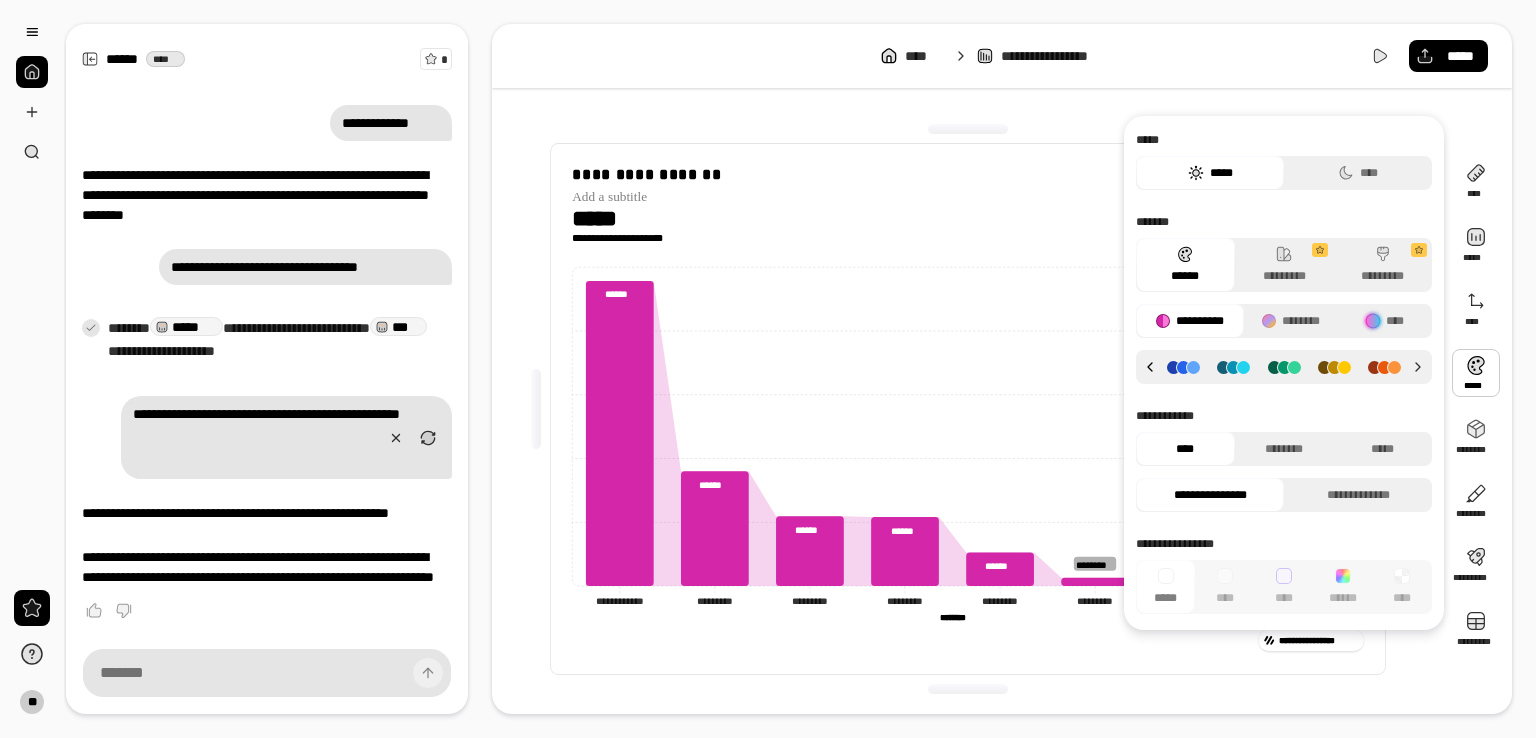 click 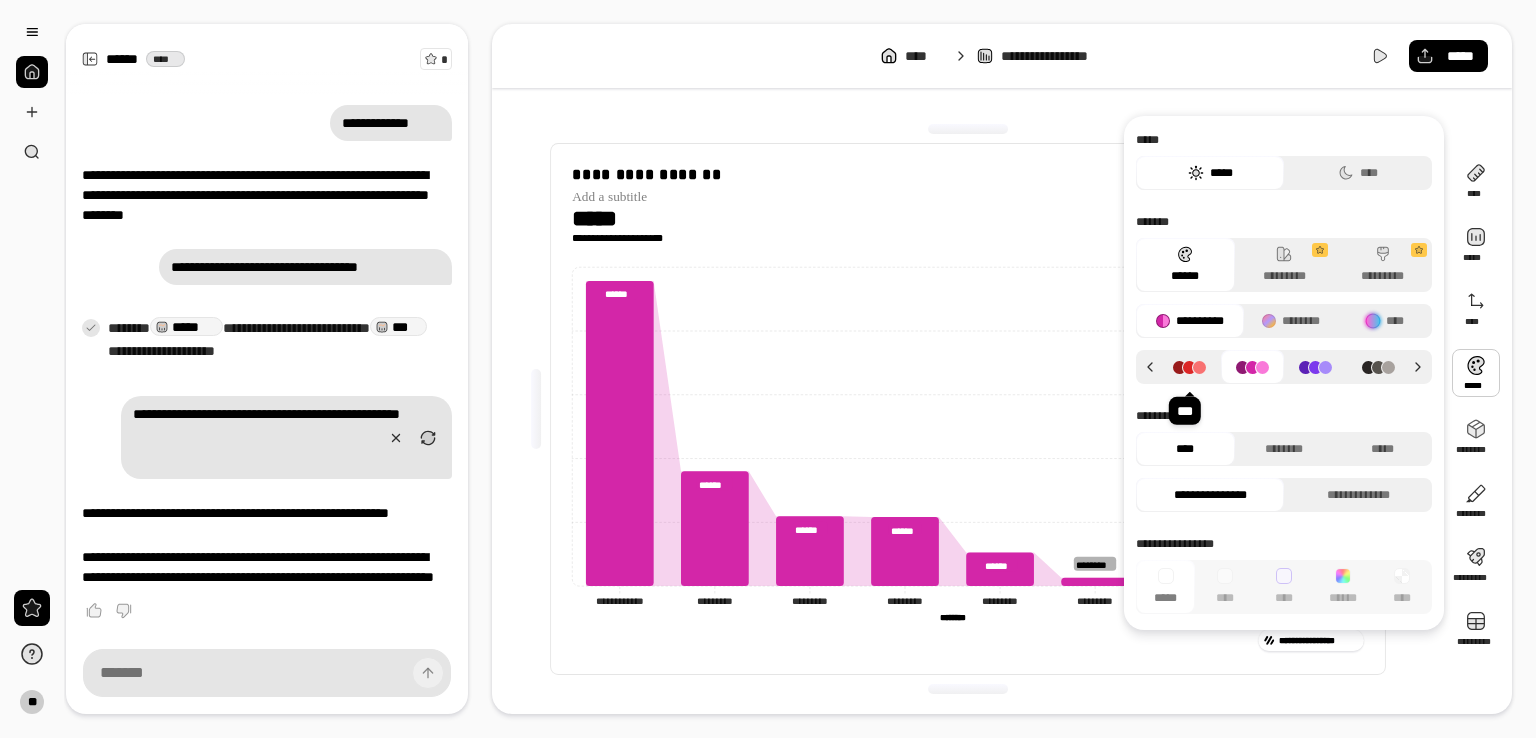 click 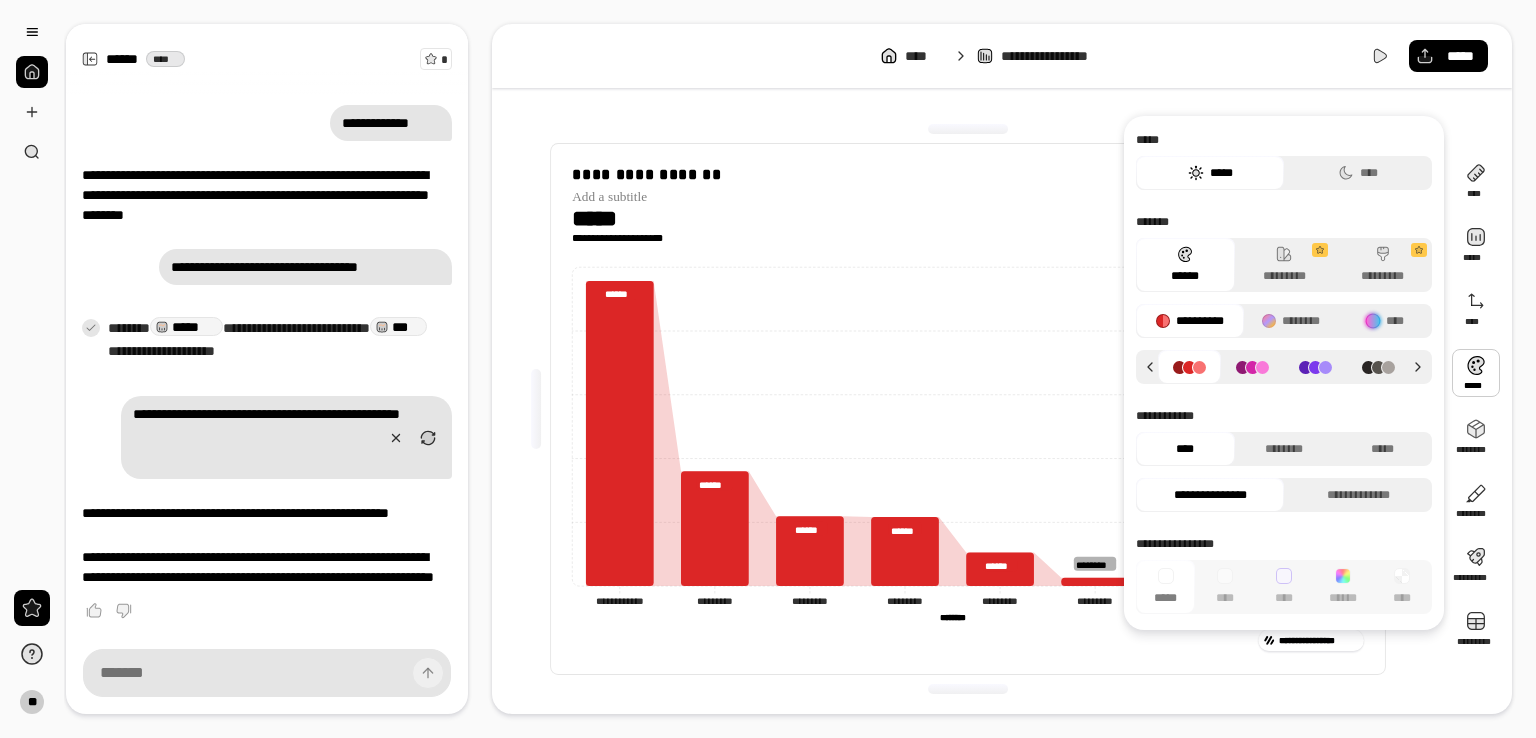 click at bounding box center [1315, 367] 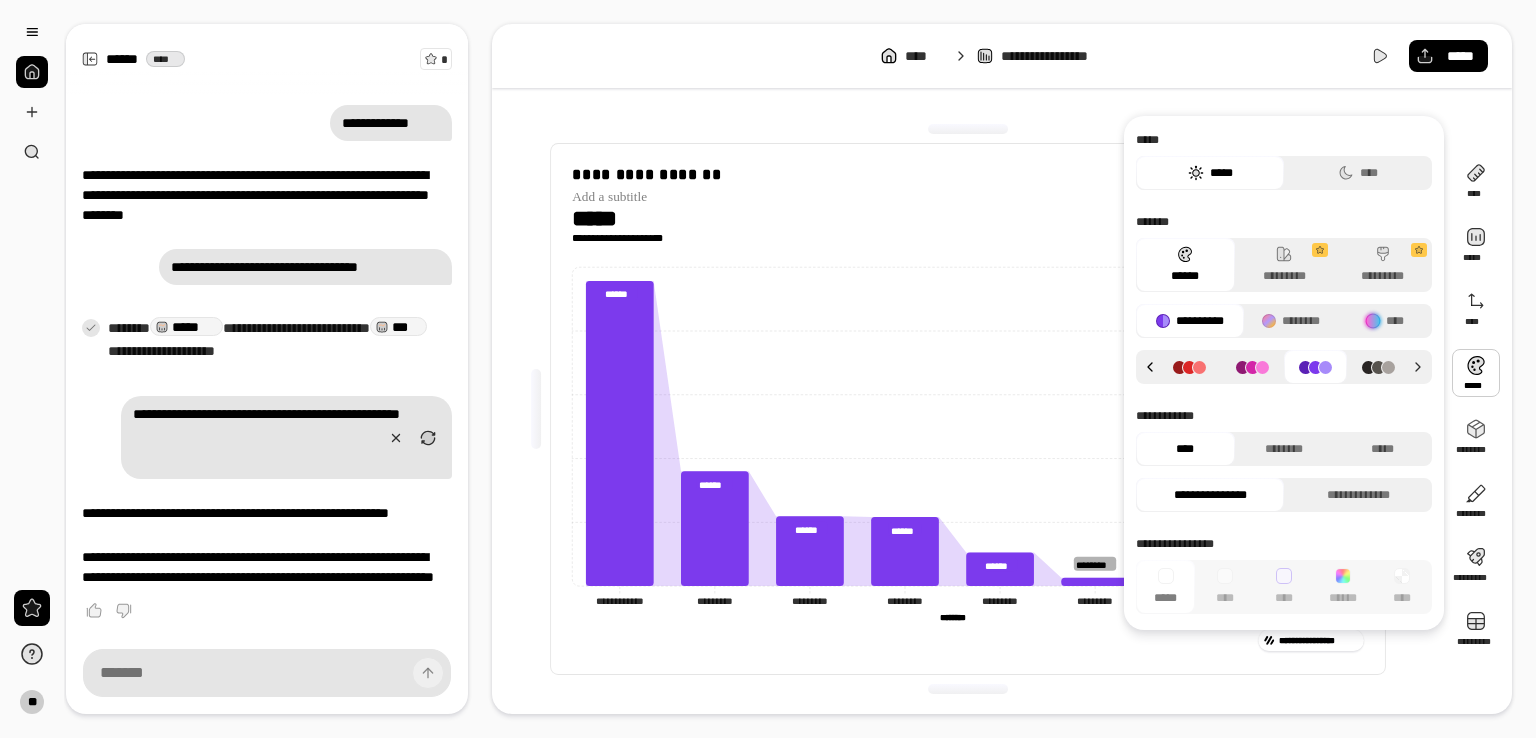 click at bounding box center (1147, 367) 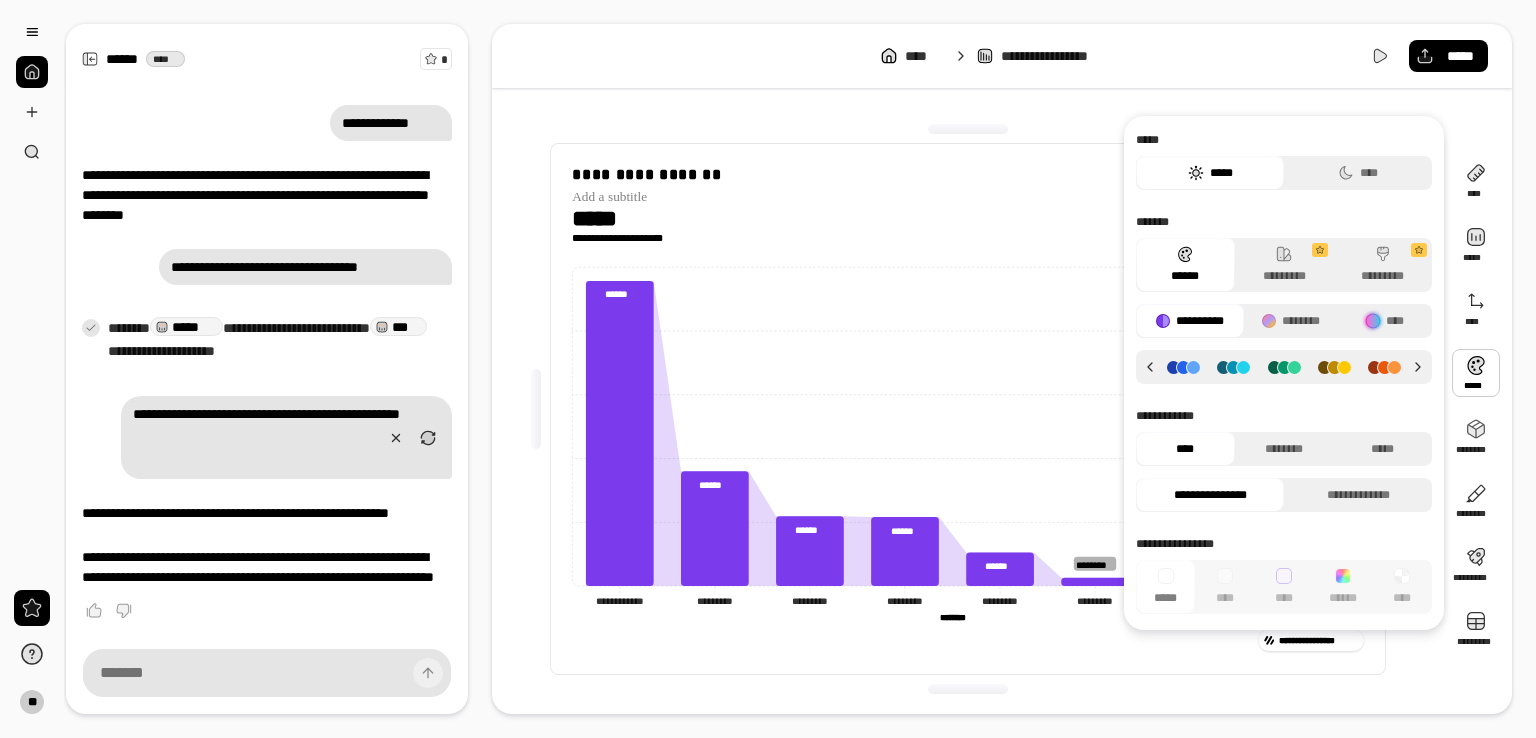 click 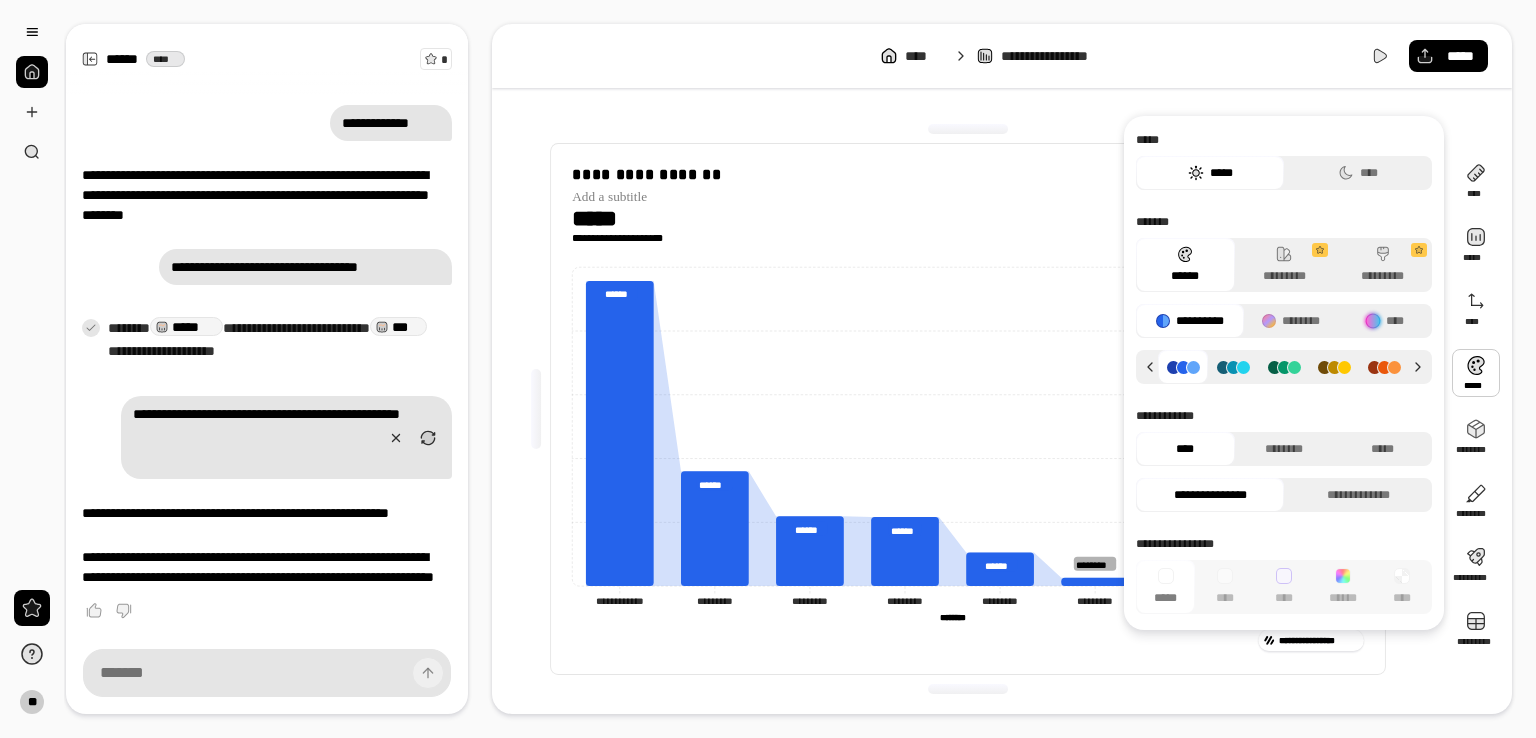 click at bounding box center [1233, 367] 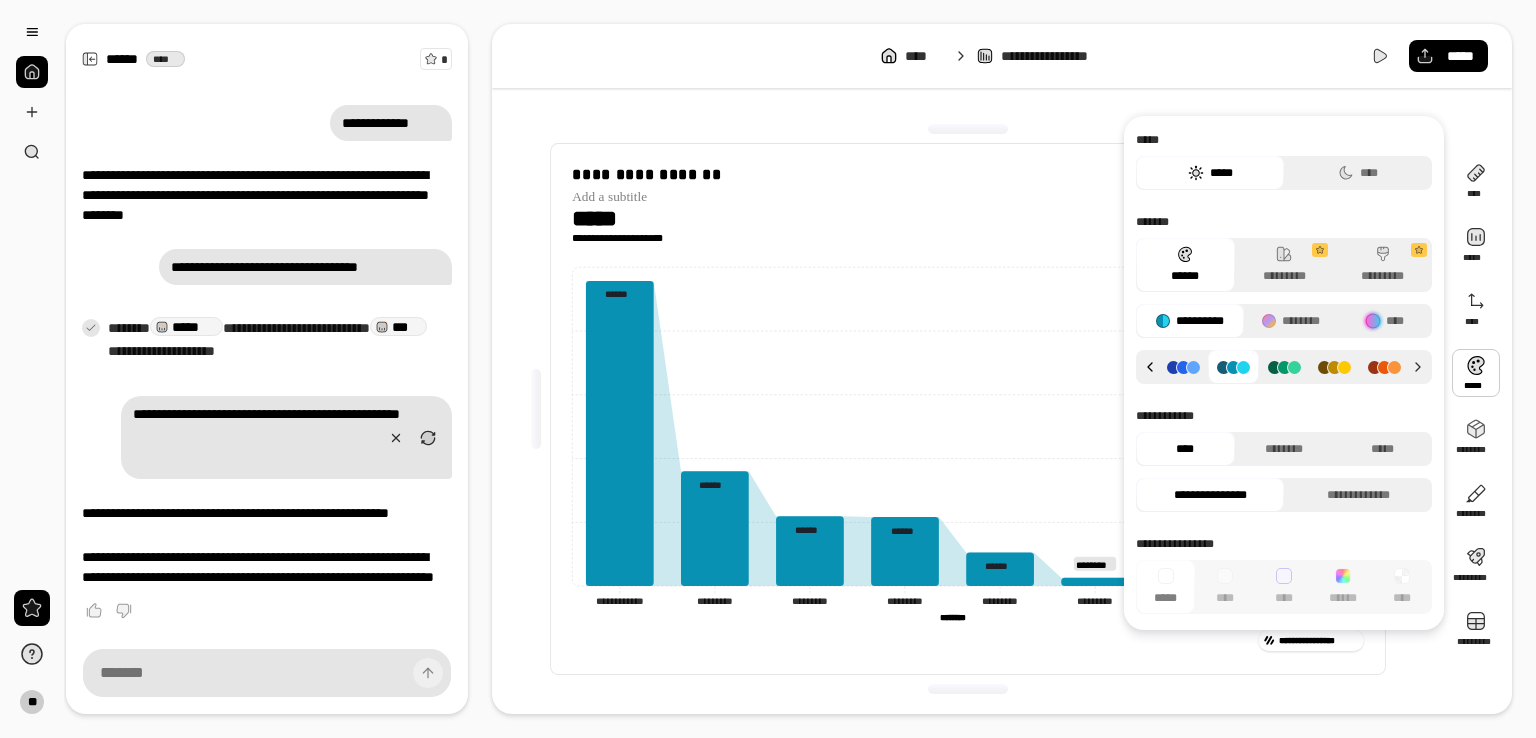 click at bounding box center [1147, 367] 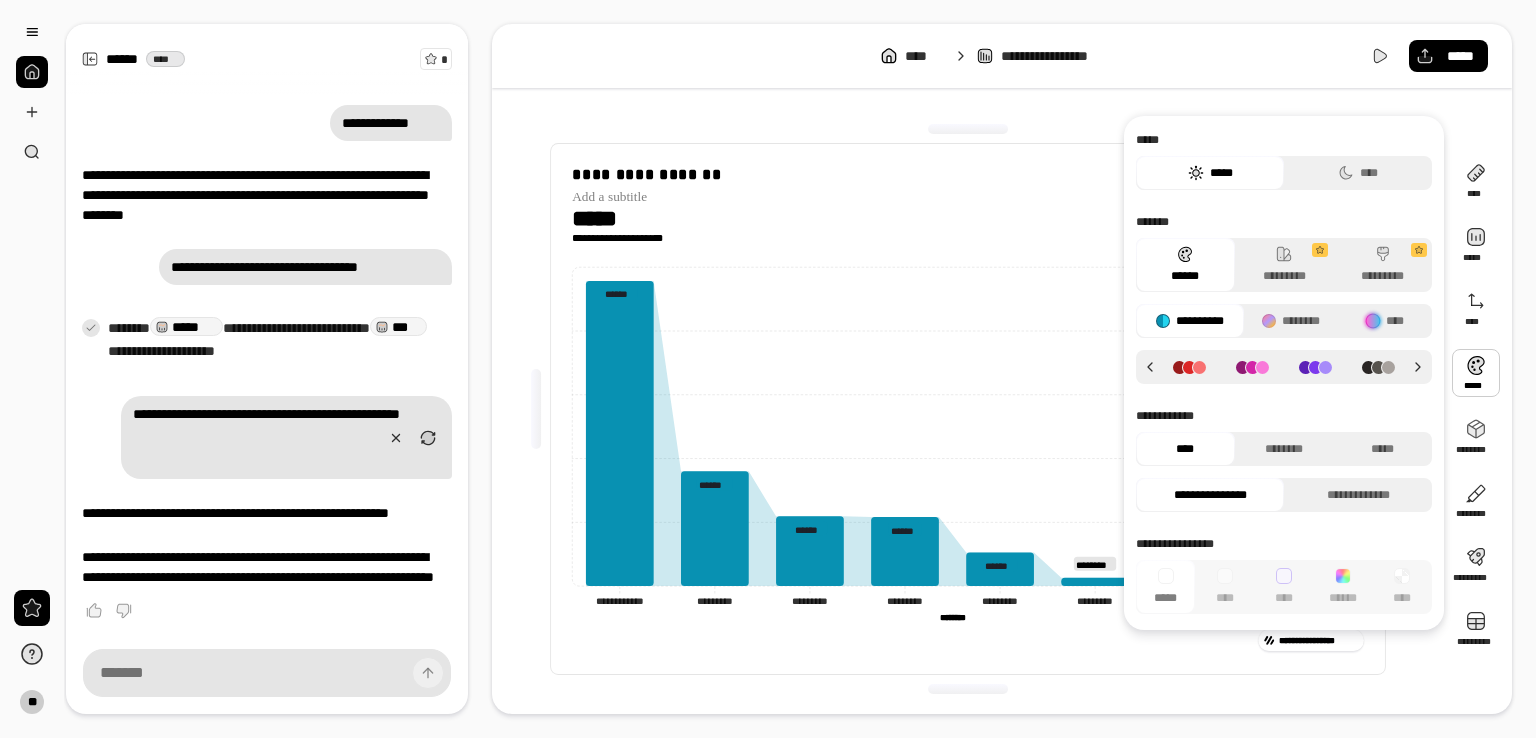 click at bounding box center (1189, 367) 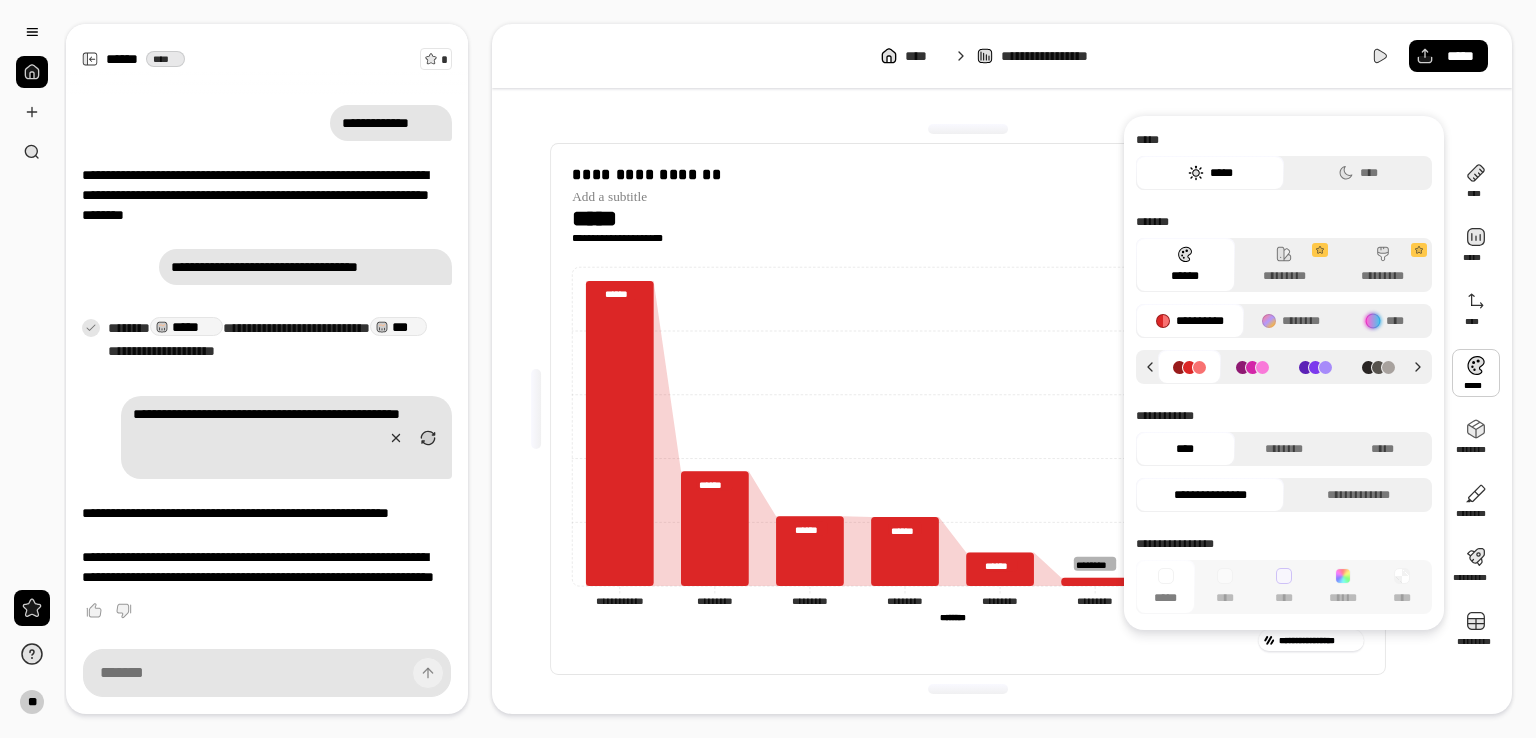 click 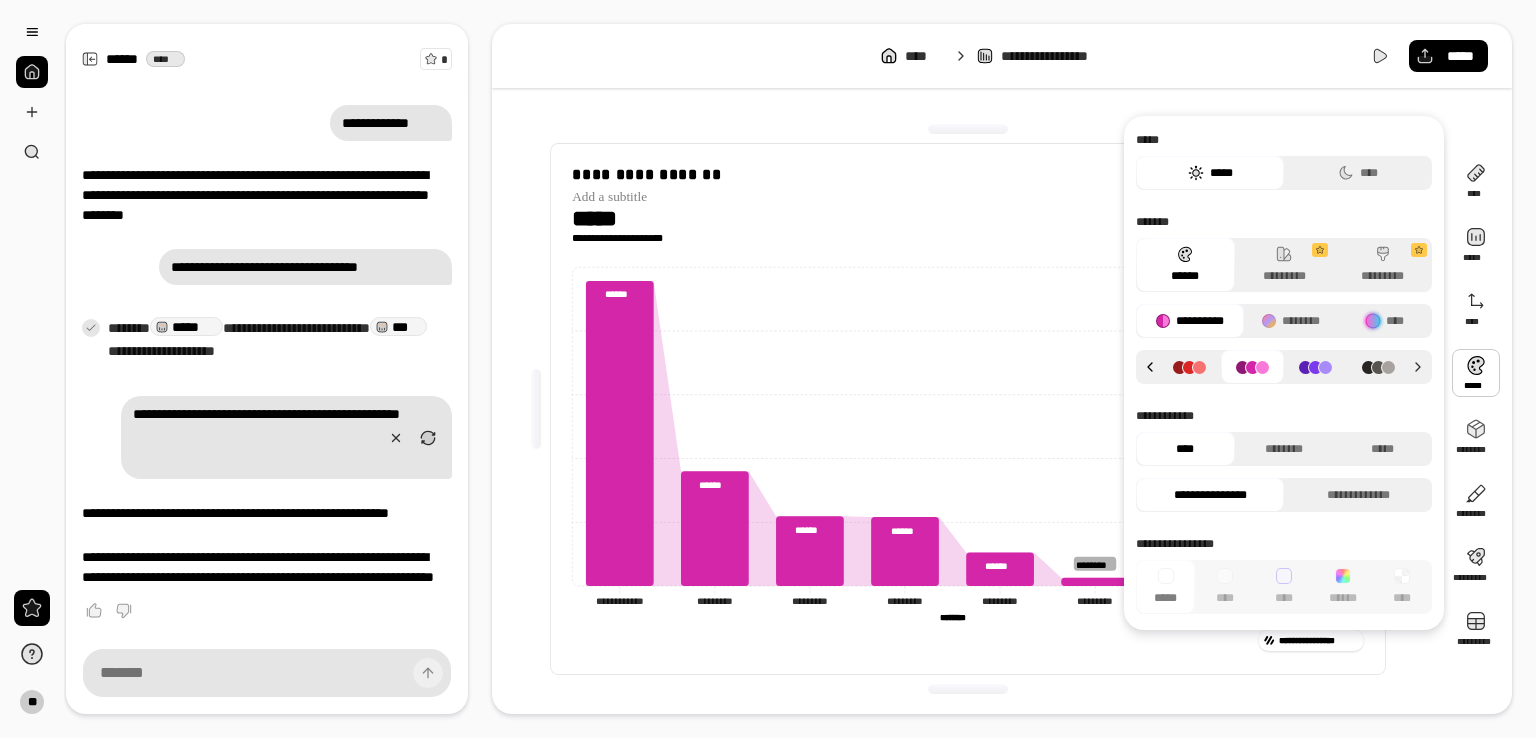 click at bounding box center (1147, 367) 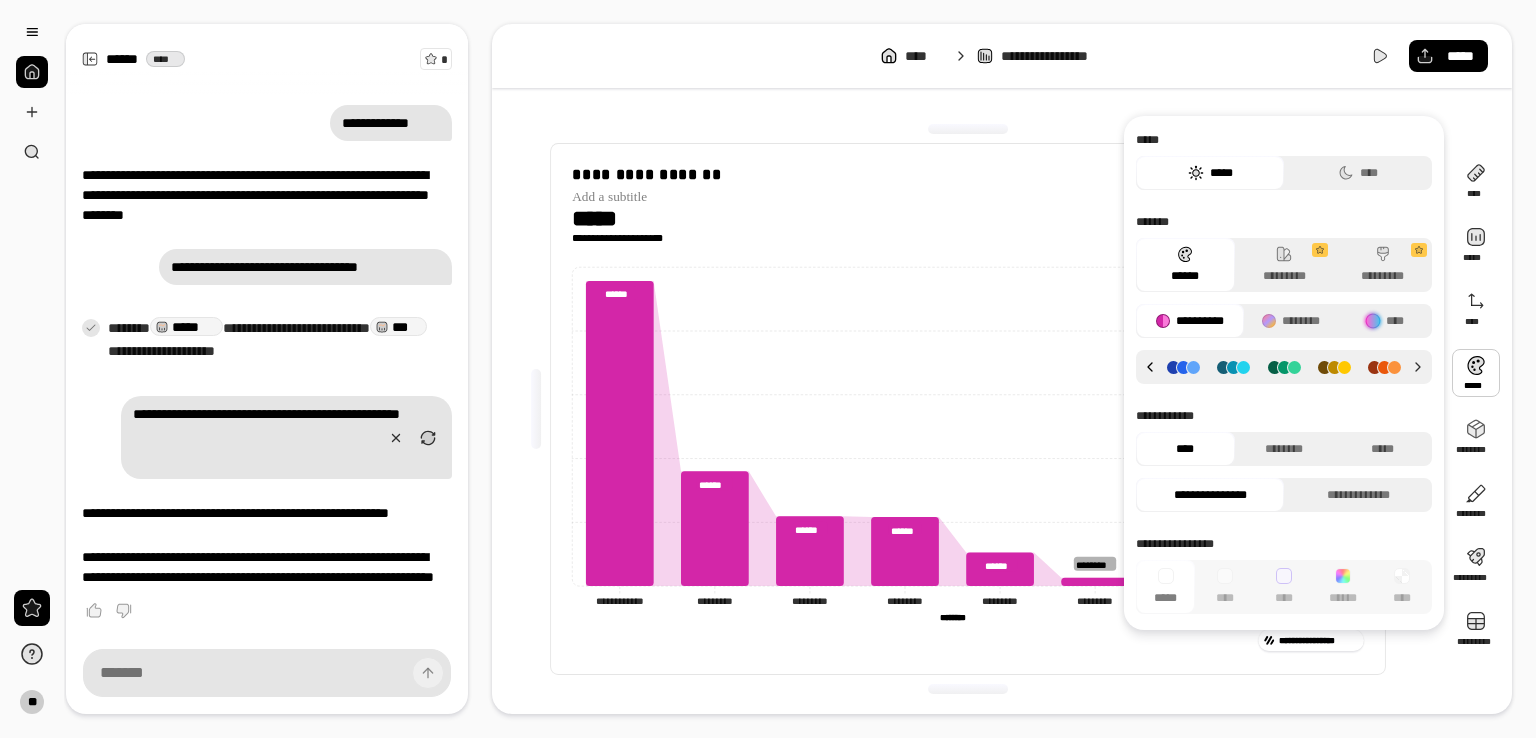 click 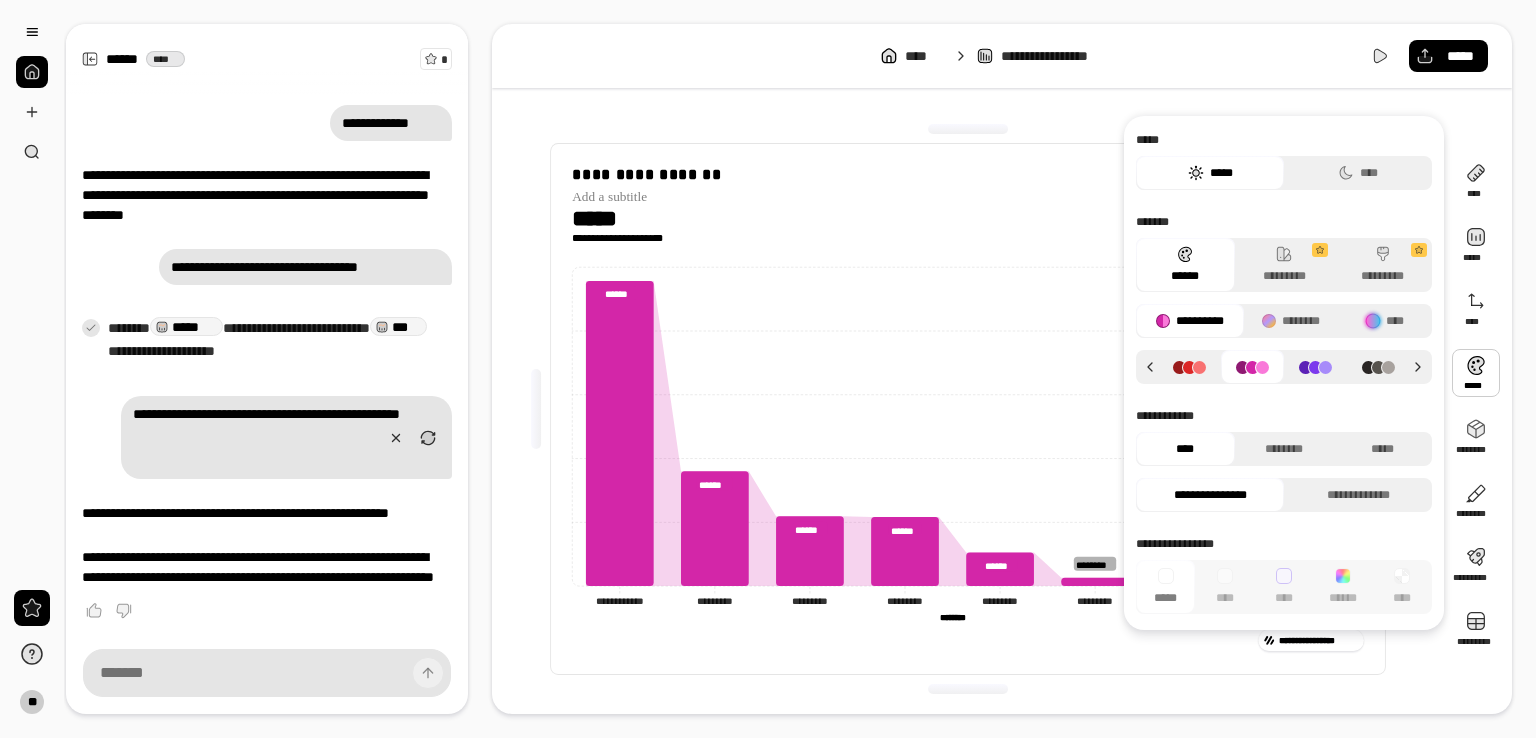click 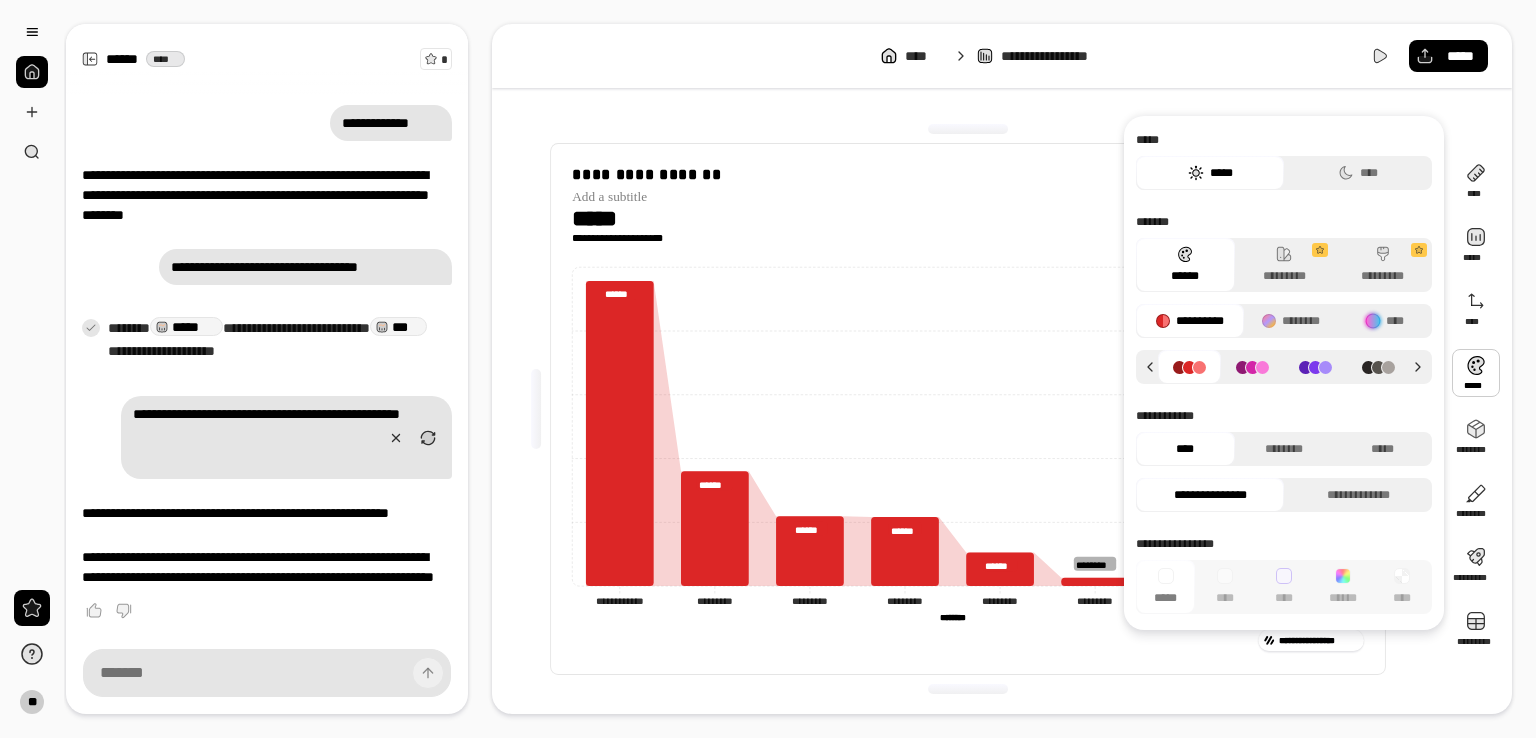 click at bounding box center [1315, 367] 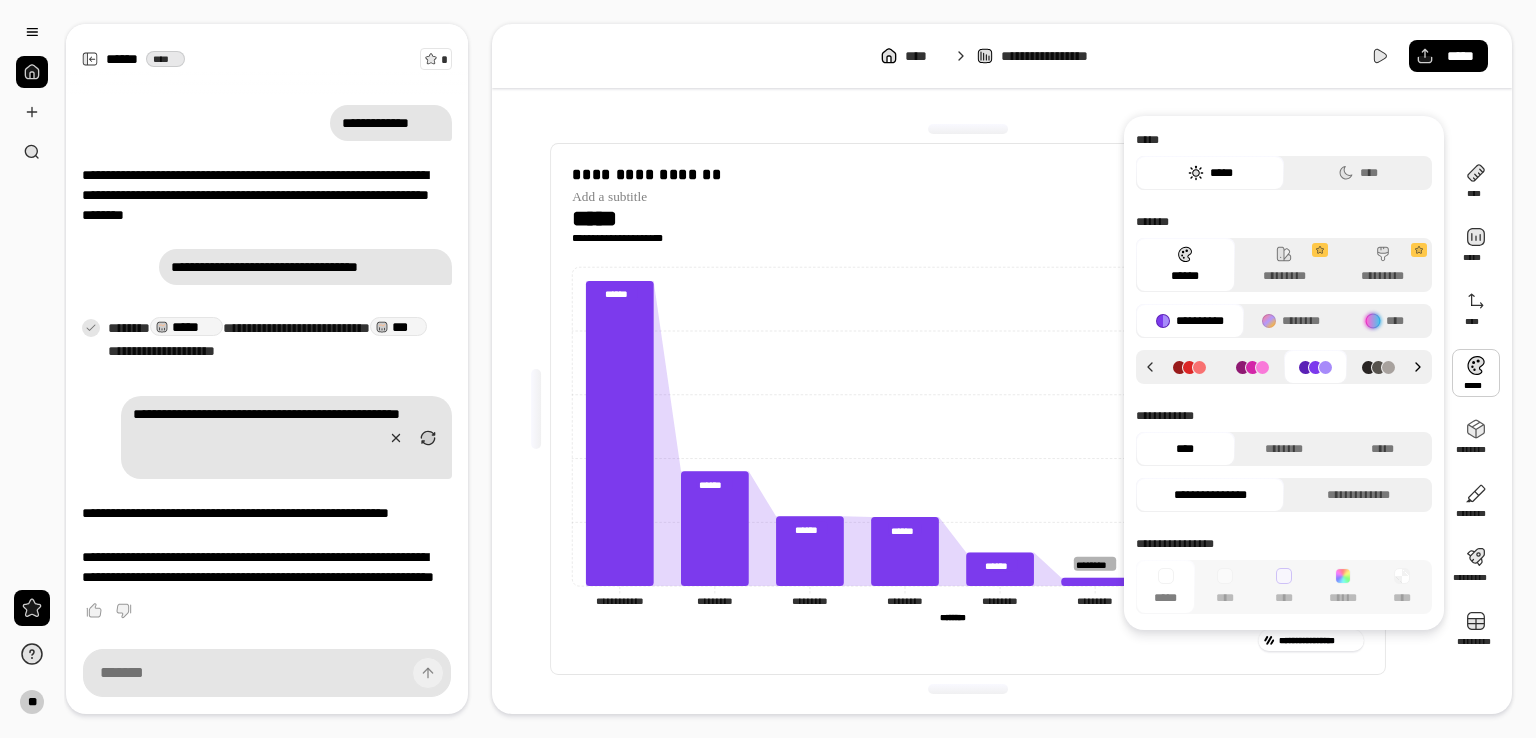 click 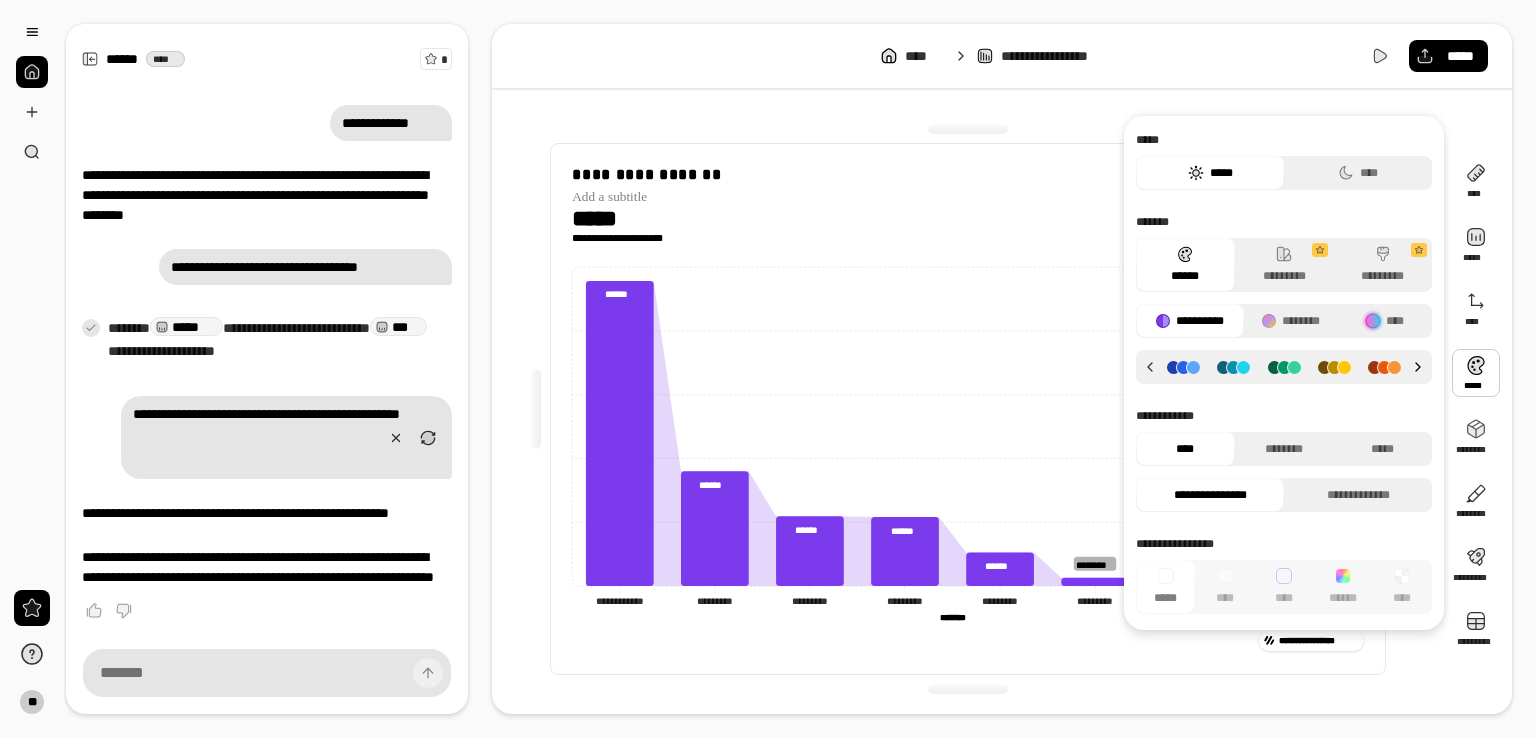click 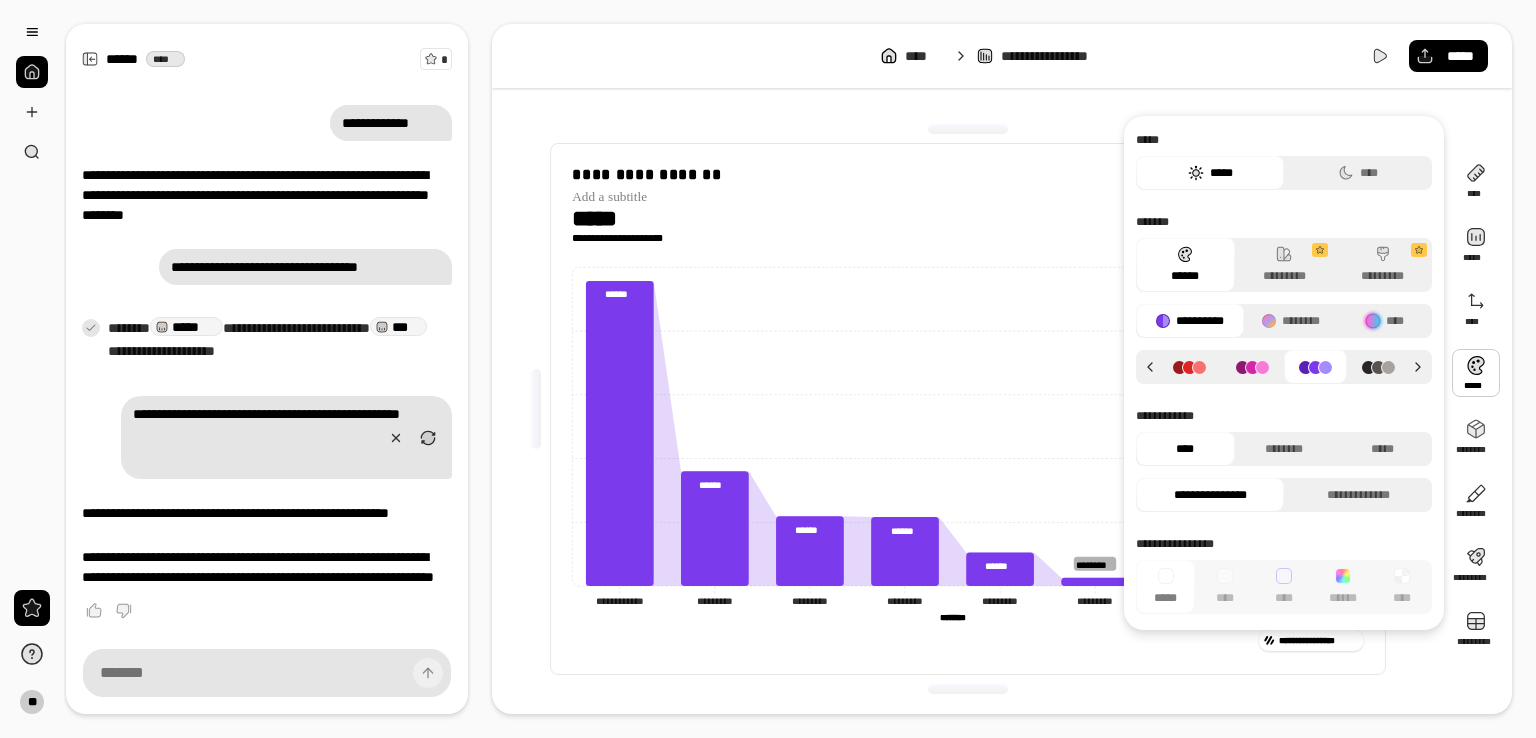 click 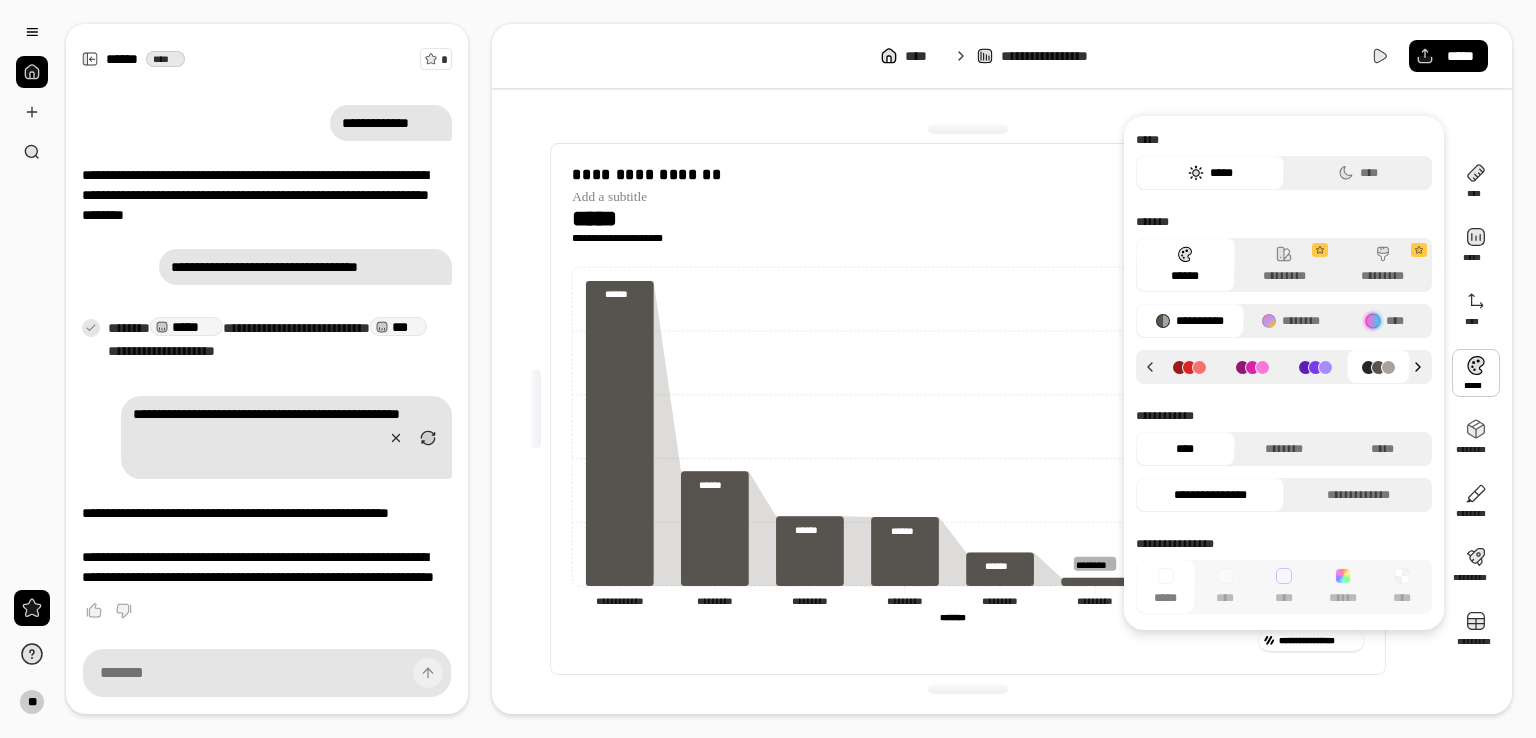 click 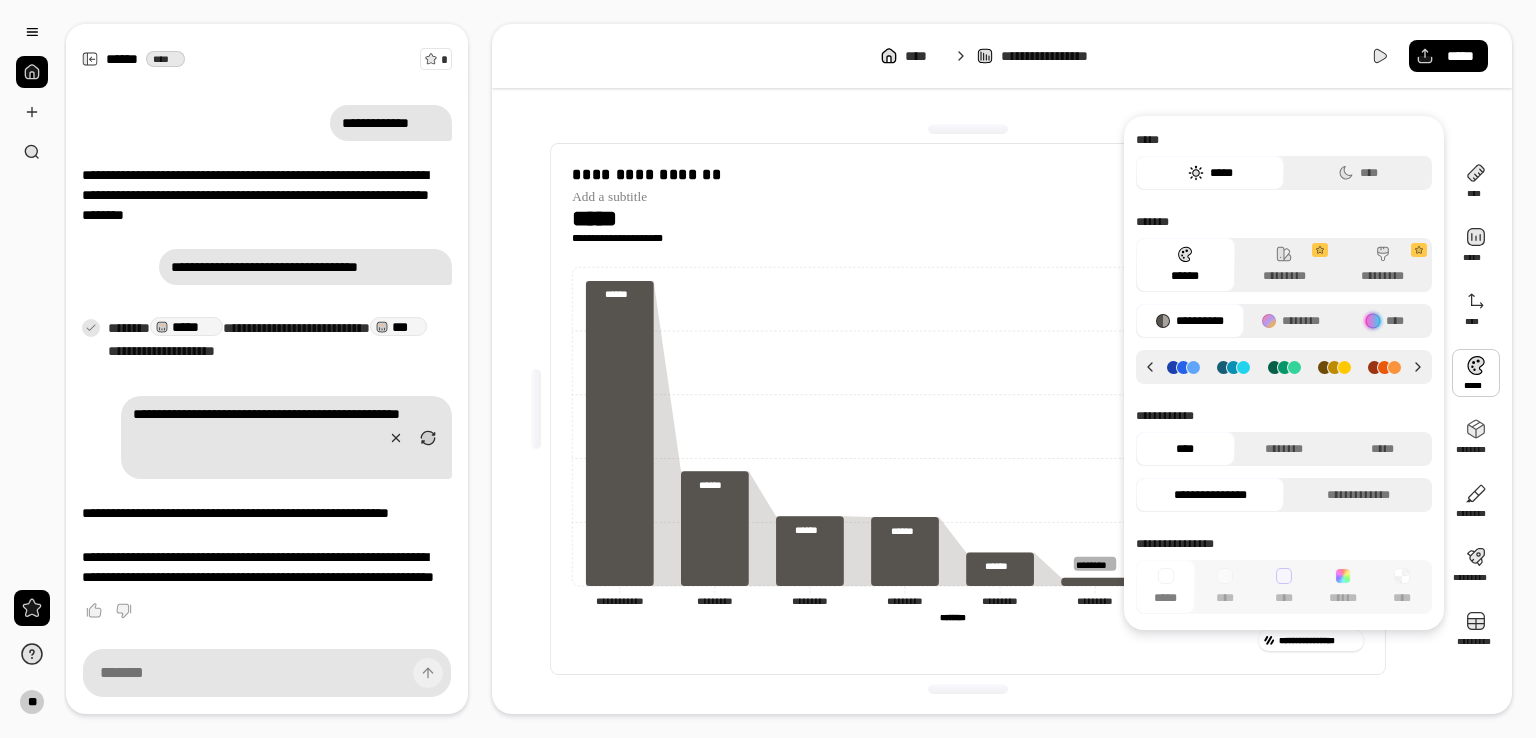 click 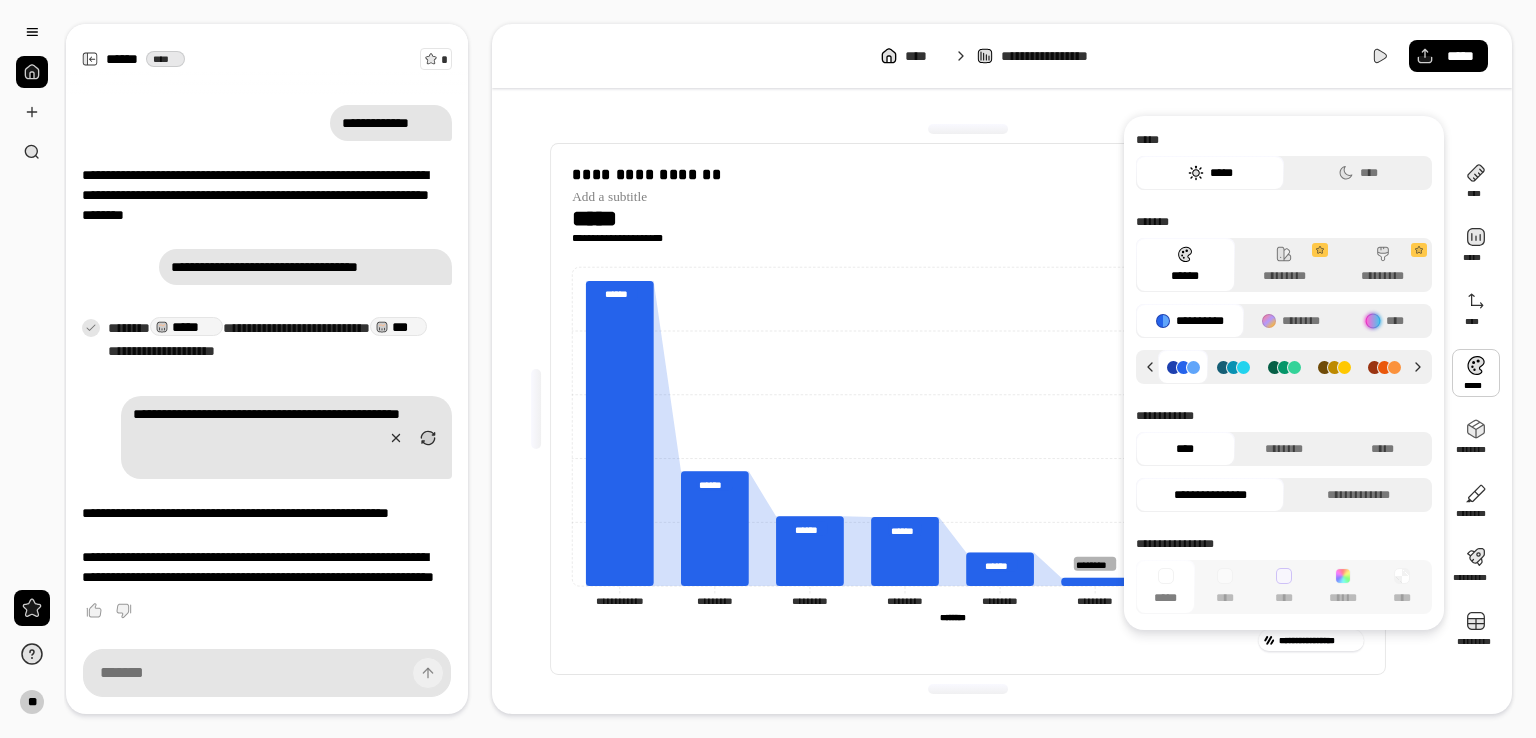 click 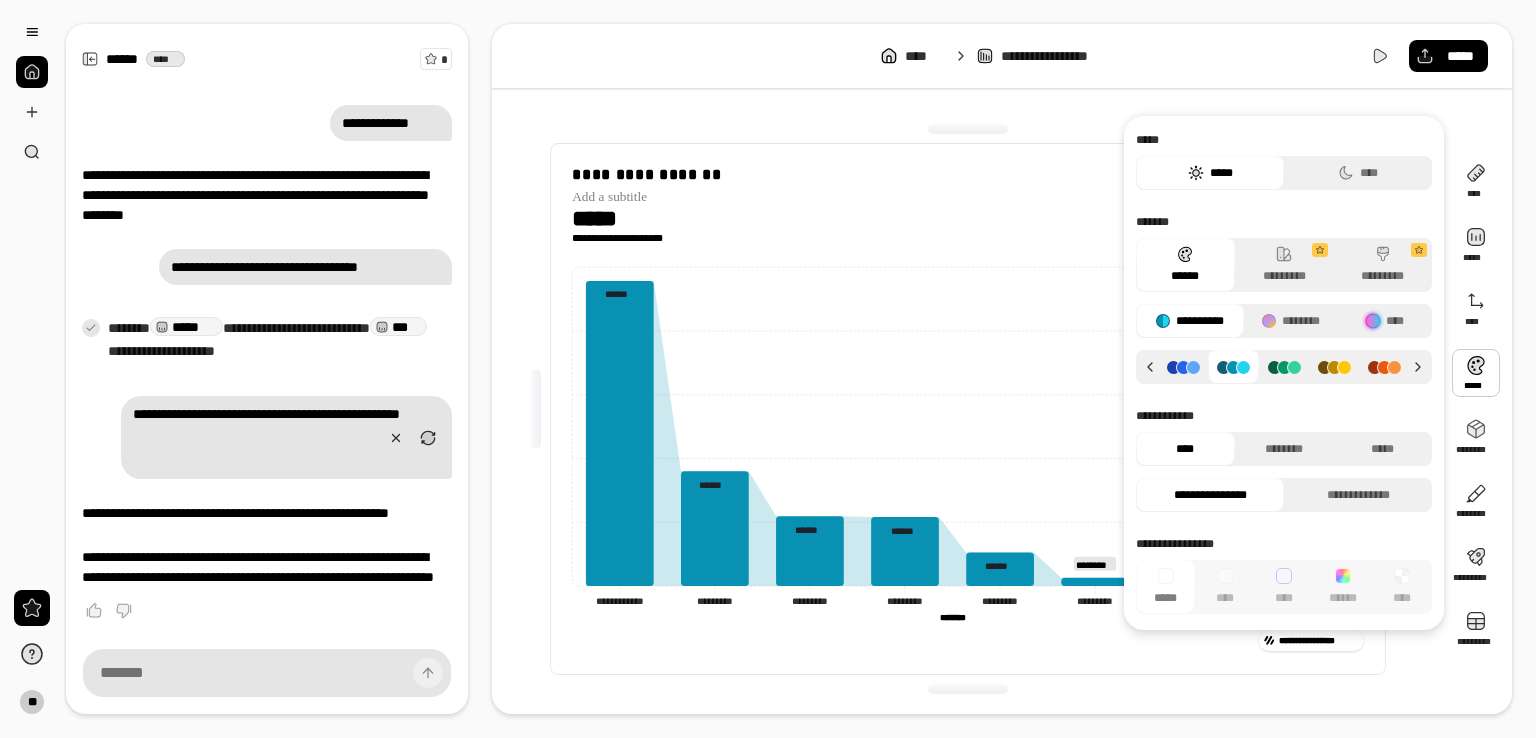 click 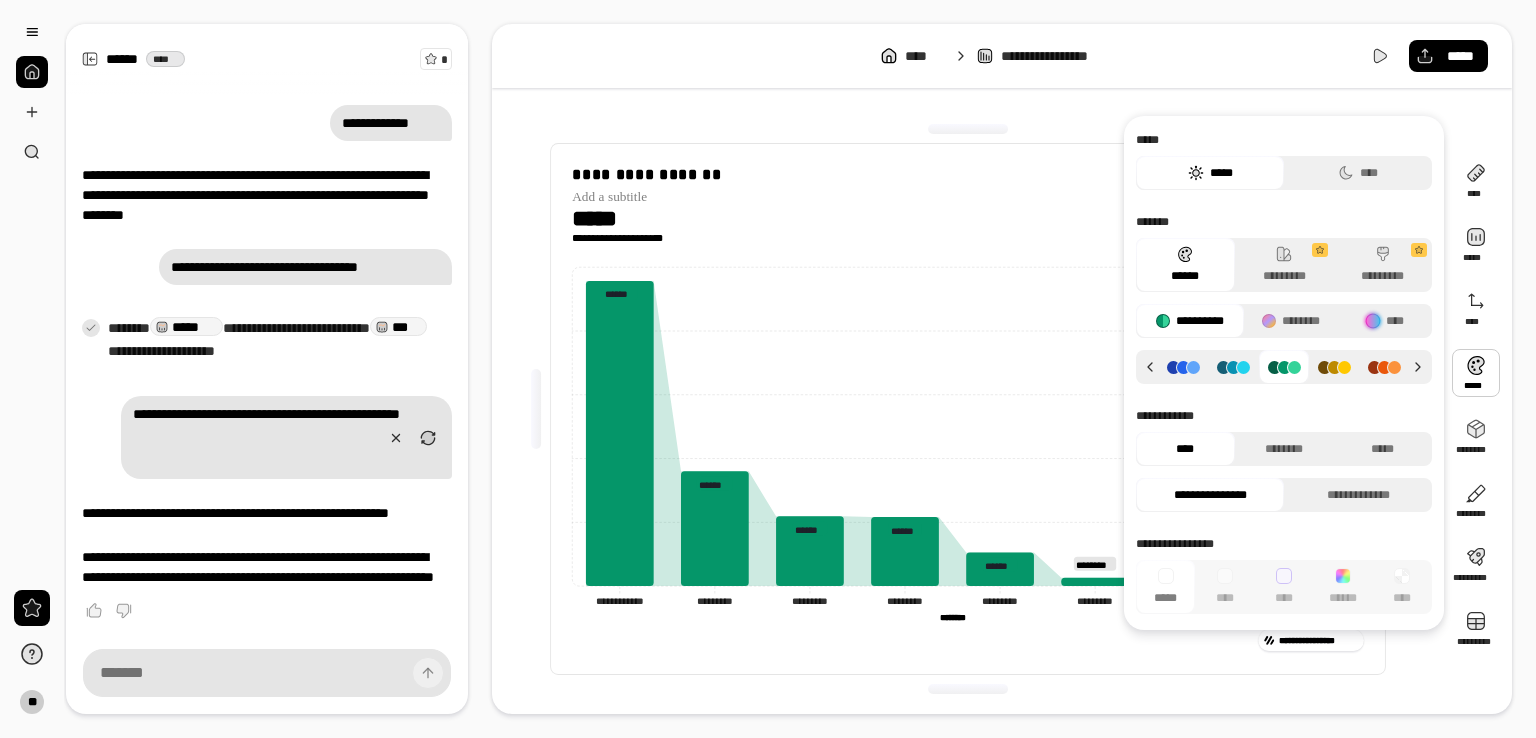 click 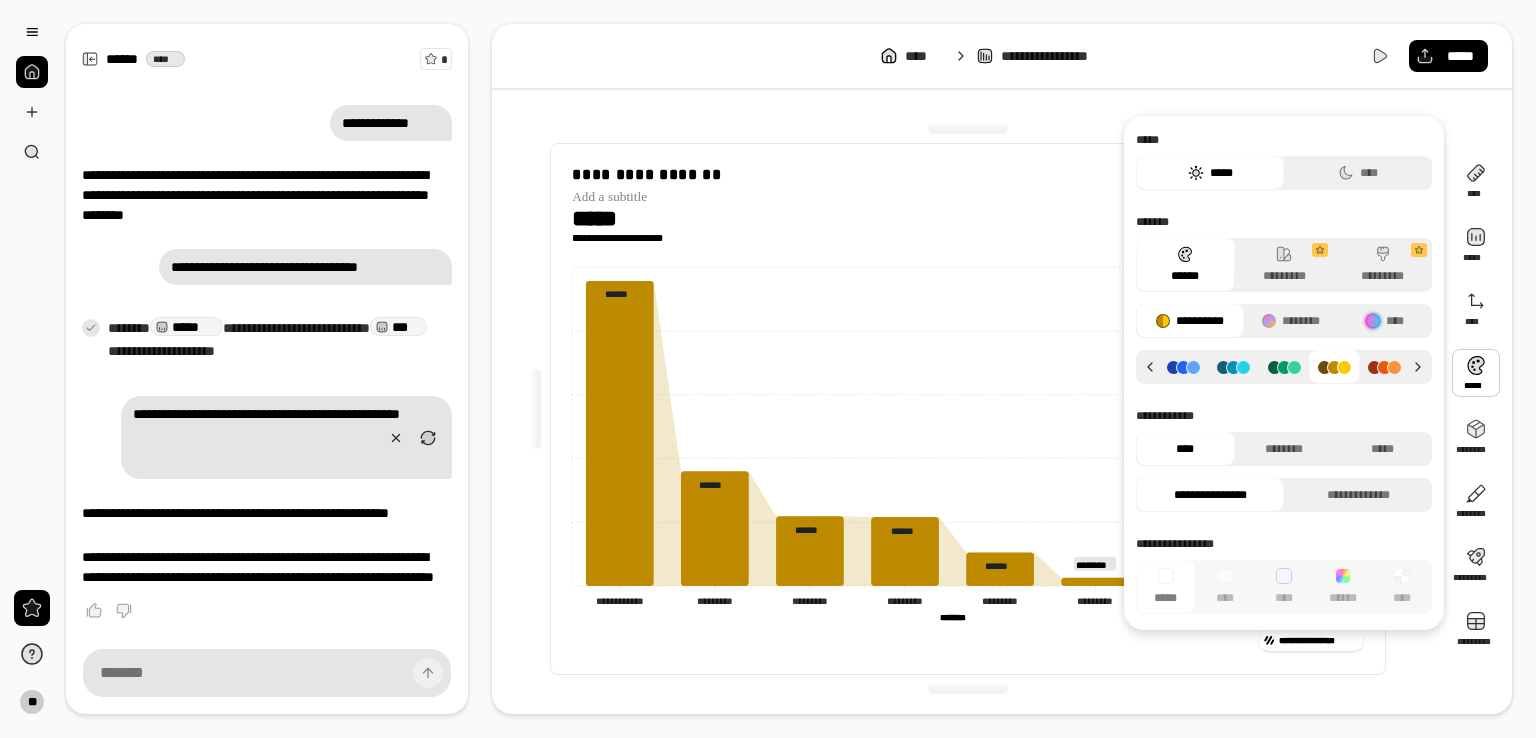 click 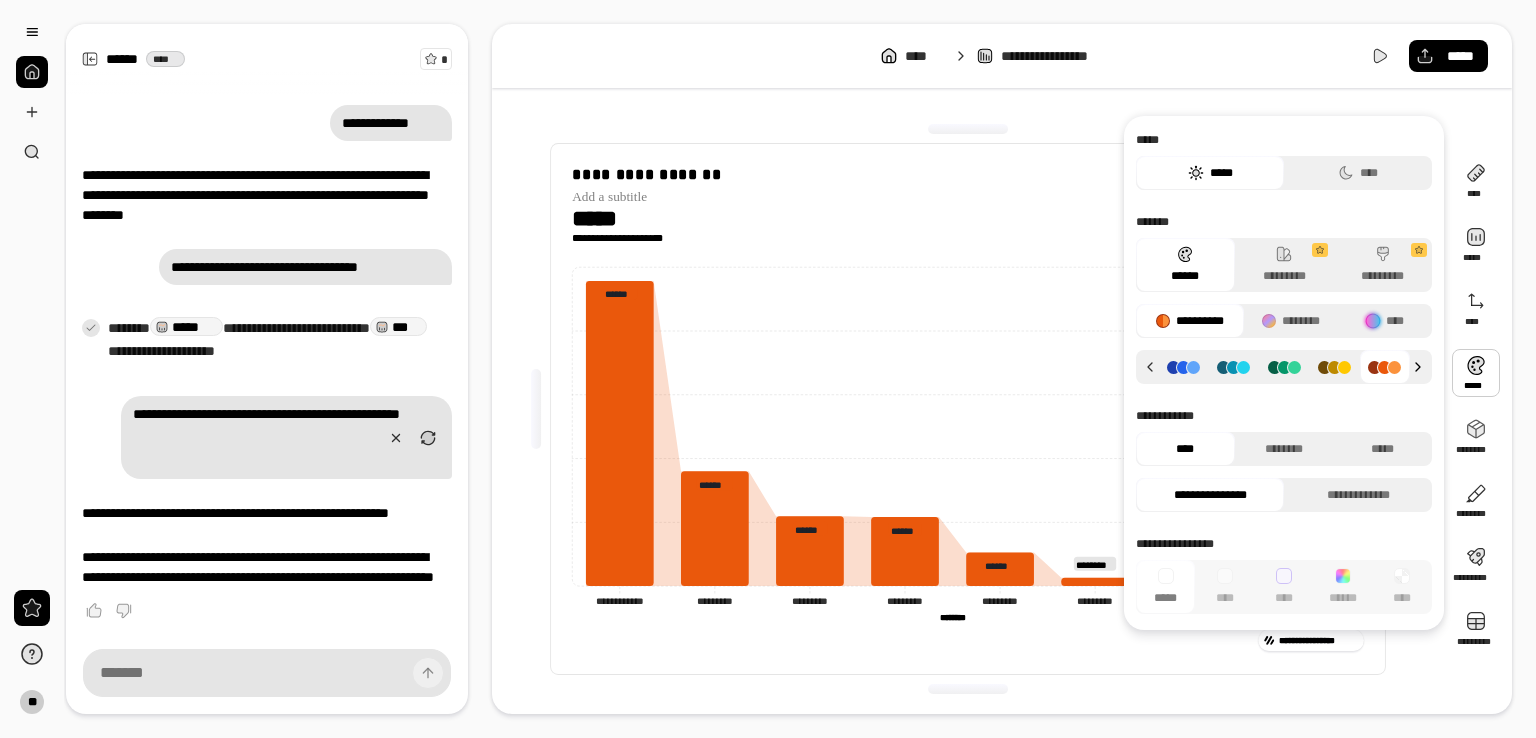 click at bounding box center [1421, 367] 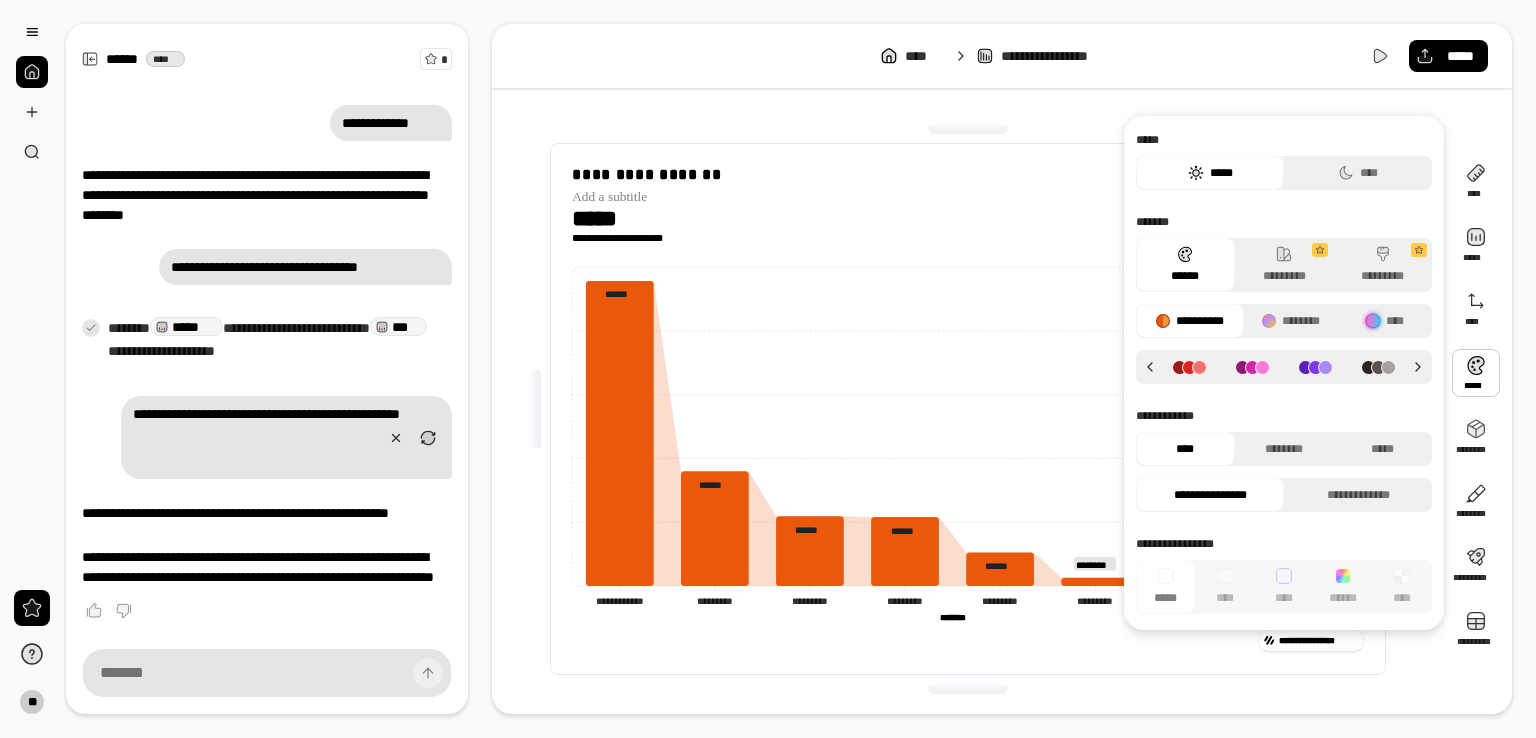 click 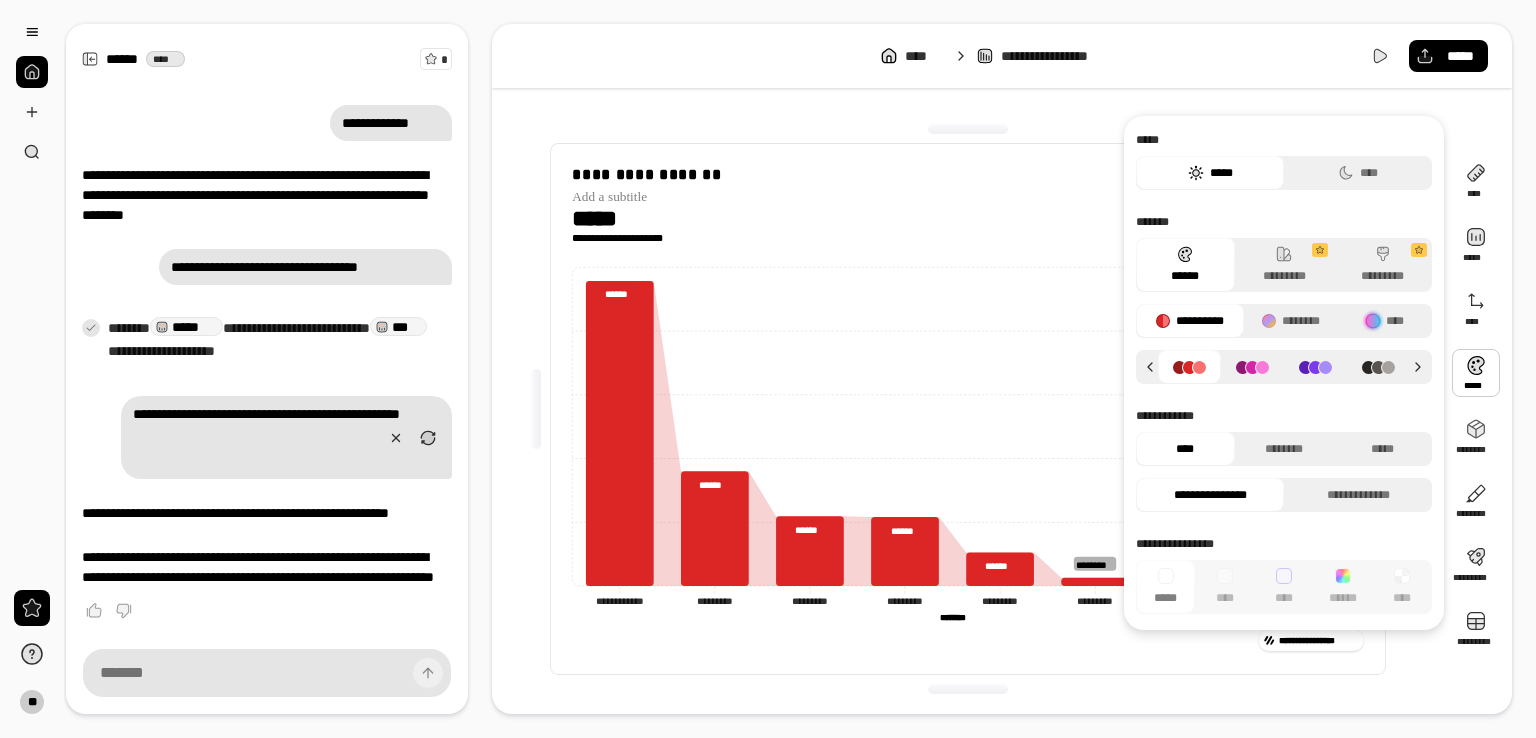 click at bounding box center [1252, 367] 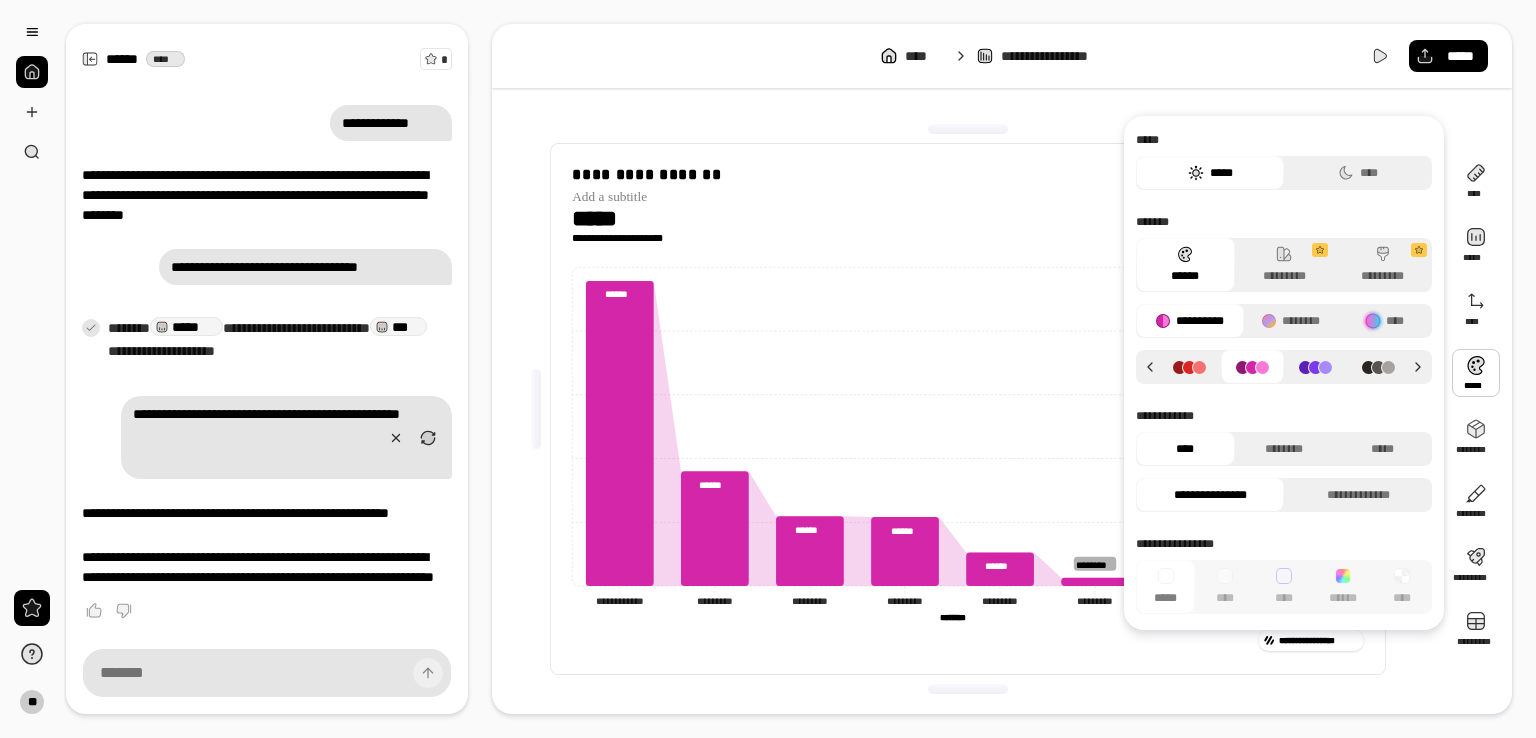 click at bounding box center [1315, 367] 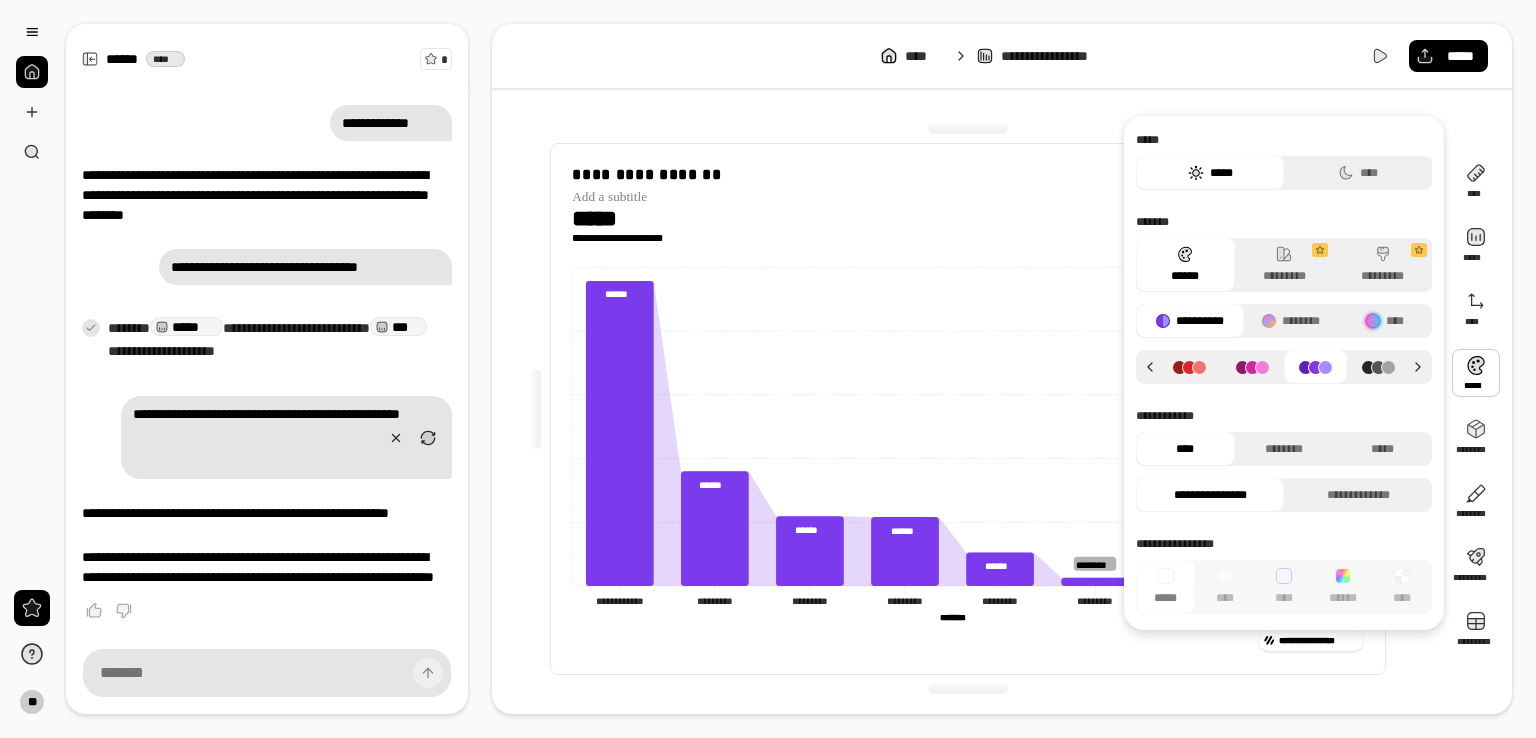 click 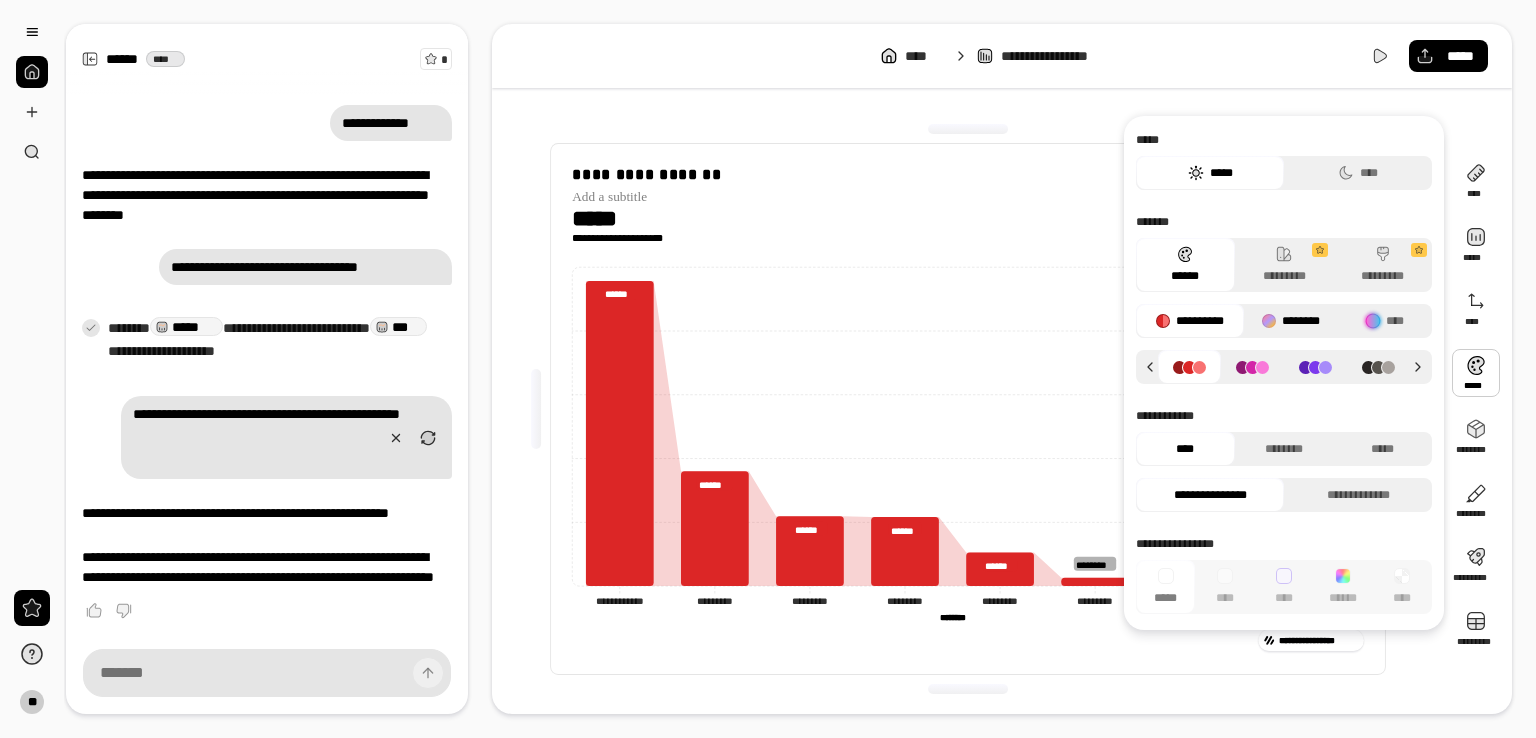 click on "********" at bounding box center (1291, 321) 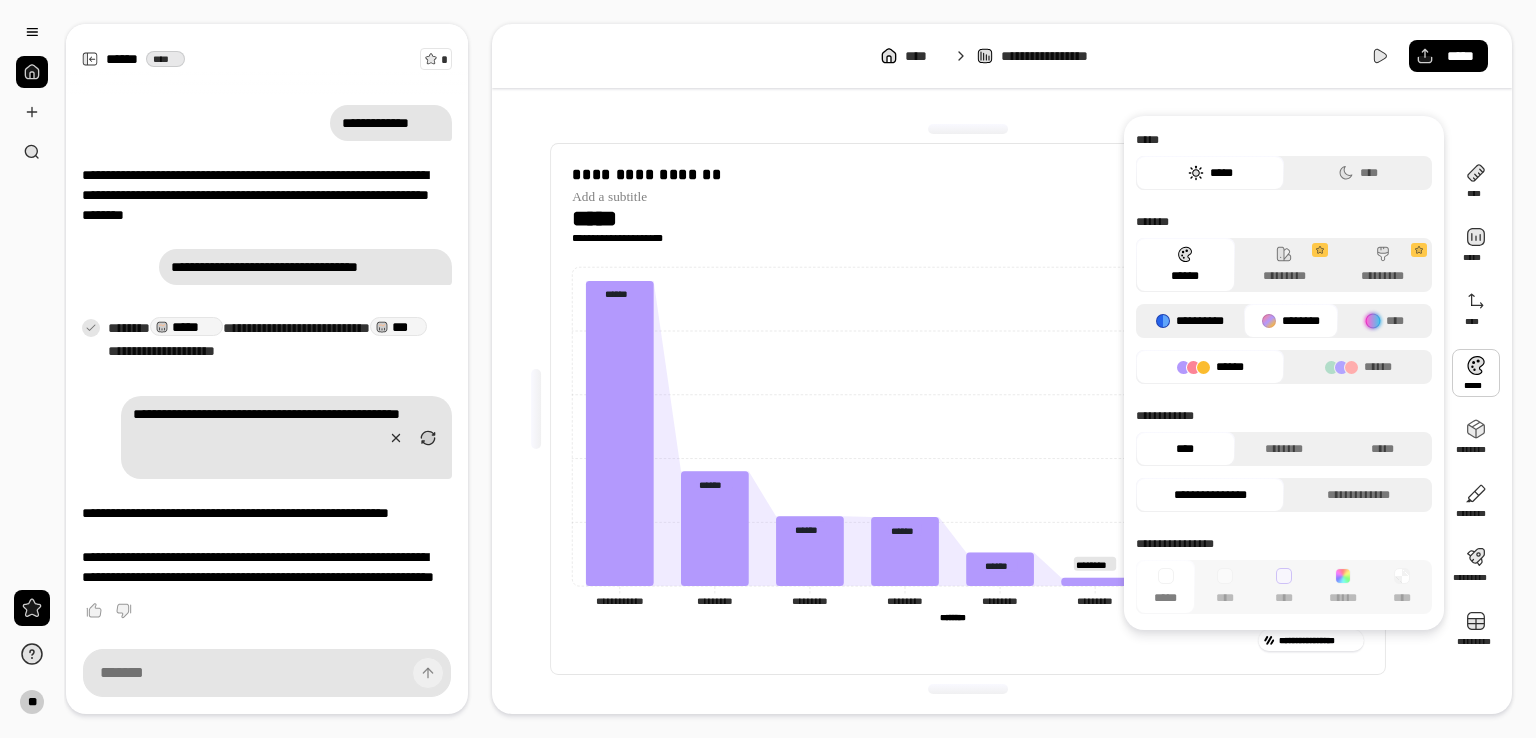 click on "**********" at bounding box center (1190, 321) 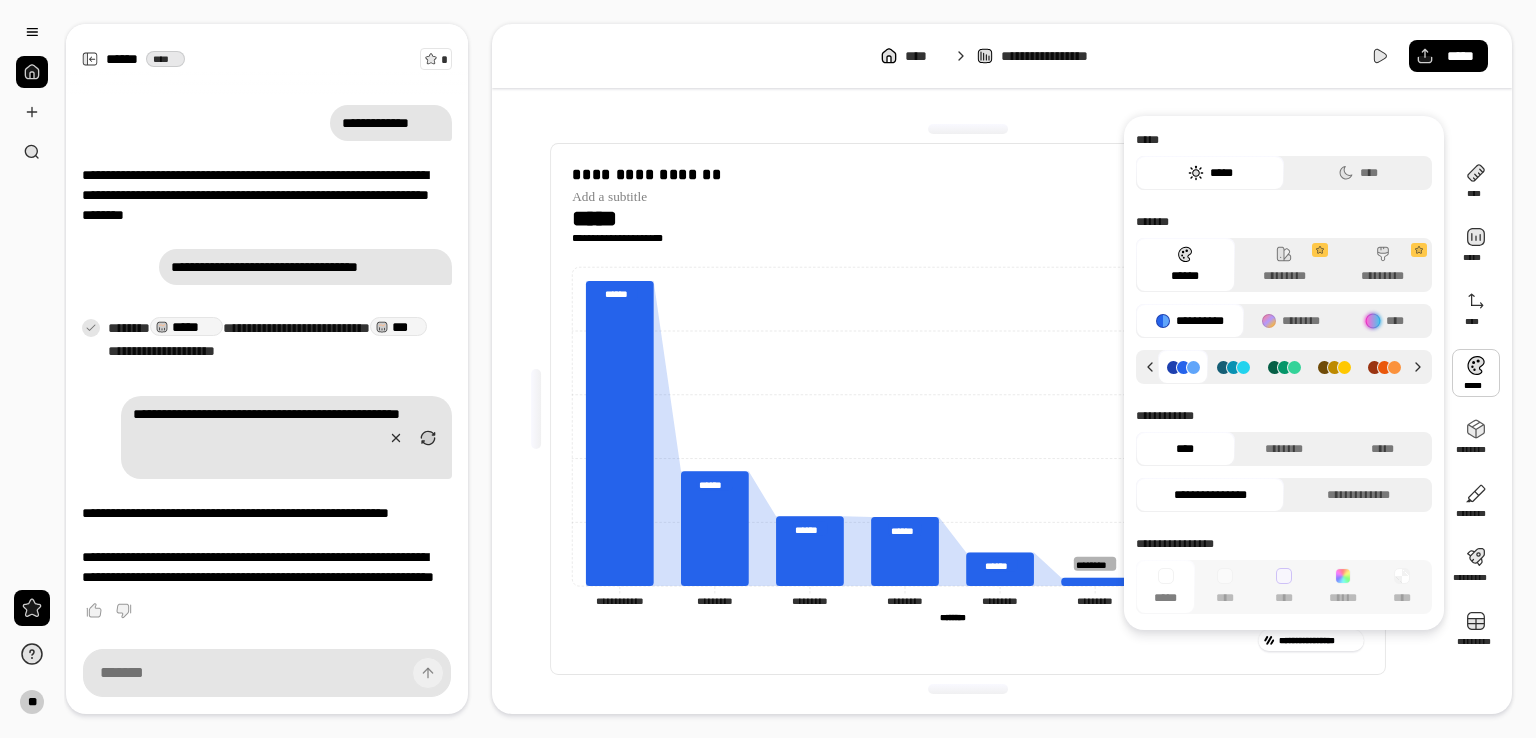click at bounding box center [1284, 367] 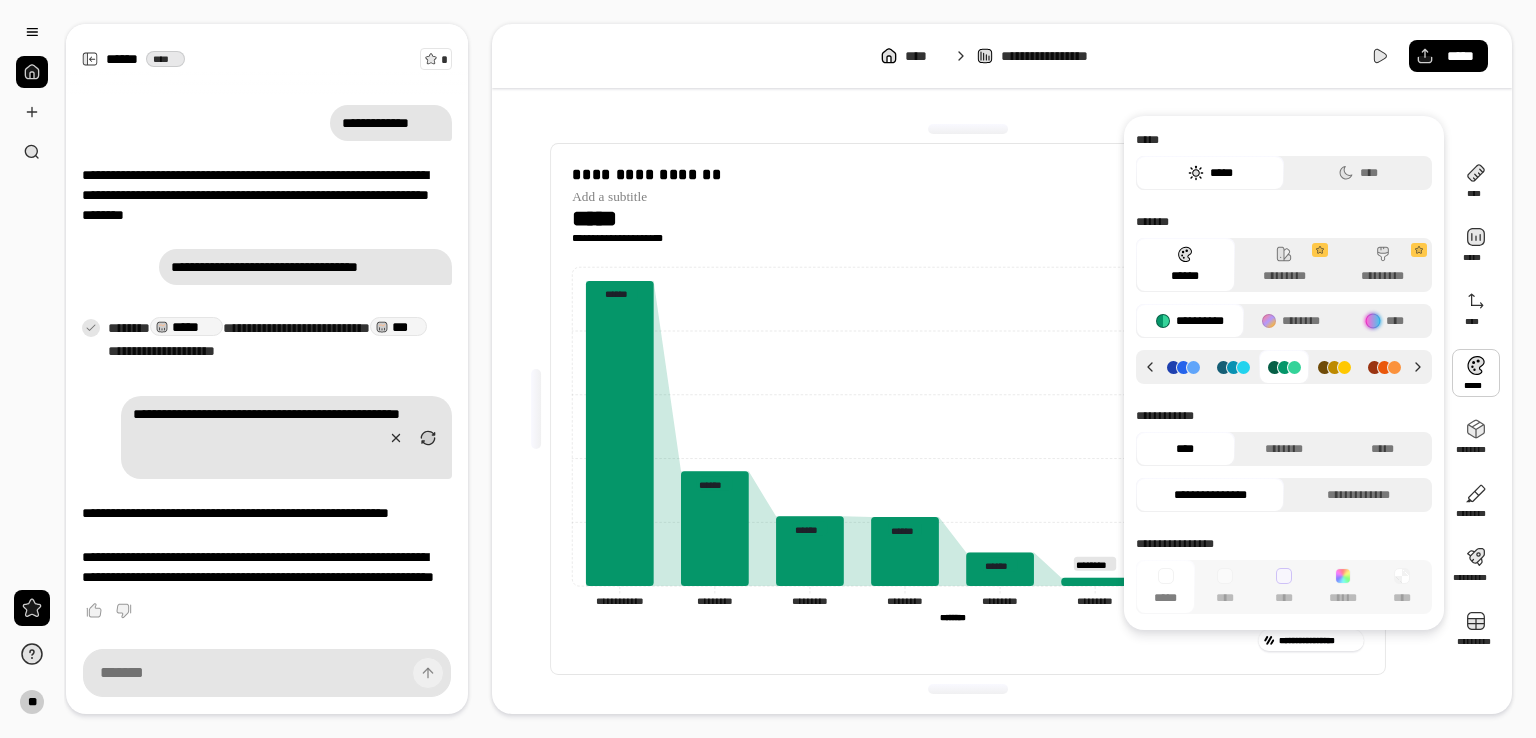 click at bounding box center [1334, 367] 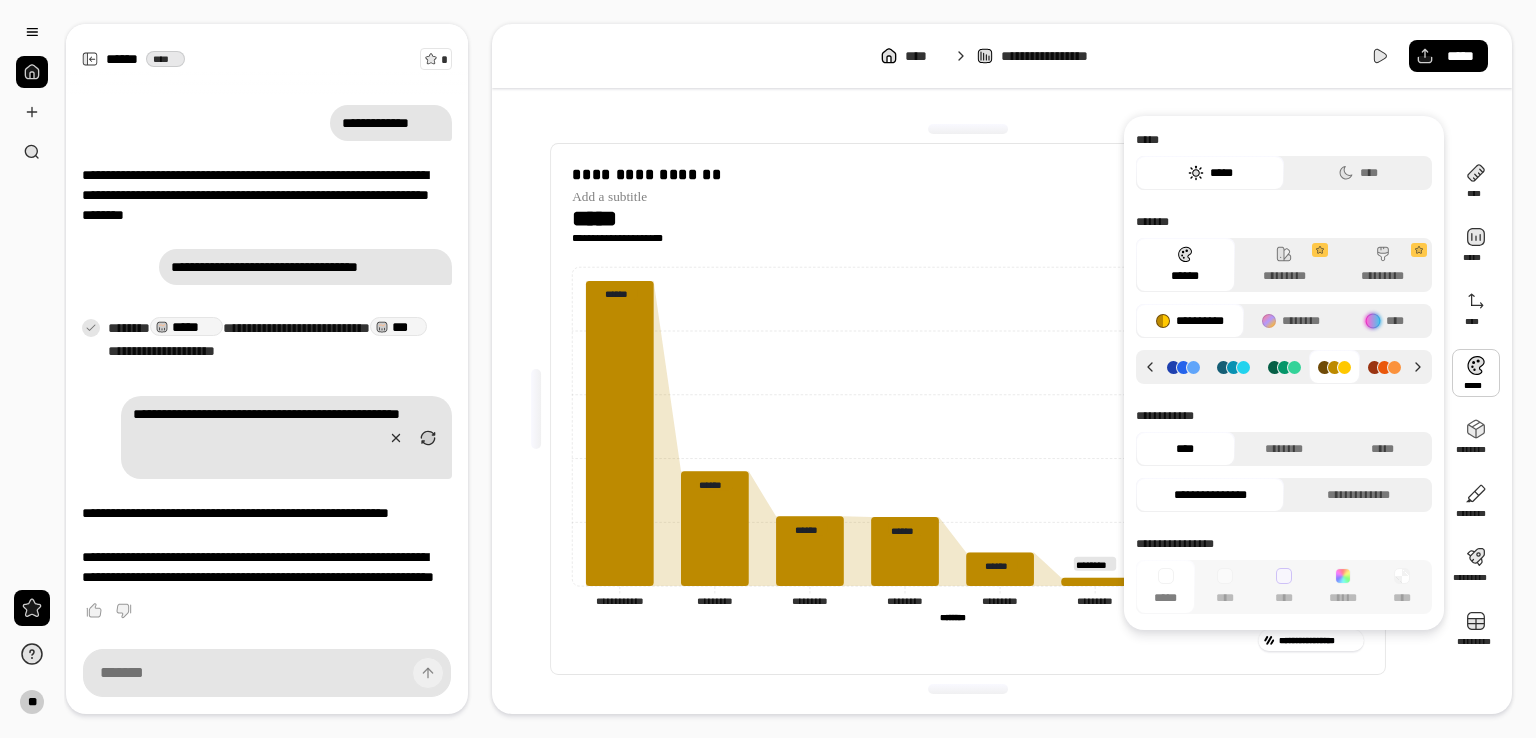 click 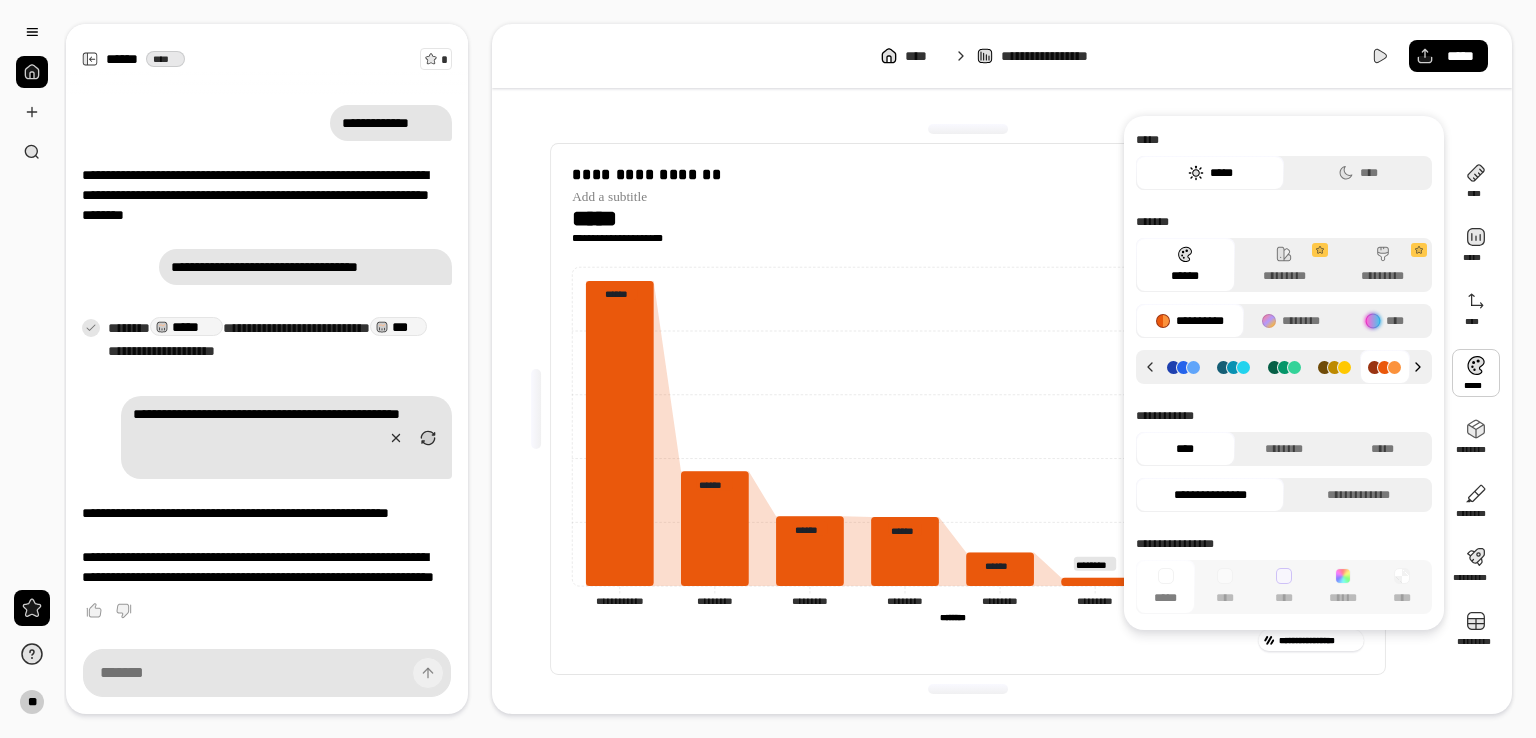 click 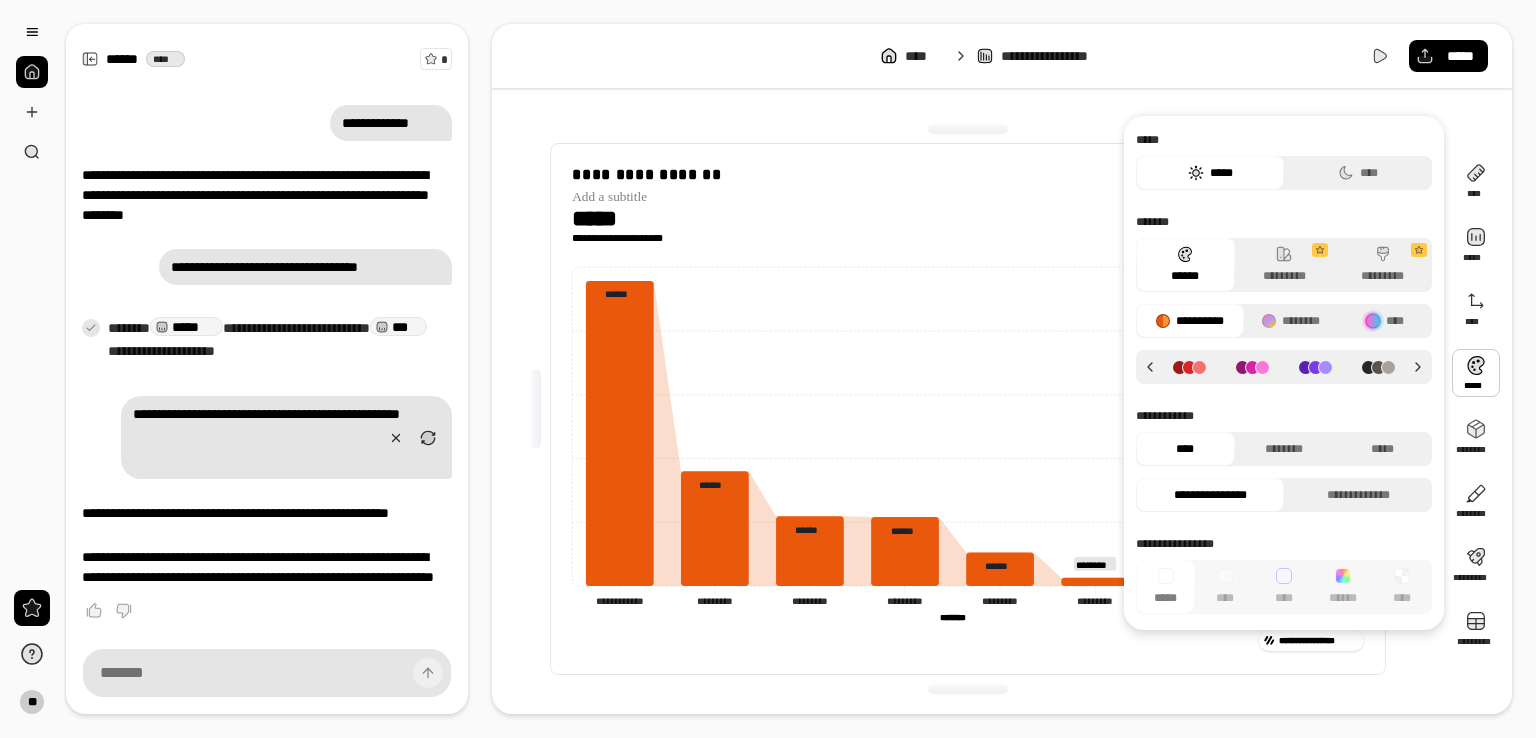 click at bounding box center [1252, 367] 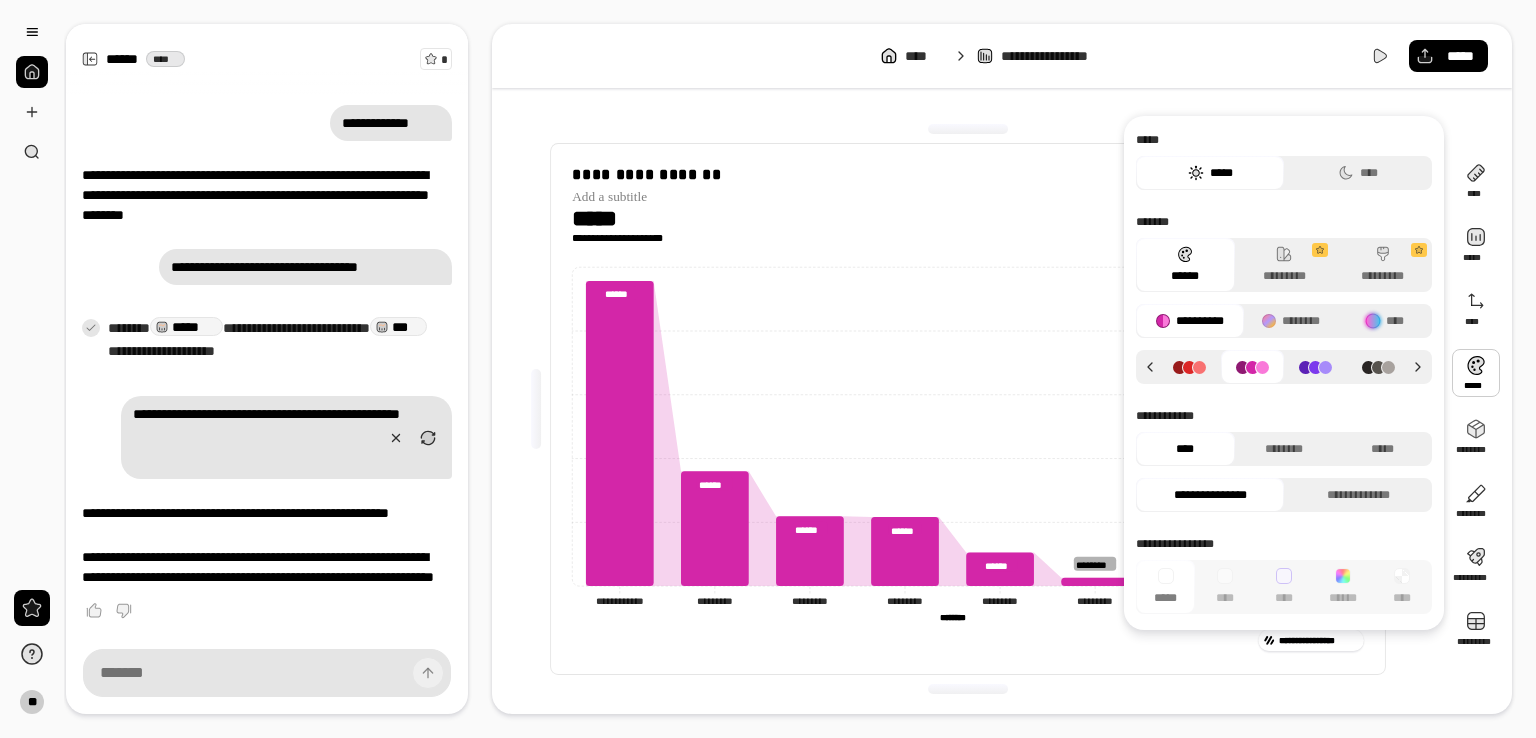 click 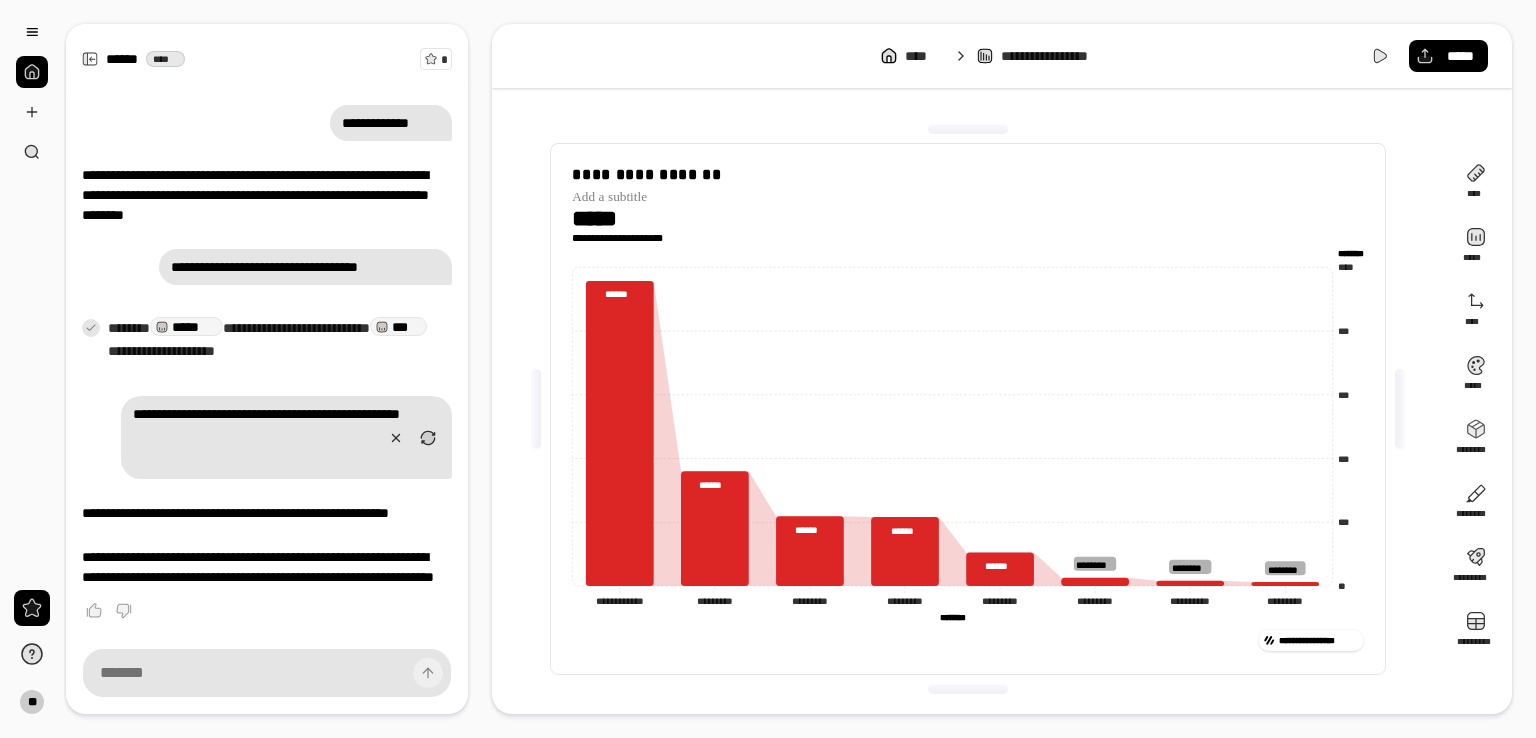click on "**********" at bounding box center (968, 409) 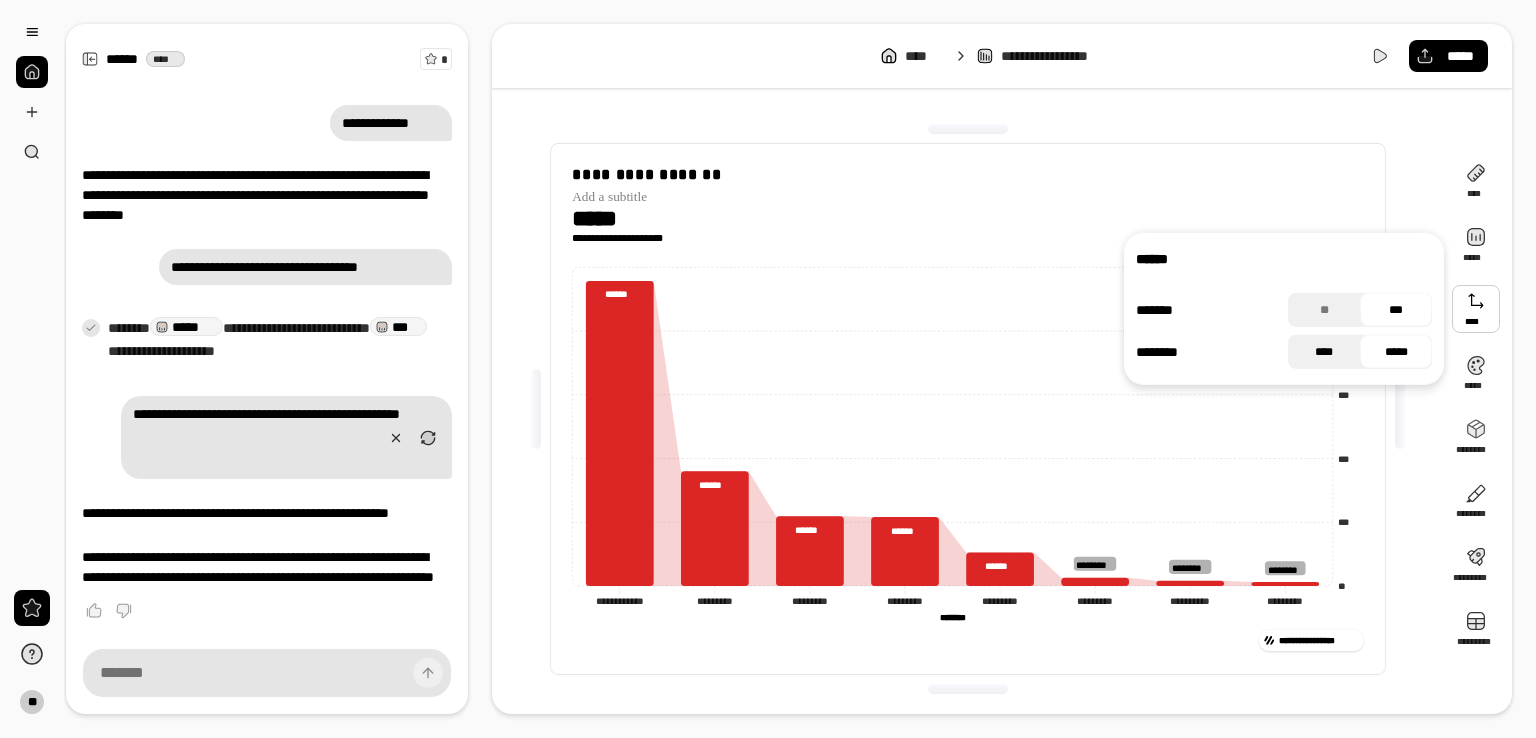 click on "****" at bounding box center [1324, 352] 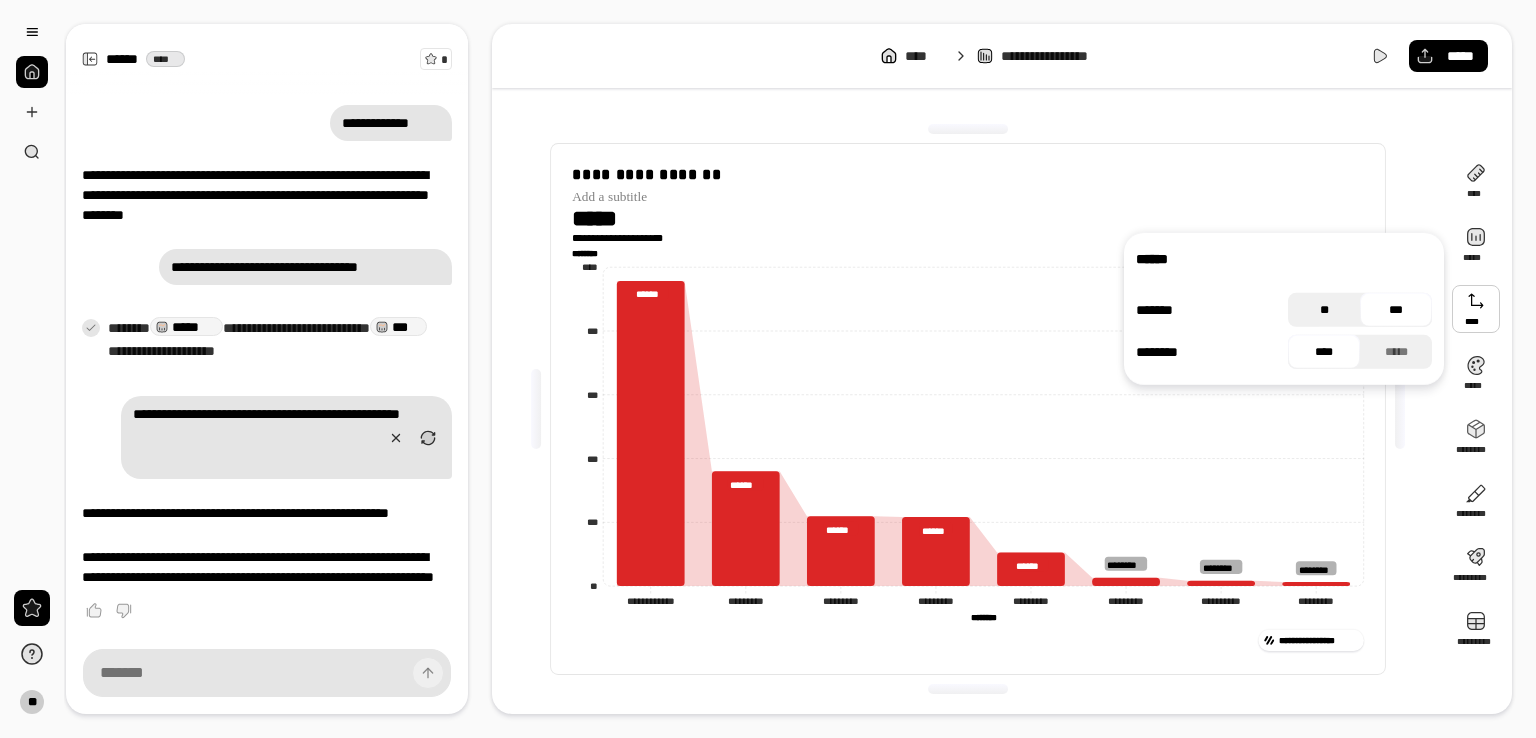 click on "**" at bounding box center (1324, 310) 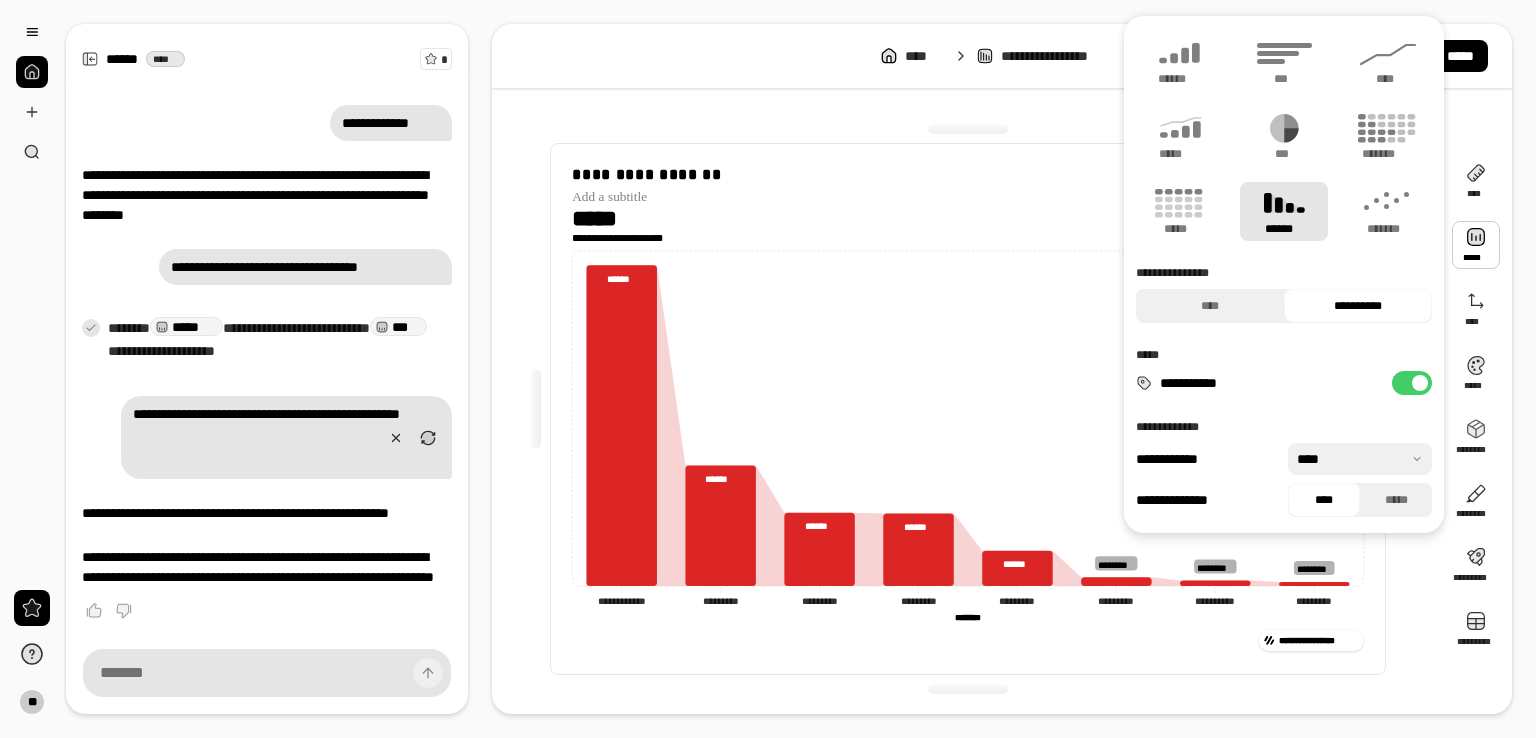 click at bounding box center [1476, 245] 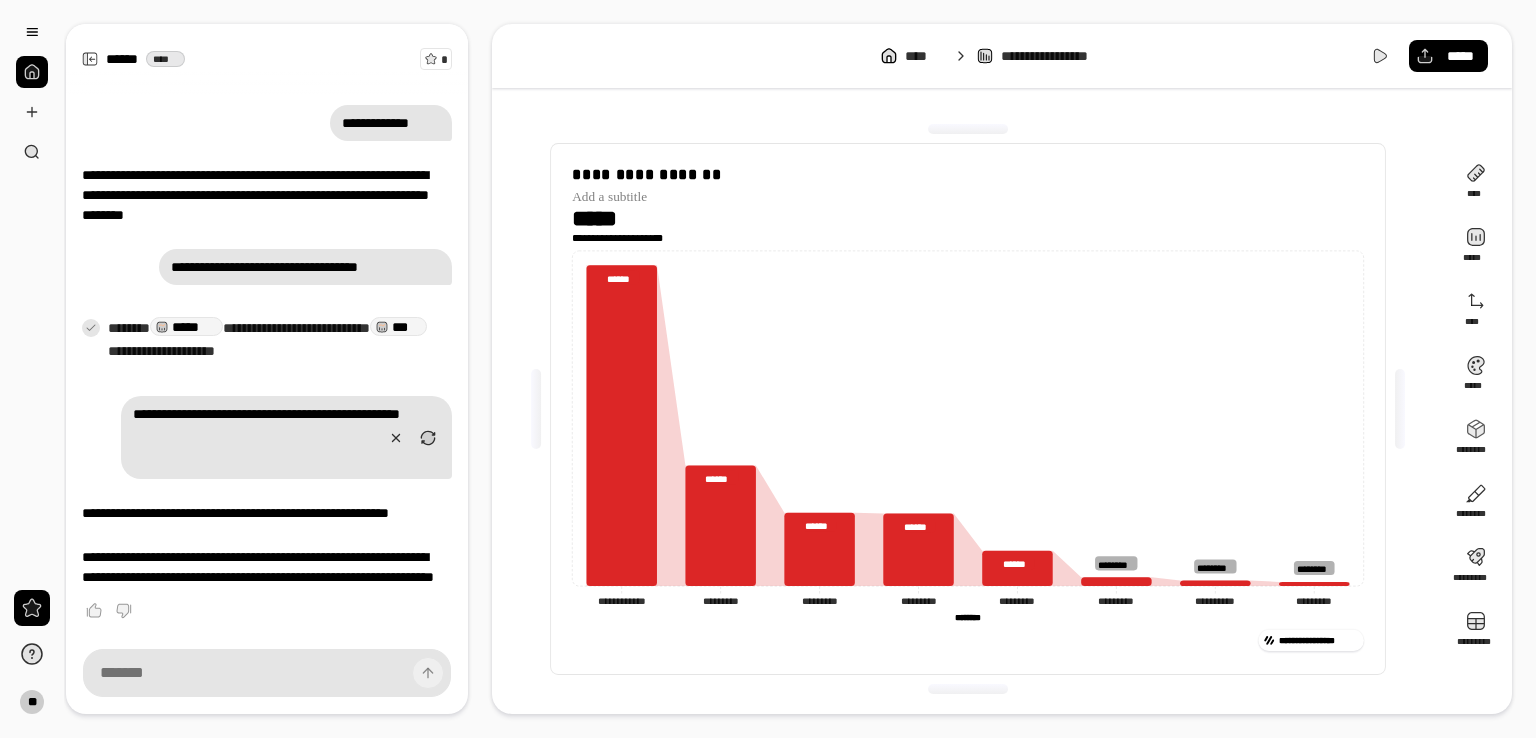 click on "********" at bounding box center (968, 617) 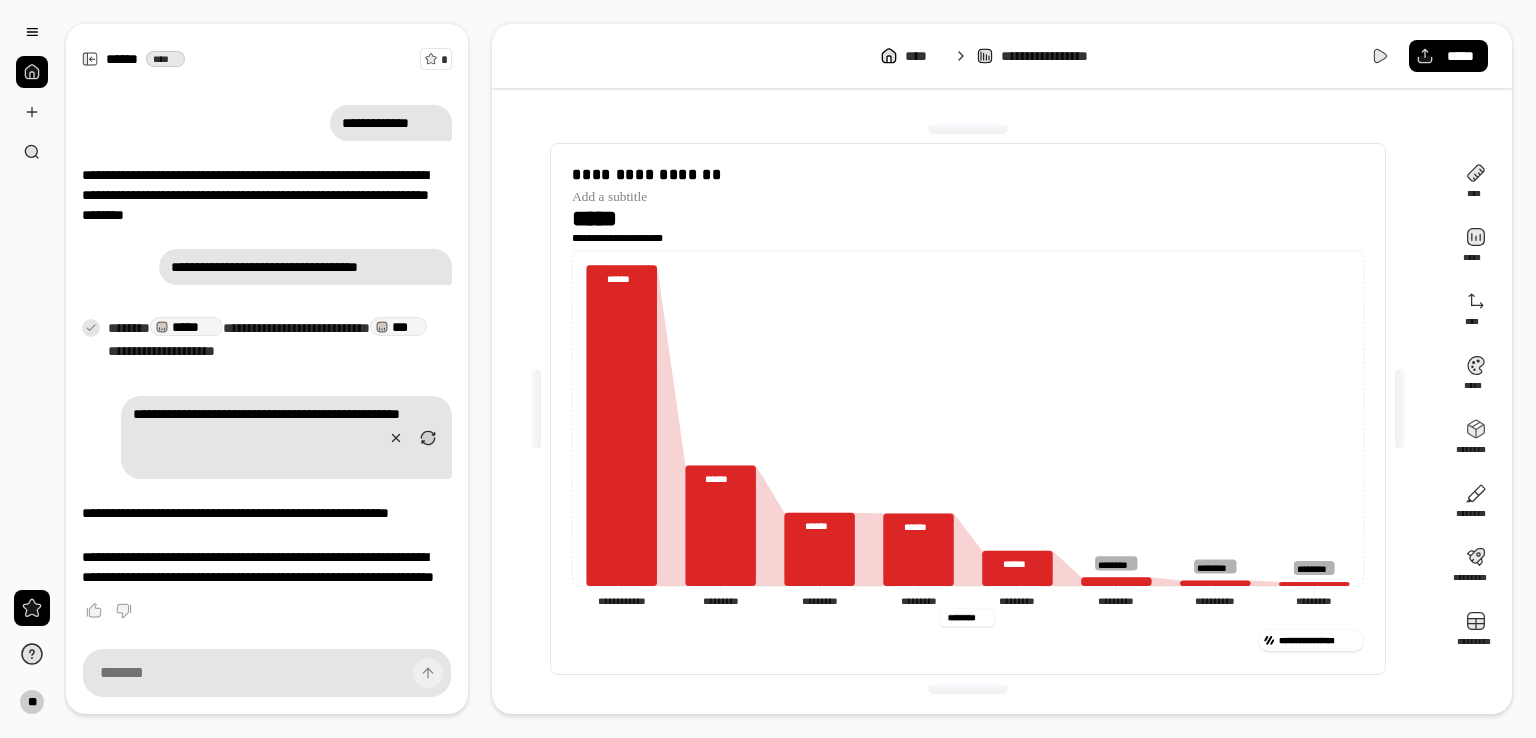 click on "********" at bounding box center [968, 617] 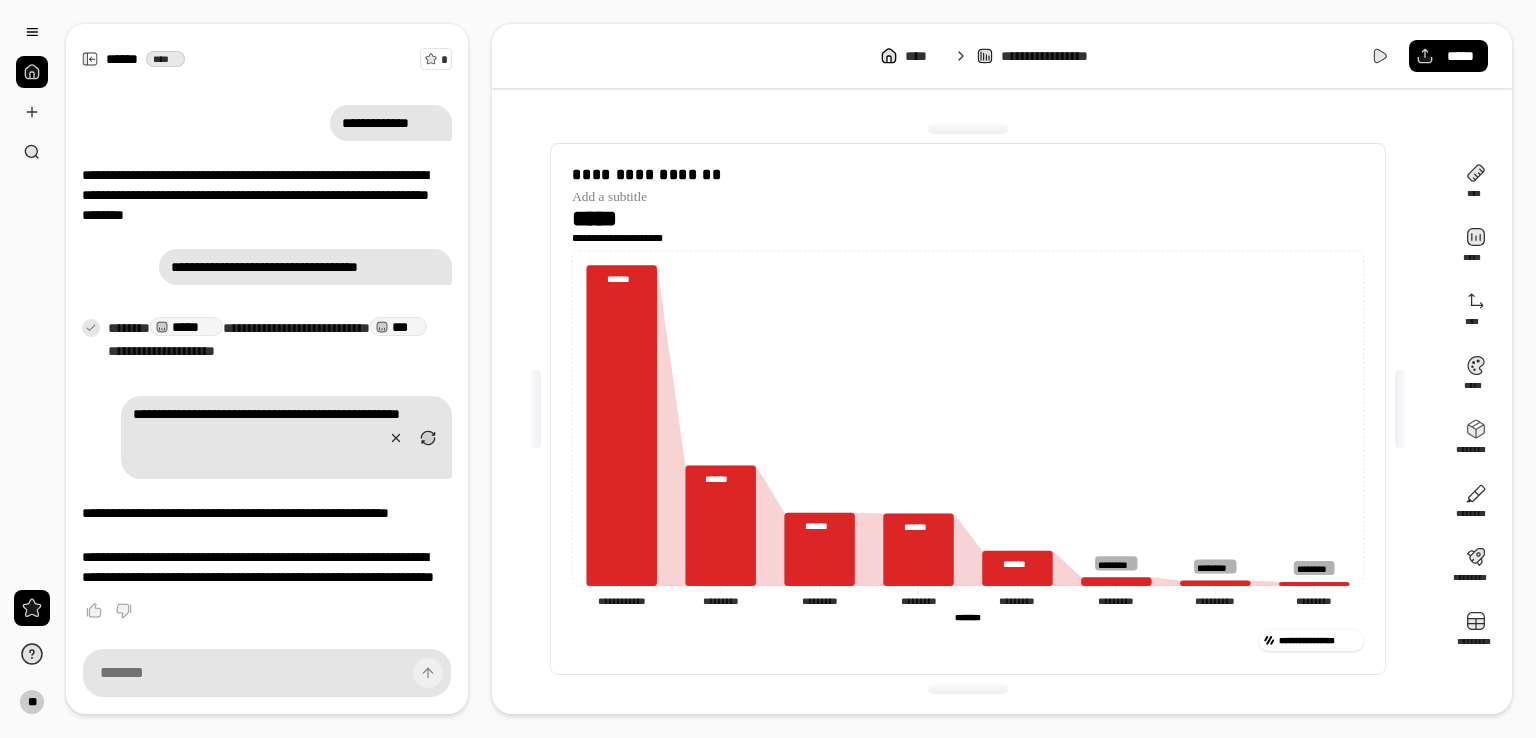 click on "**********" at bounding box center (967, 640) 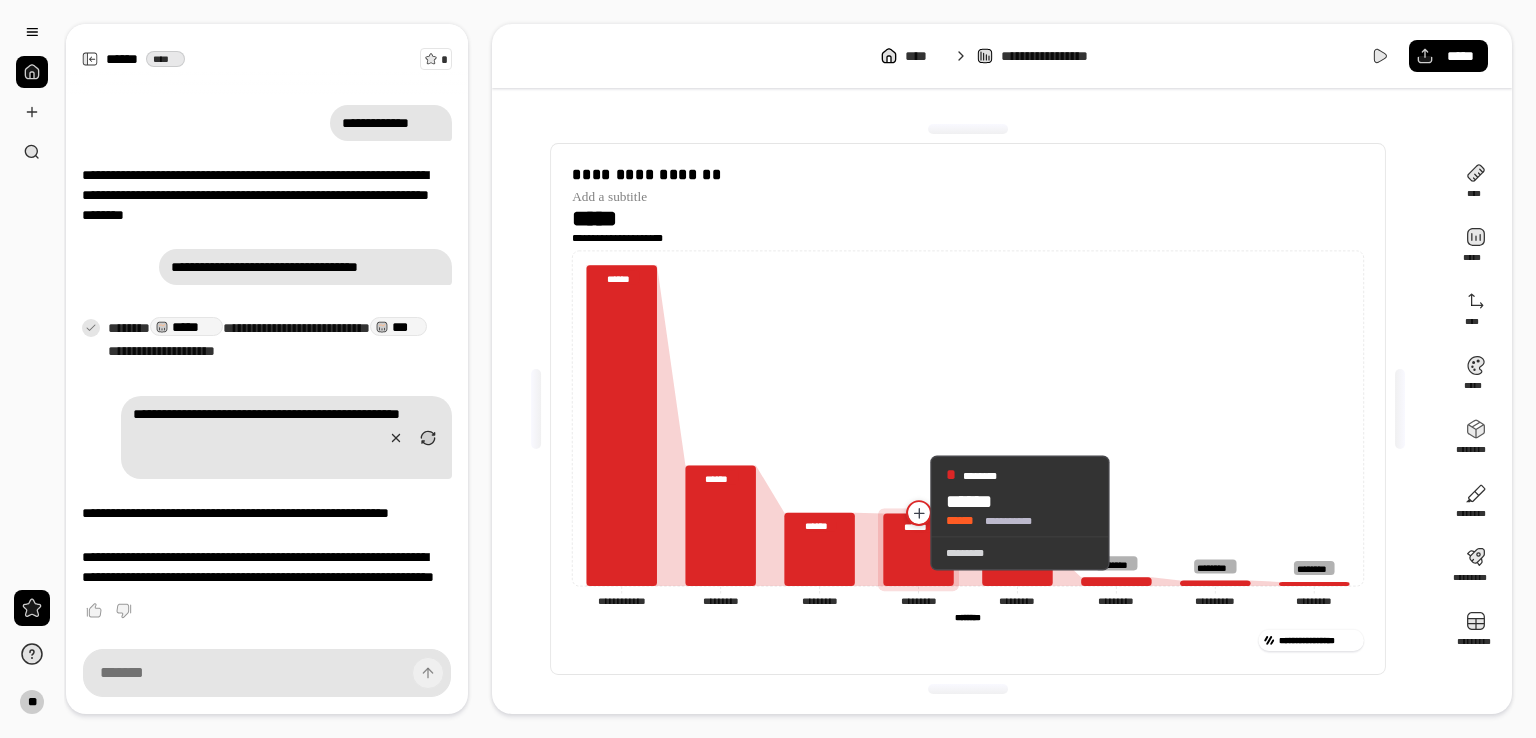 click 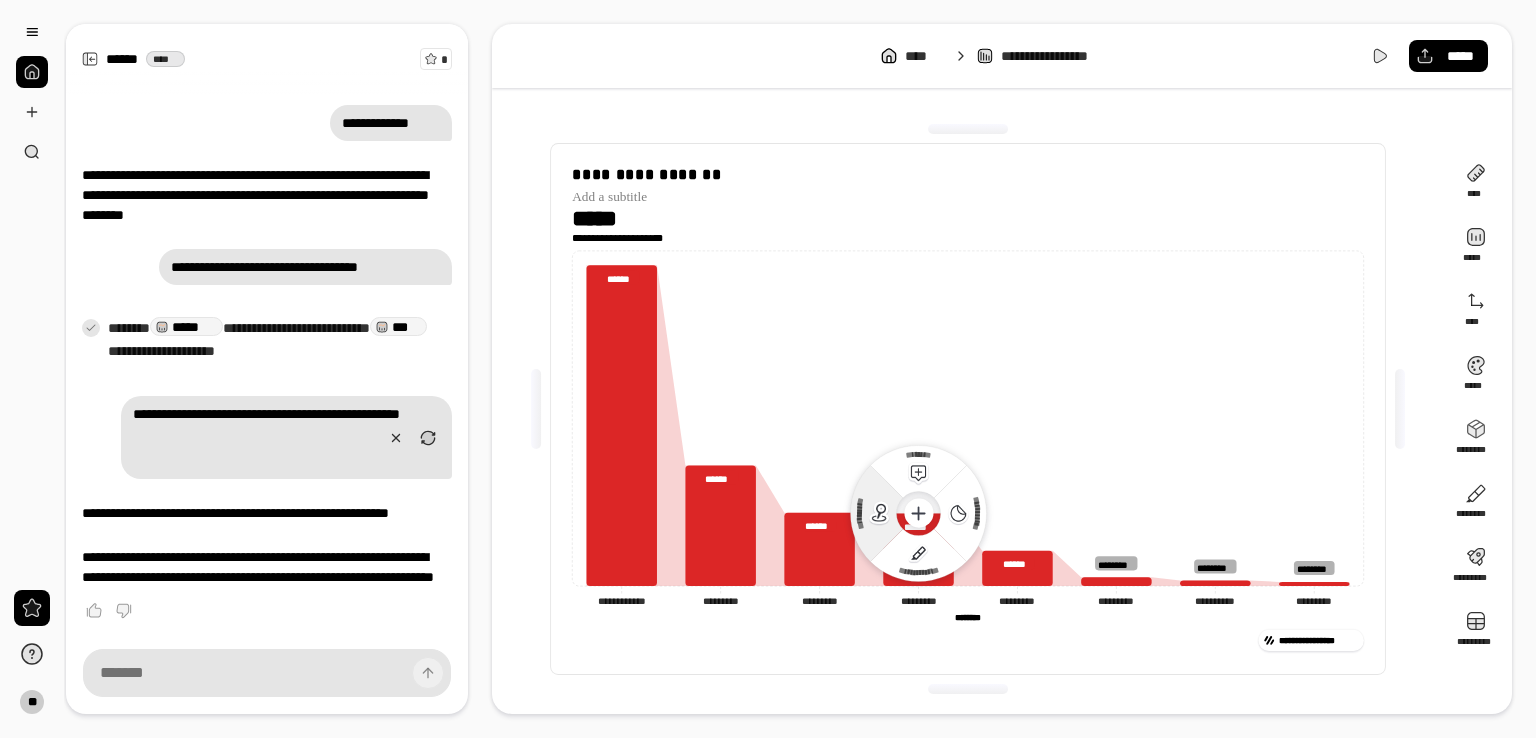click 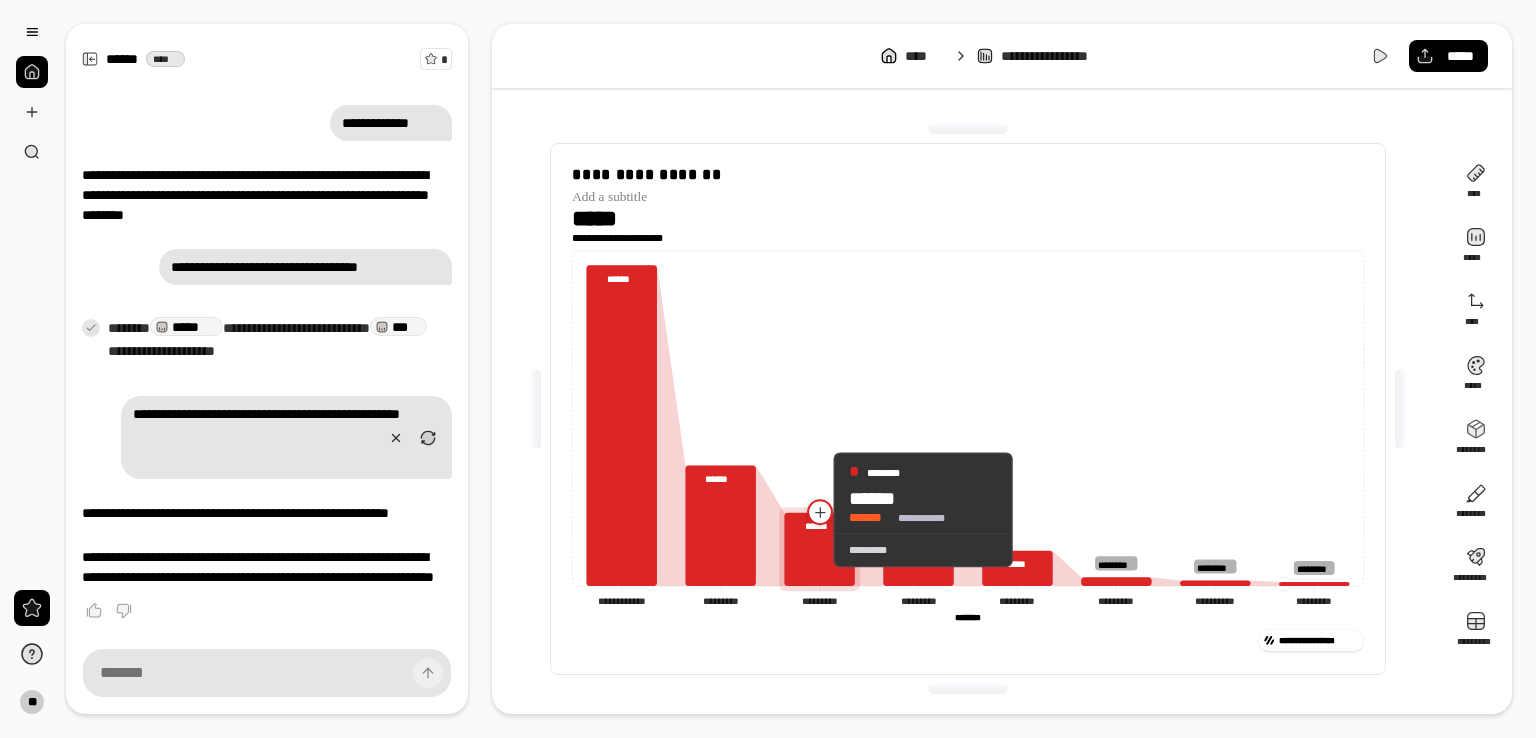 click 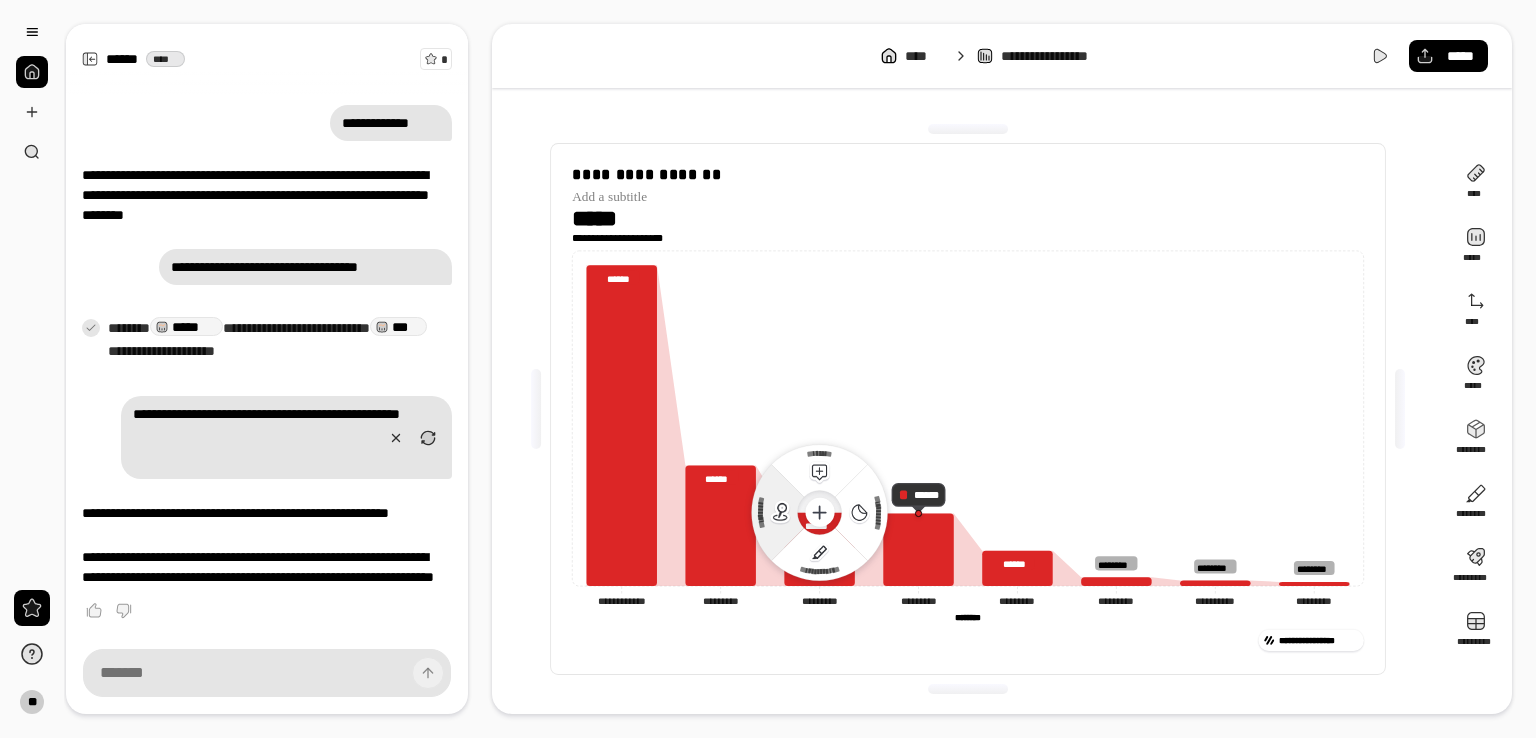 click 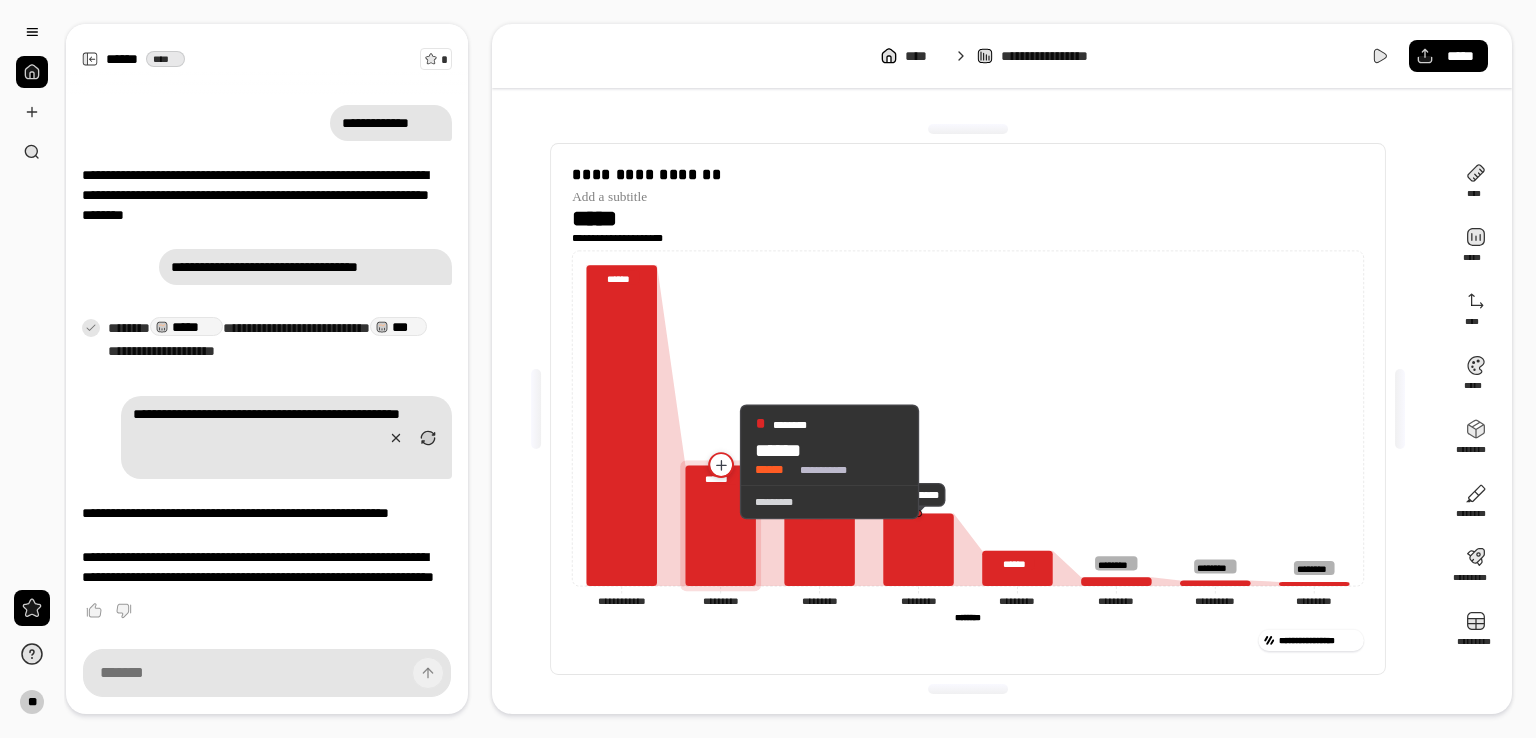 click 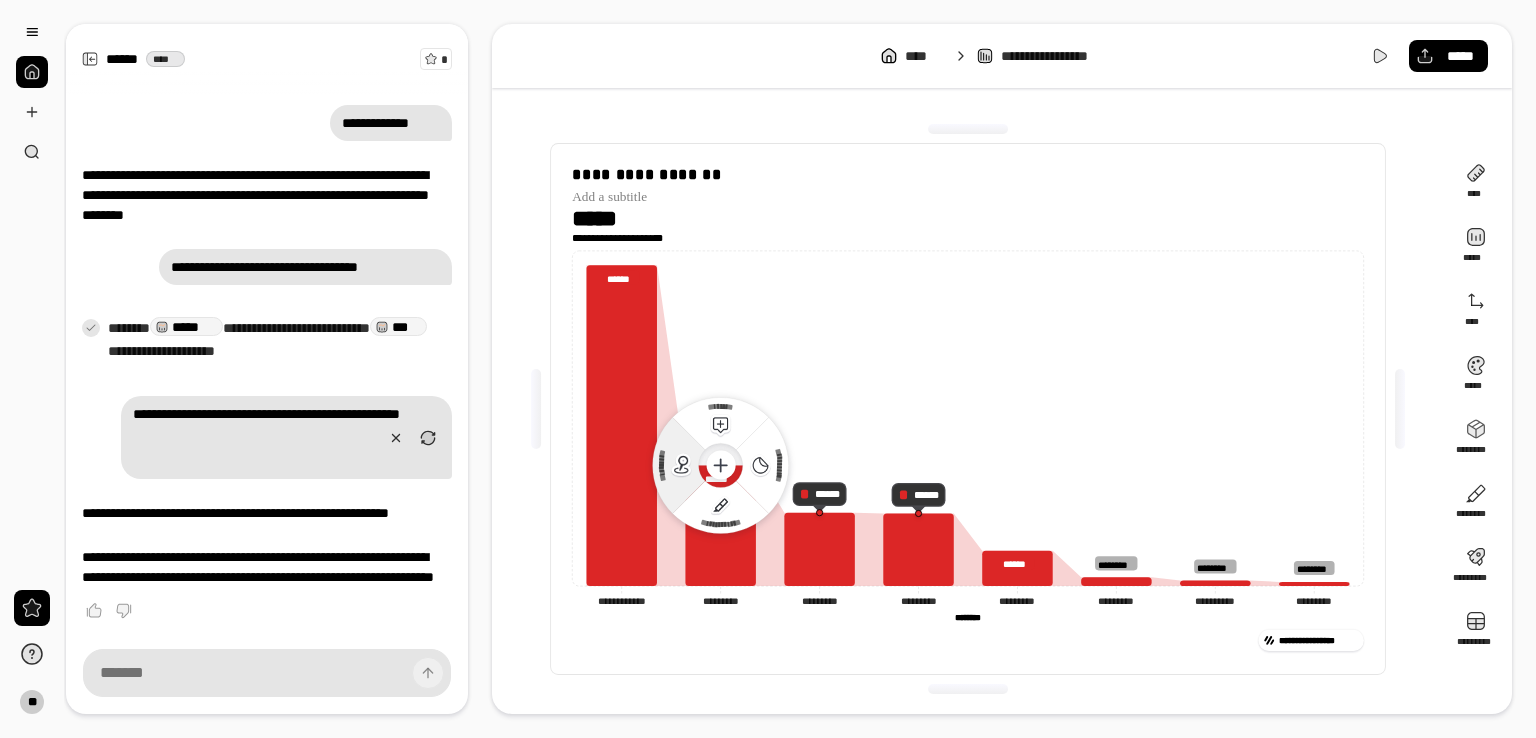 click 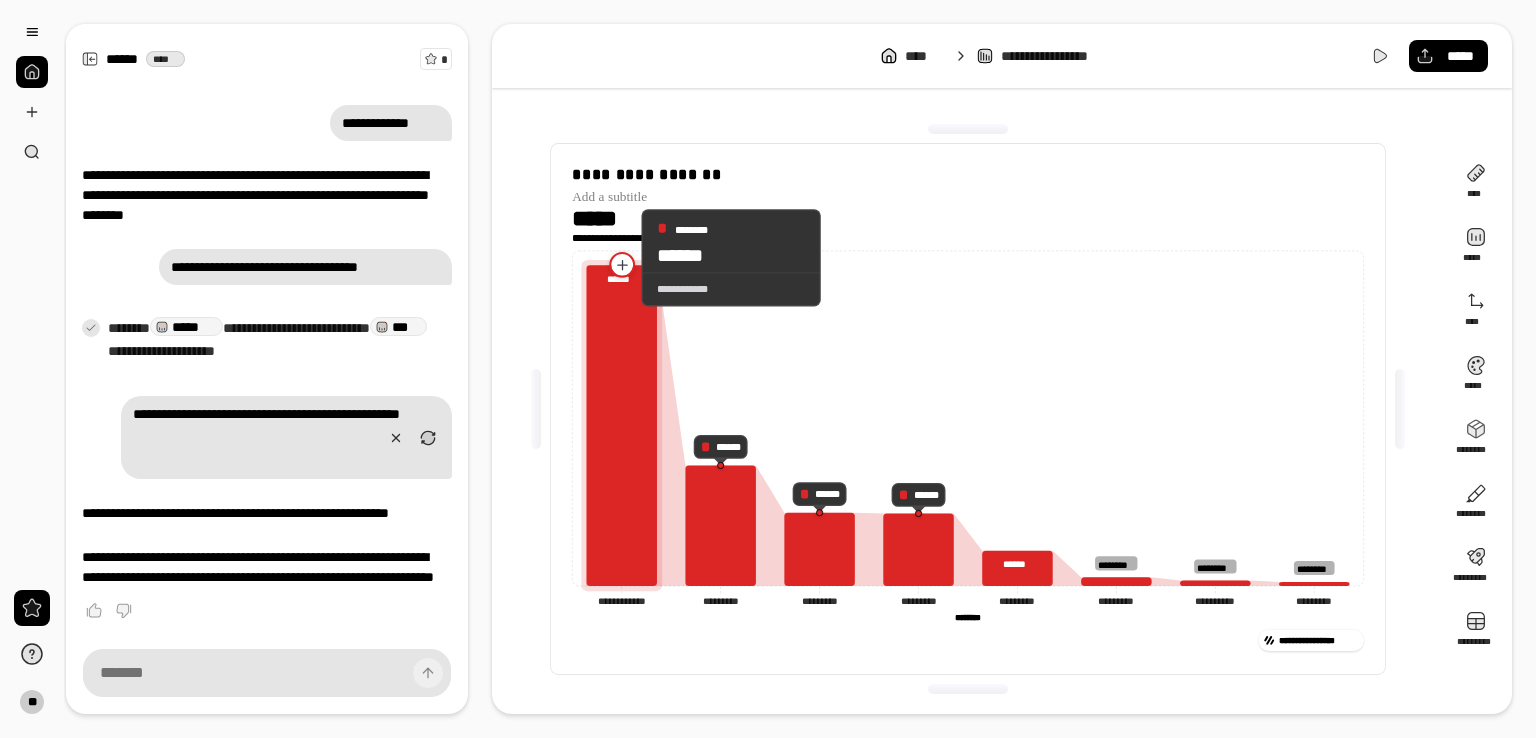 click 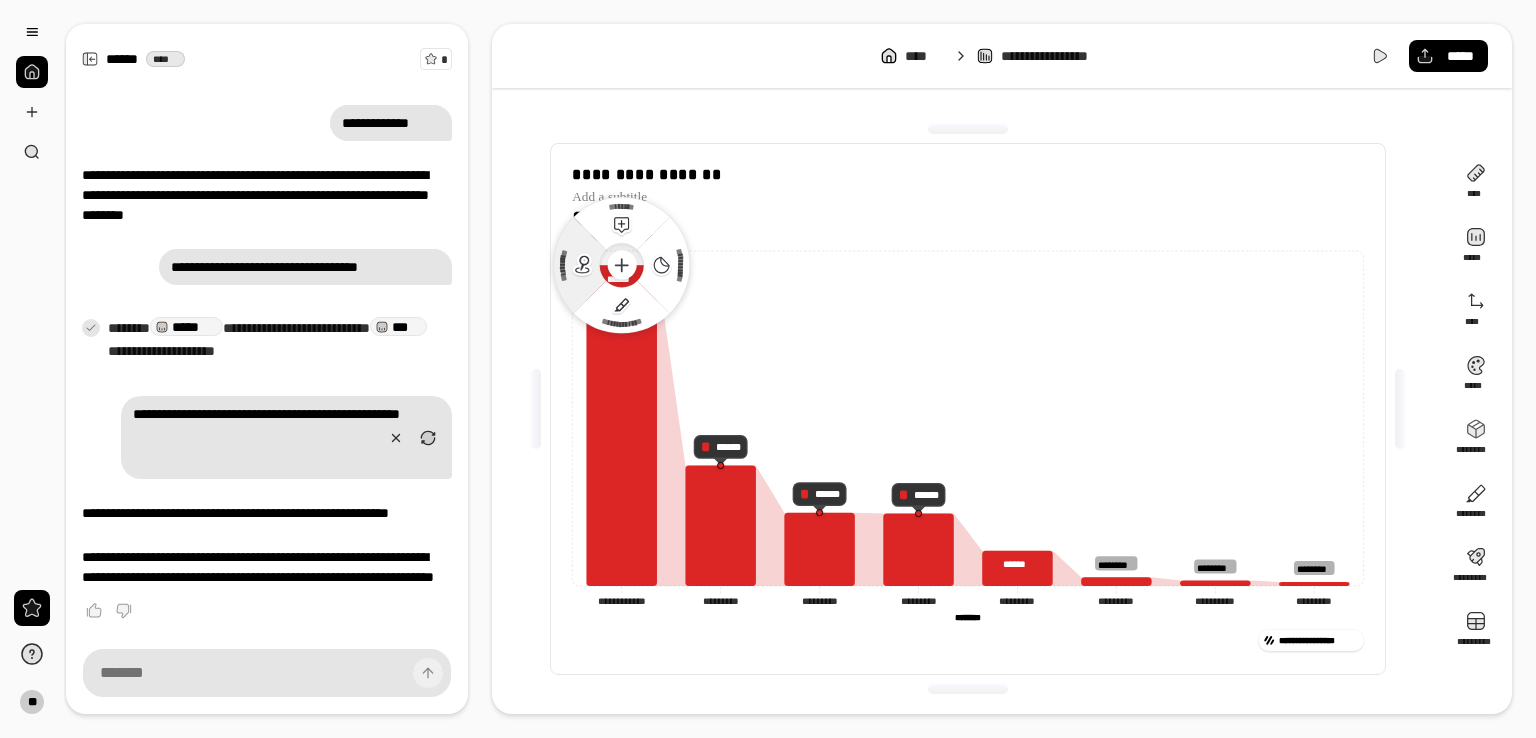 click 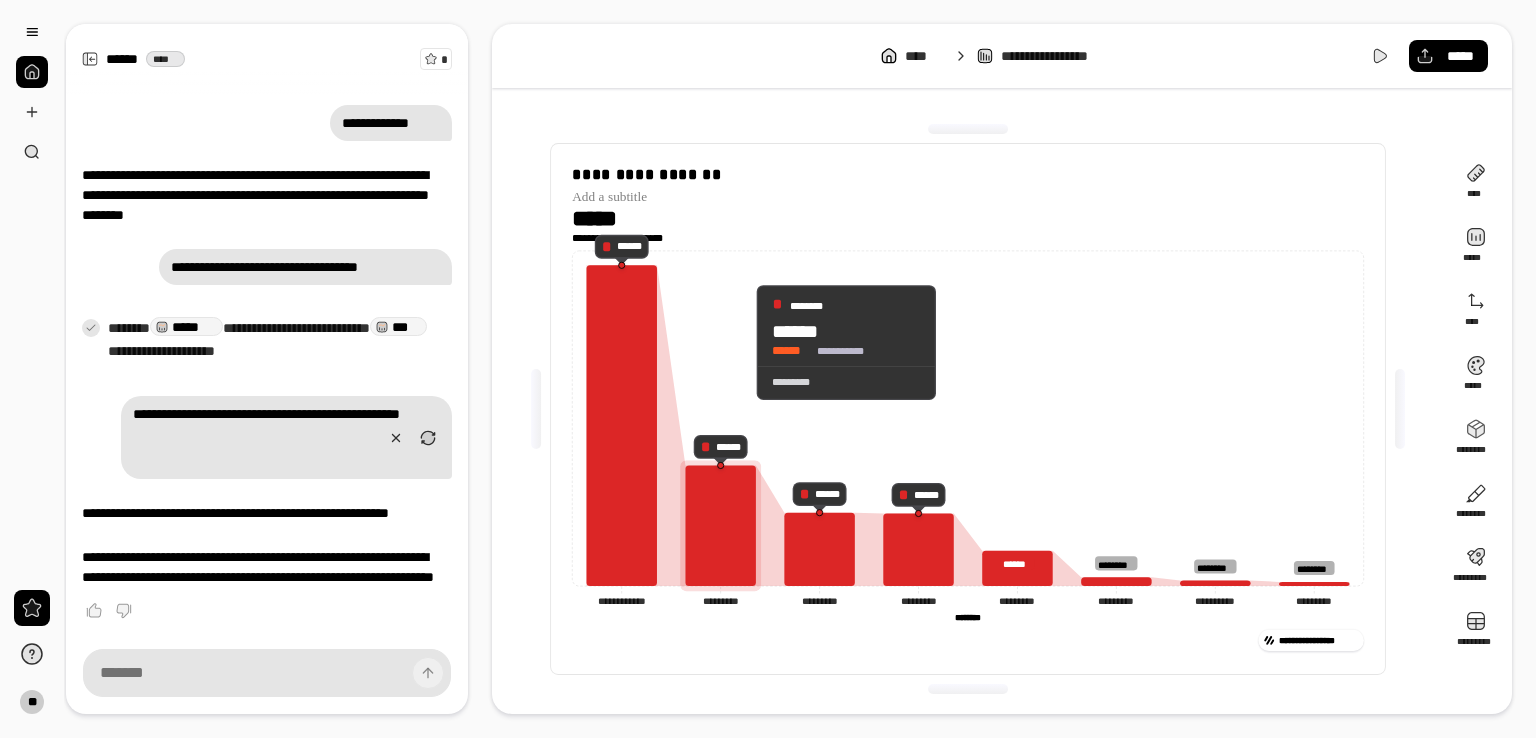 click 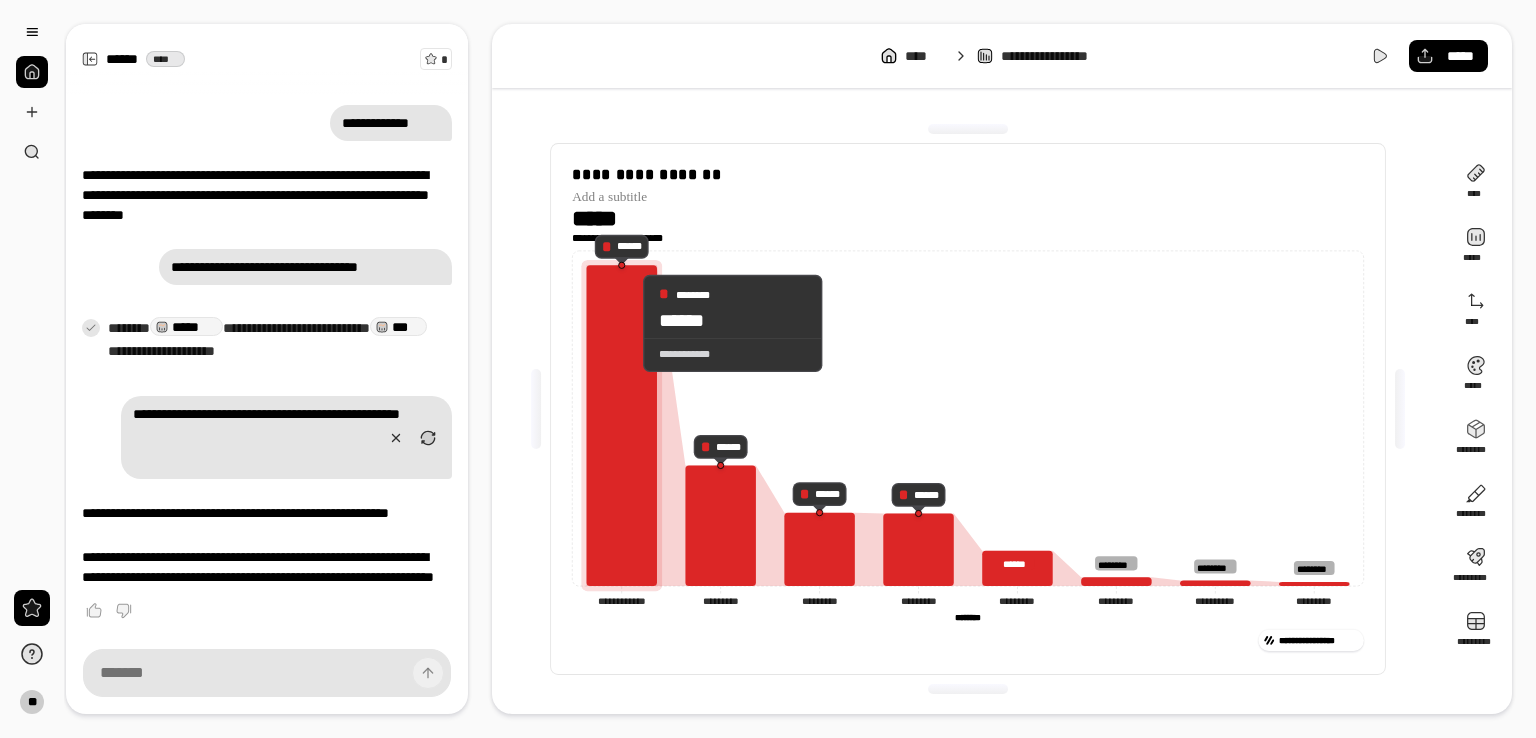 drag, startPoint x: 623, startPoint y: 306, endPoint x: 624, endPoint y: 331, distance: 25.019993 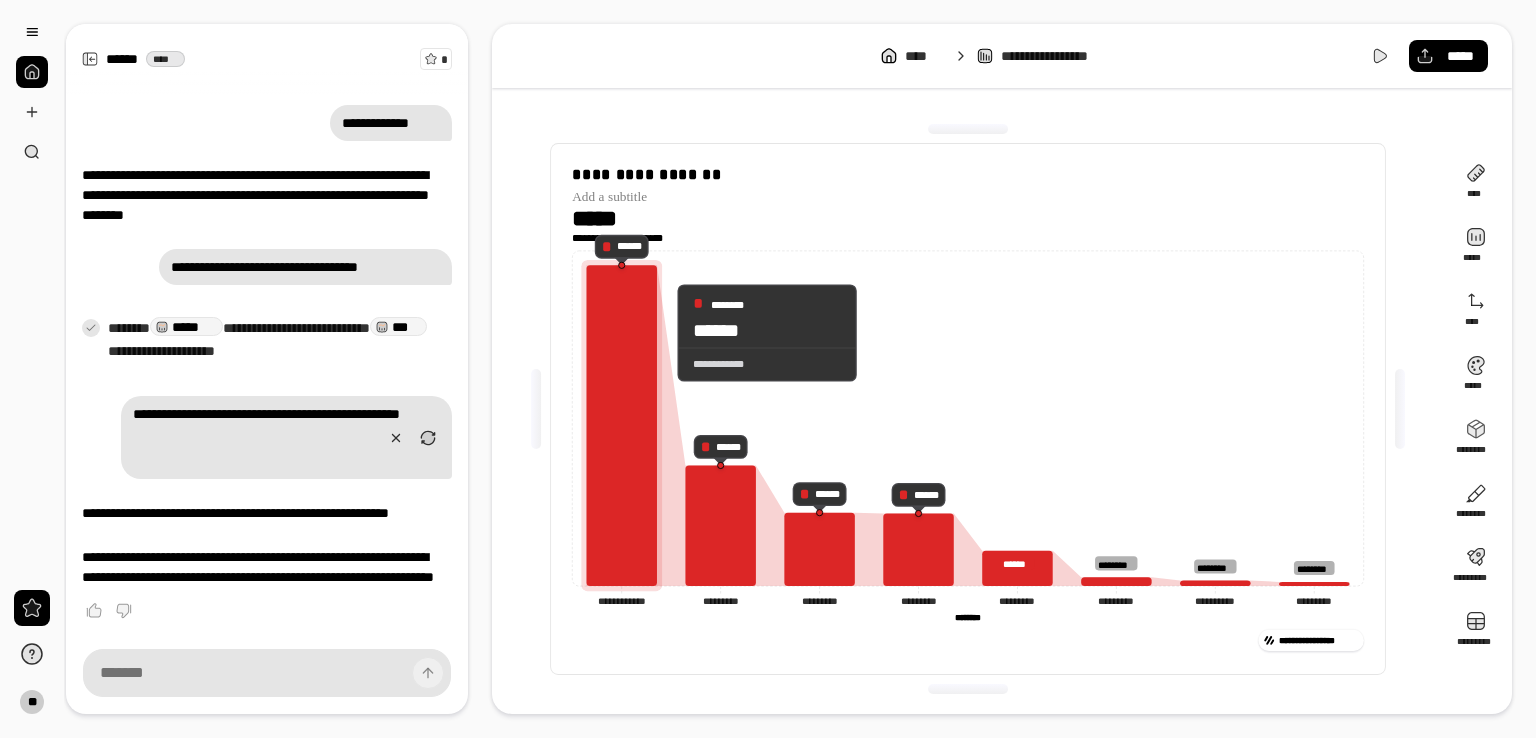 drag, startPoint x: 669, startPoint y: 265, endPoint x: 658, endPoint y: 360, distance: 95.63472 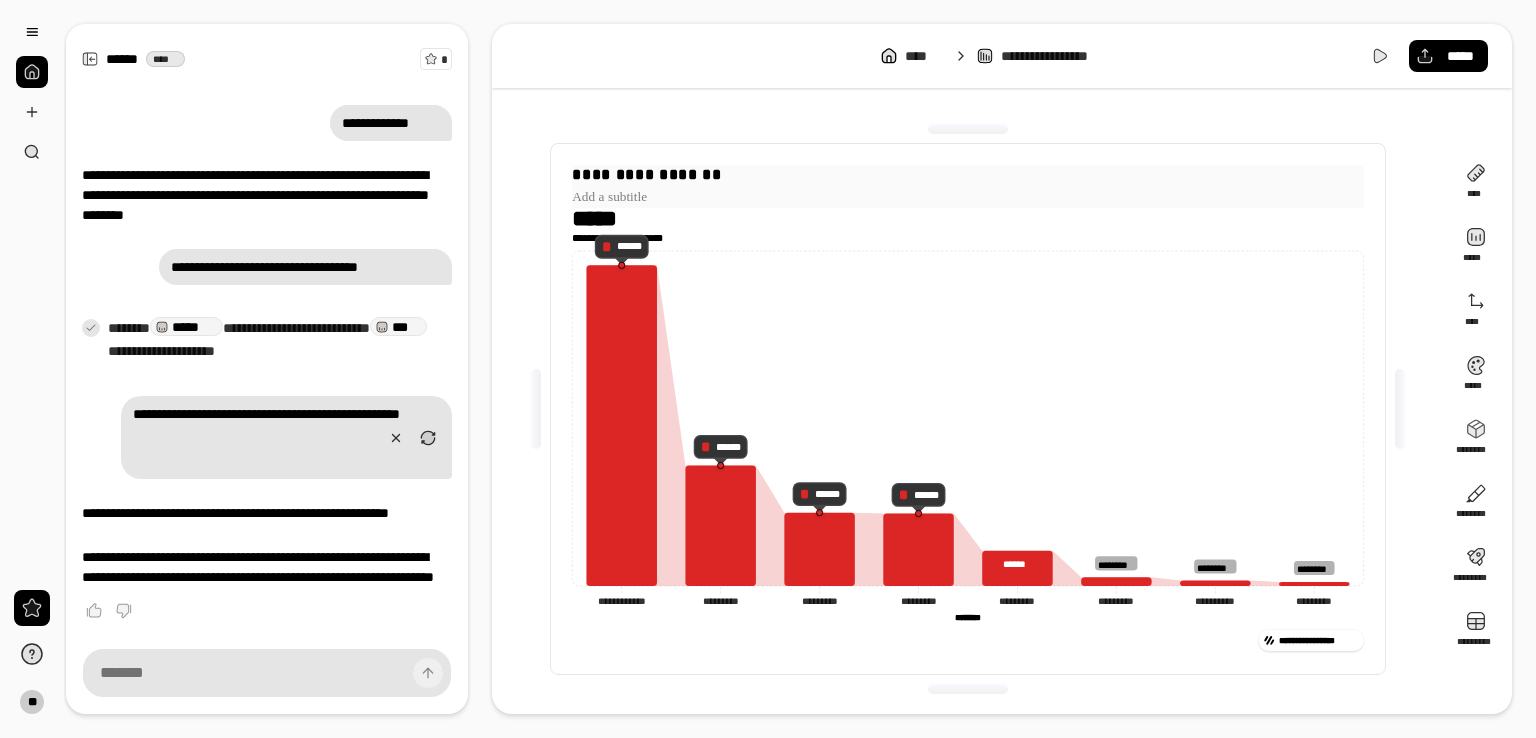 click on "**********" at bounding box center (967, 175) 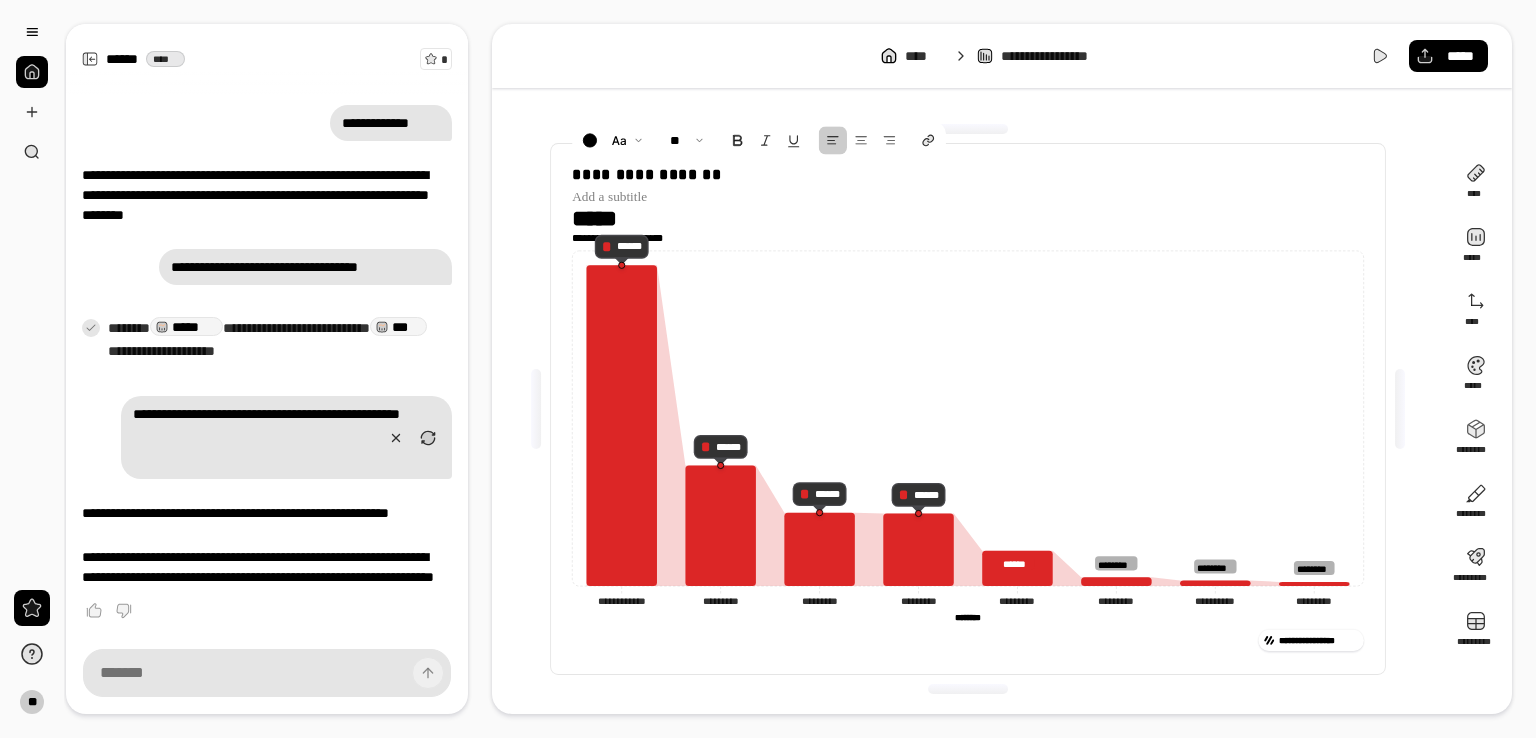 click on "*****" at bounding box center [606, 219] 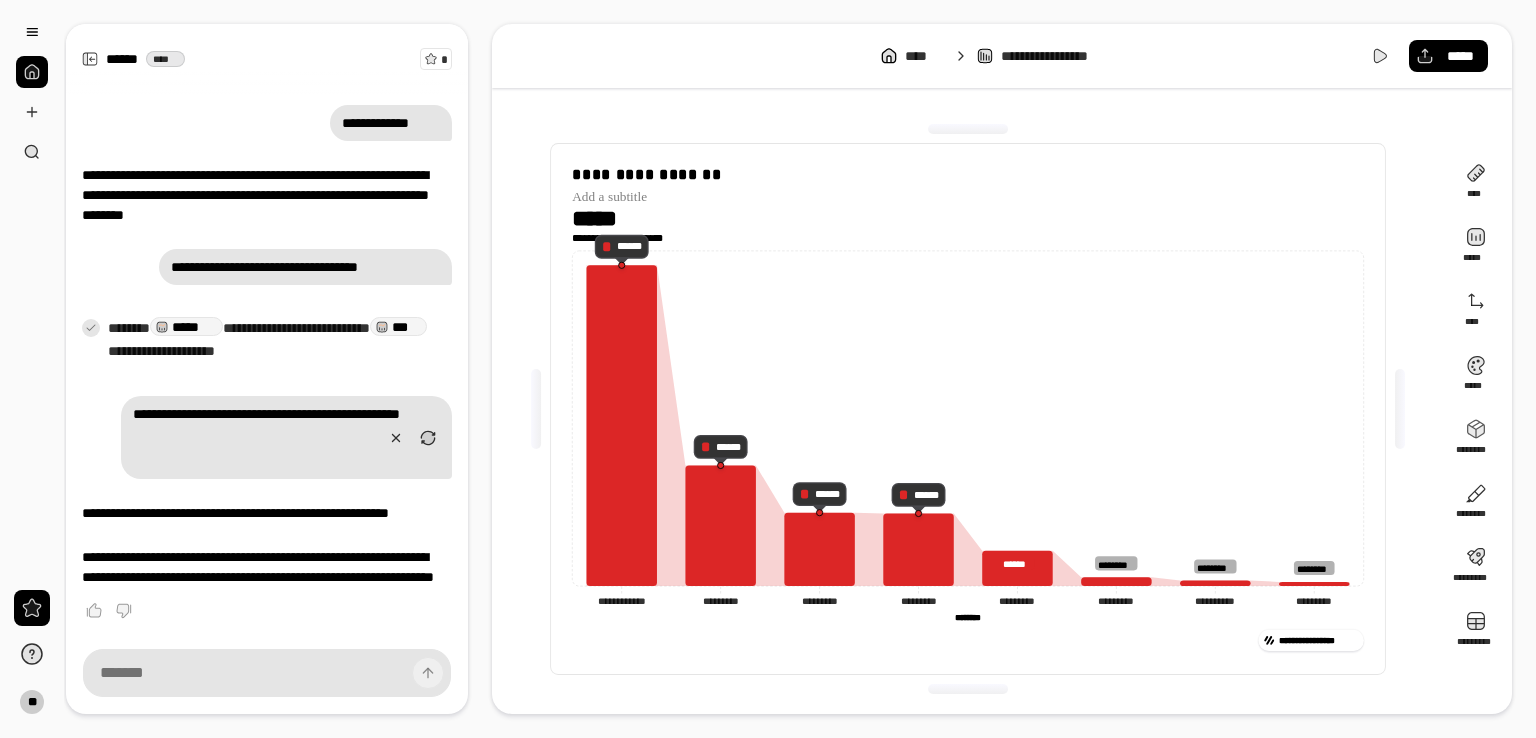 click on "*****" at bounding box center [606, 219] 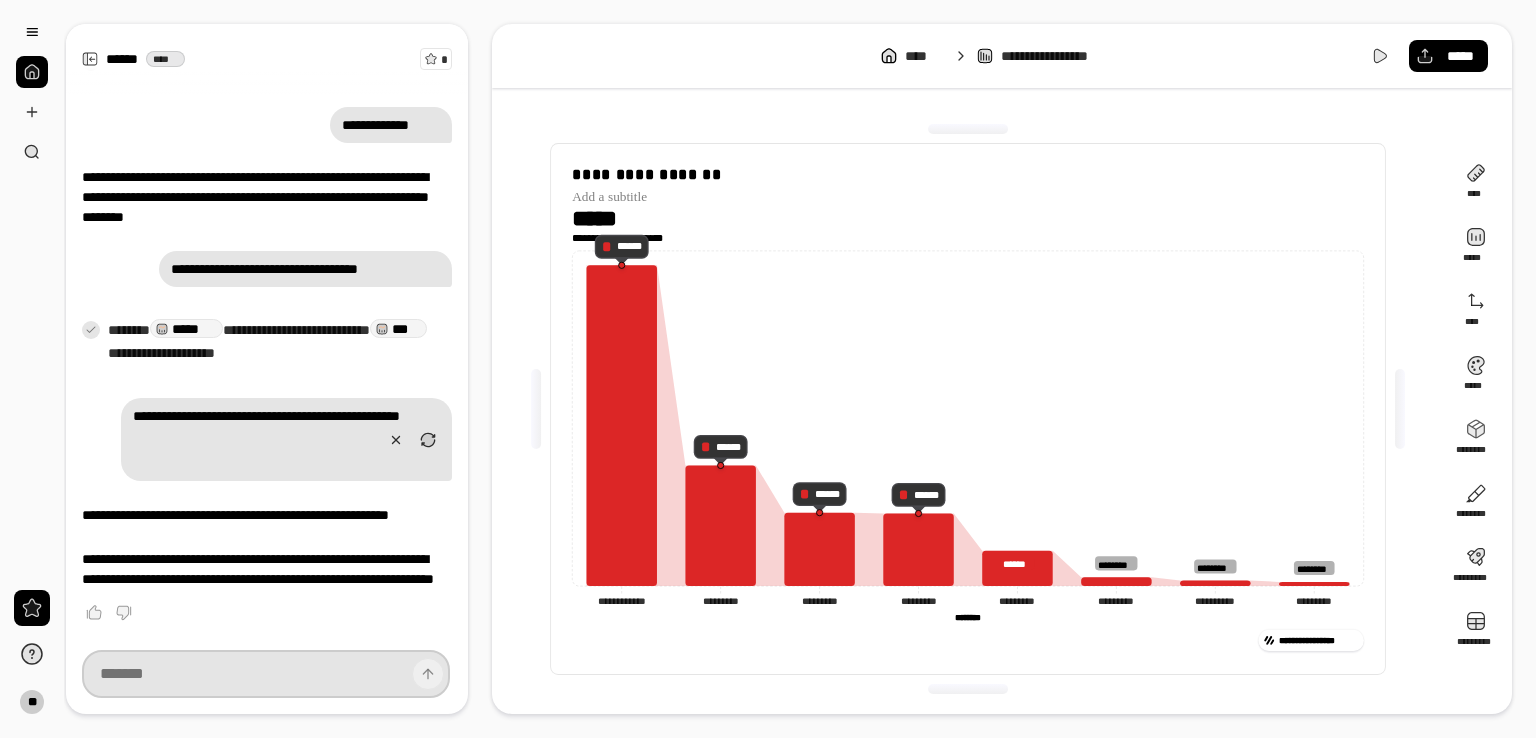 scroll, scrollTop: 443, scrollLeft: 0, axis: vertical 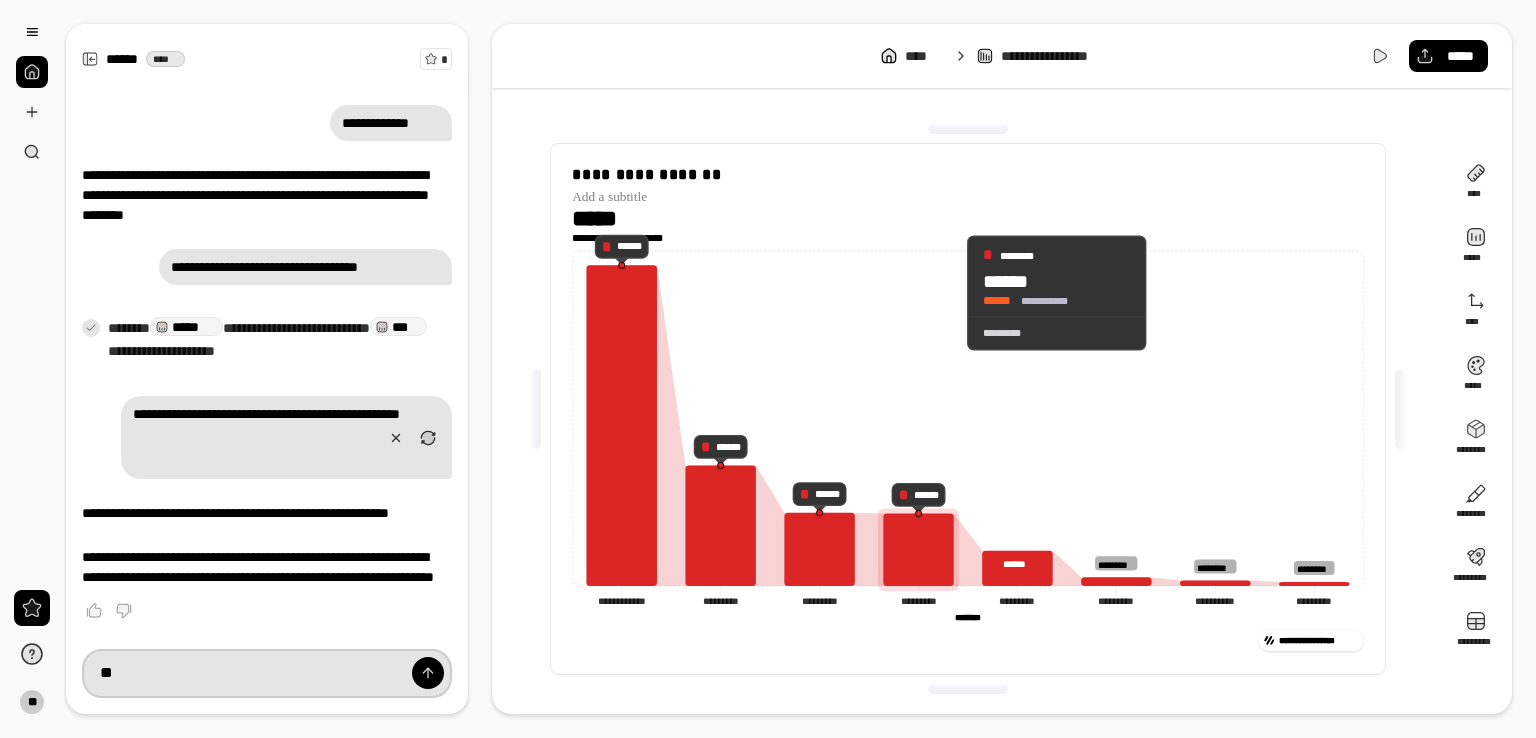 type on "***" 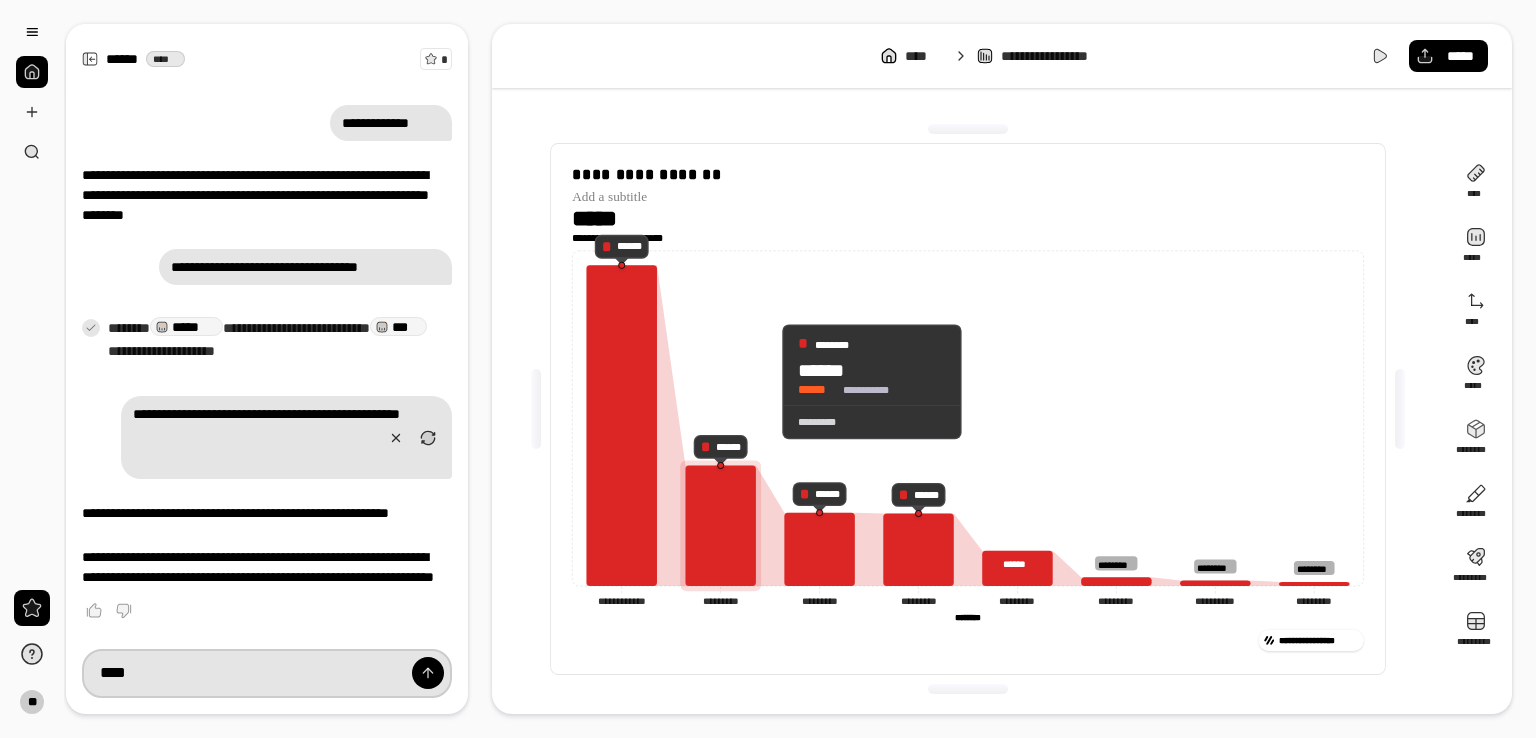 type on "***" 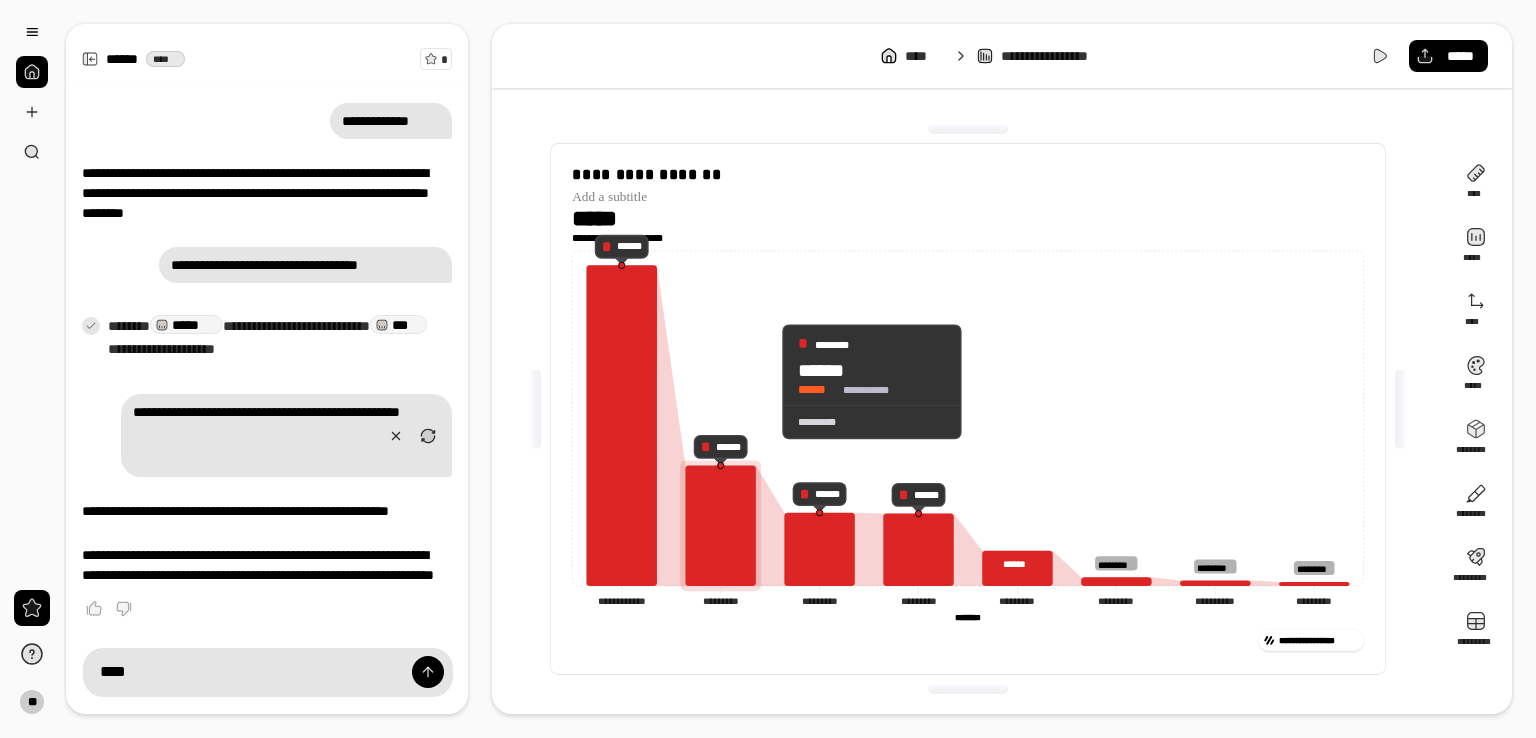 click 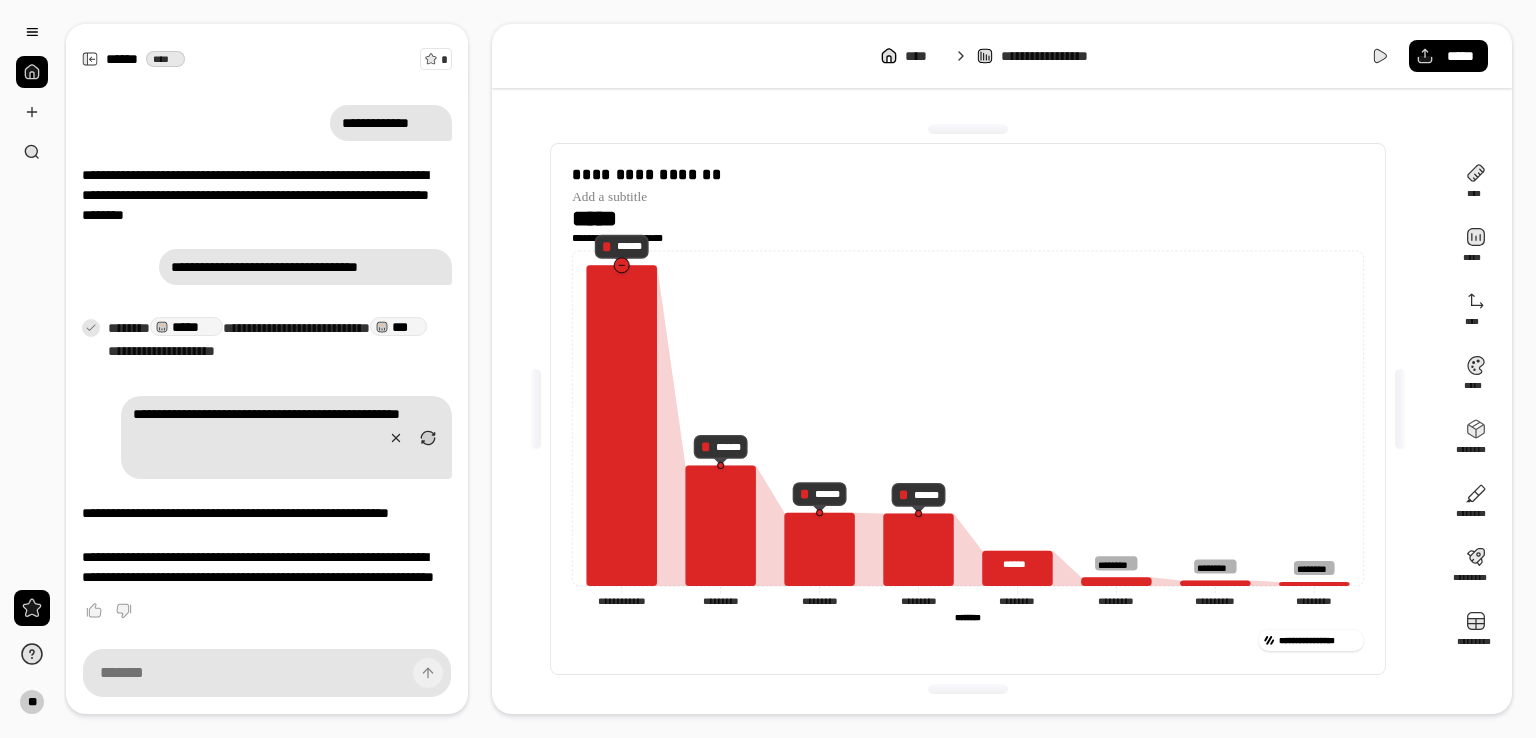 click at bounding box center [622, 265] 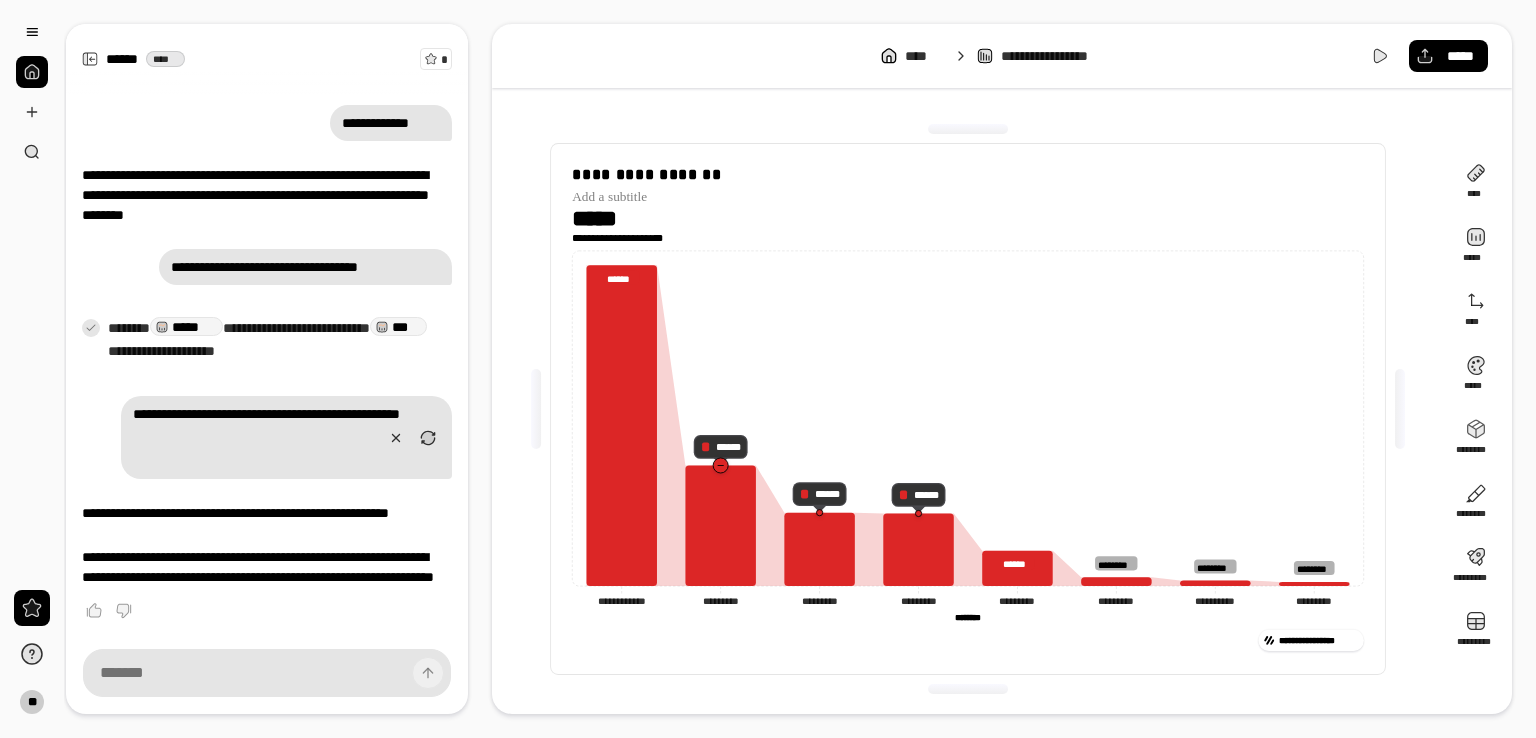 click 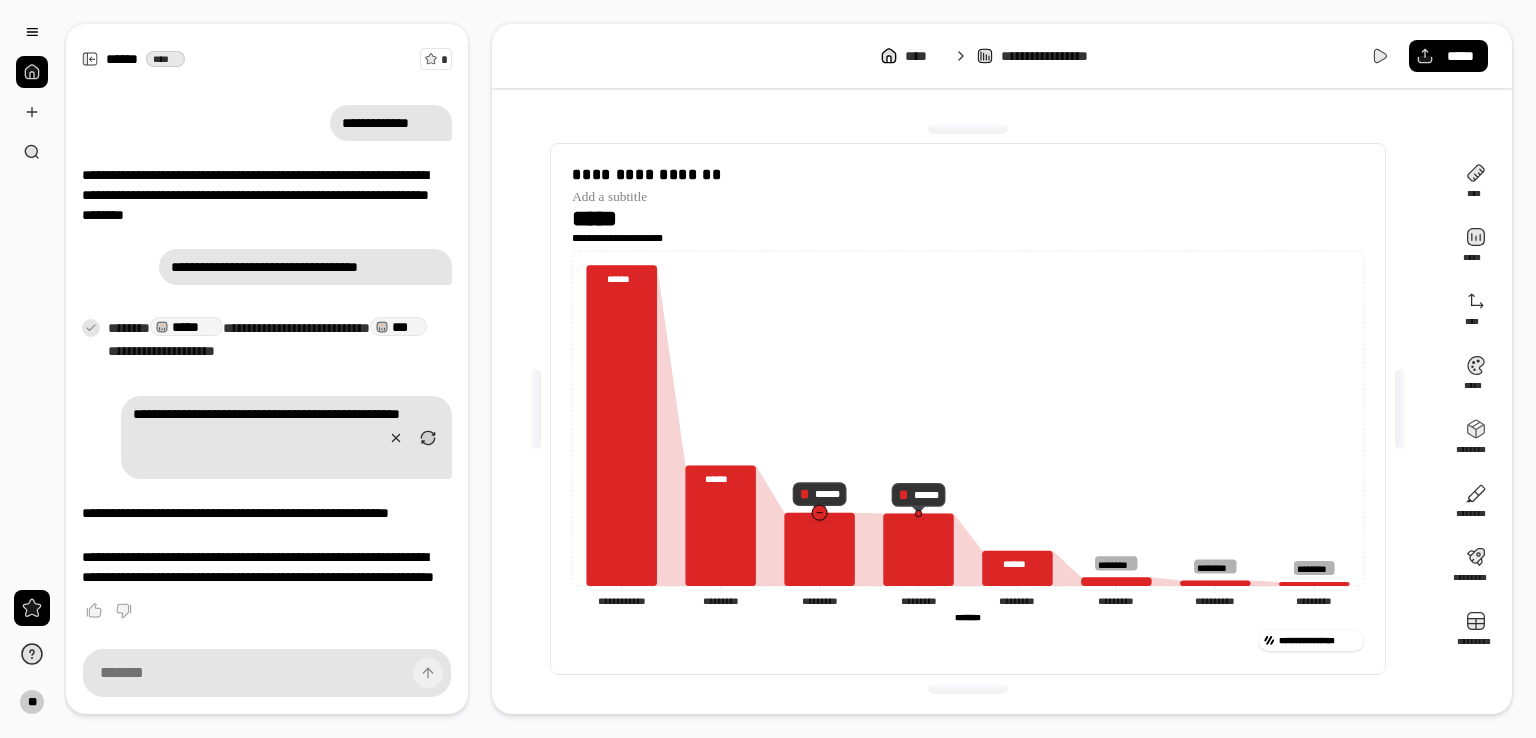 click 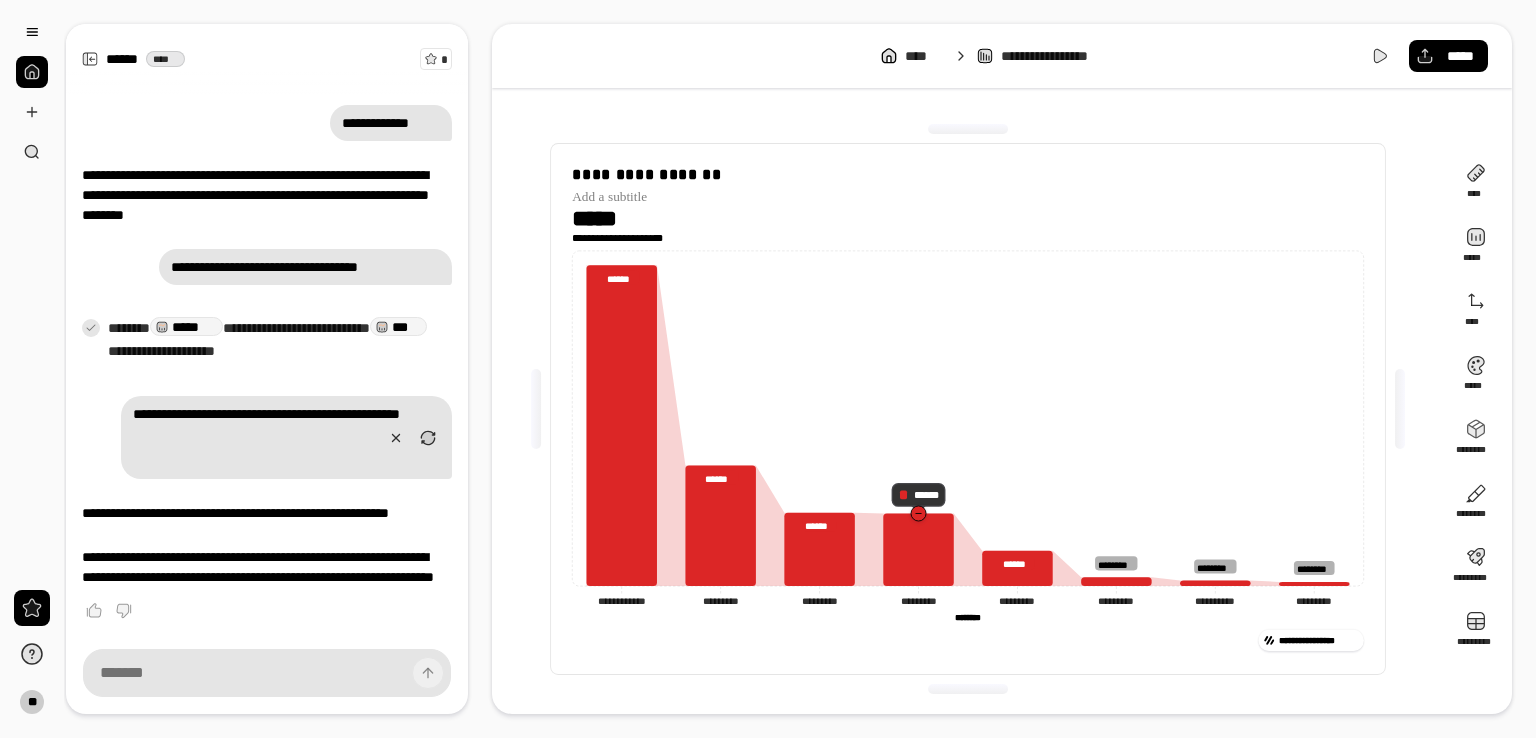 click 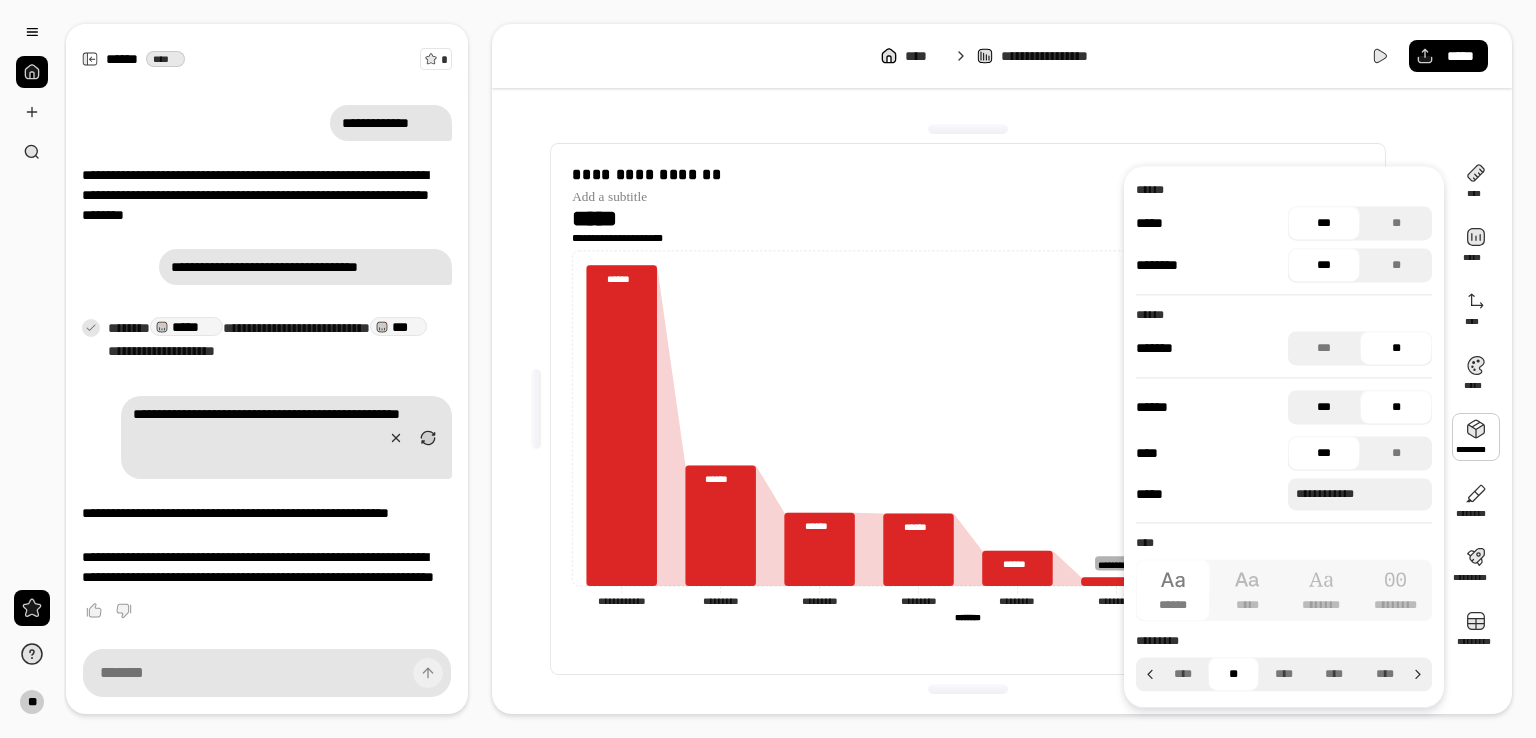 click on "***" at bounding box center [1324, 407] 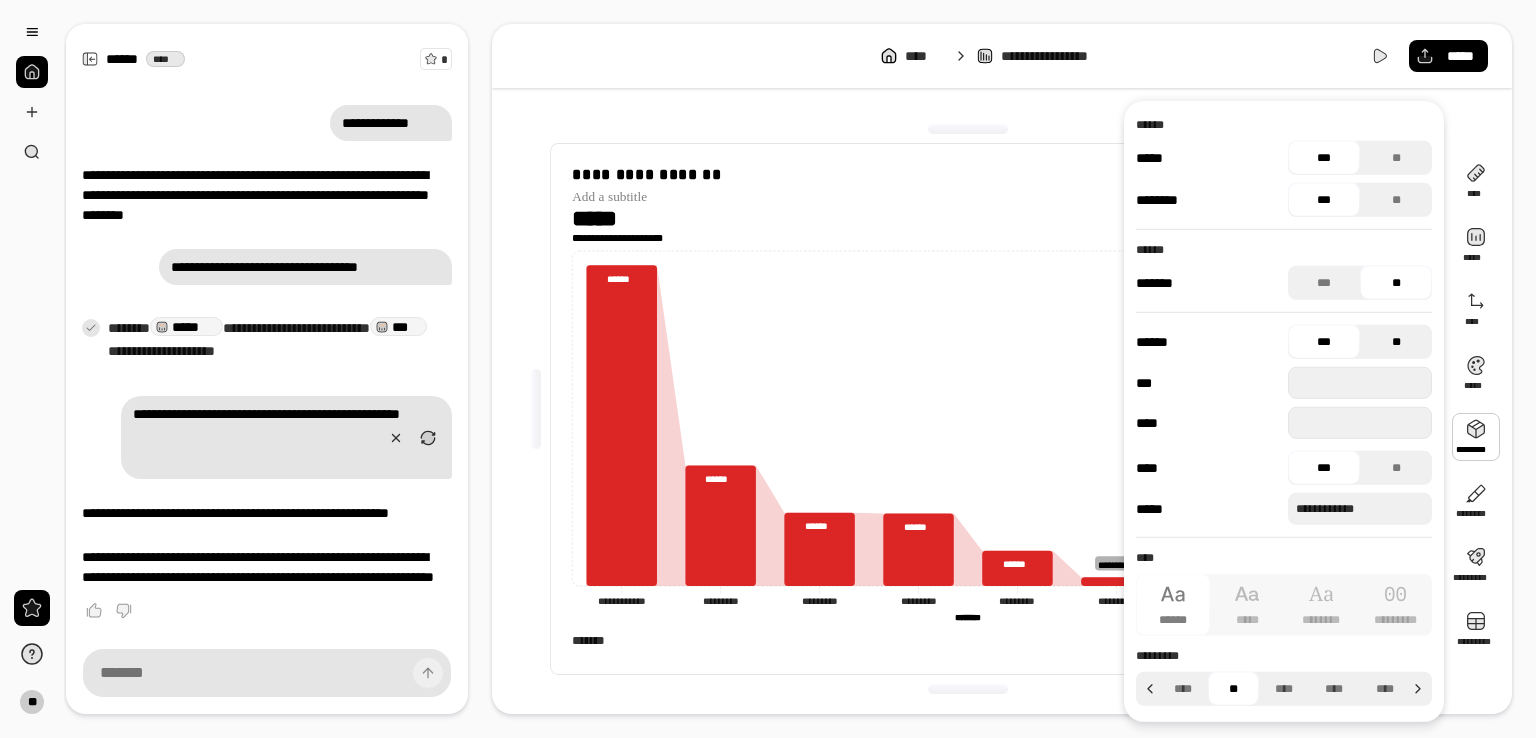 click on "**" at bounding box center [1396, 342] 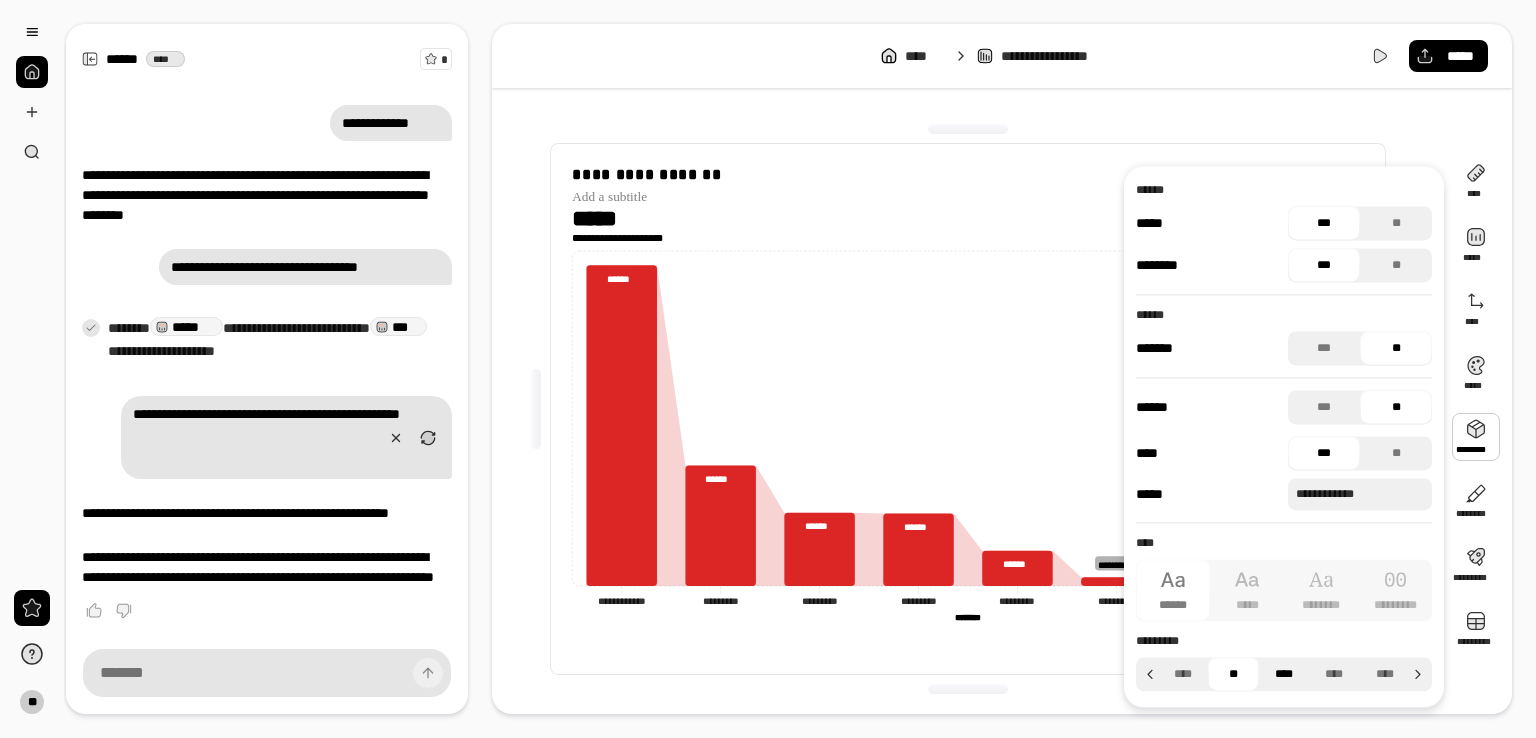 click on "****" at bounding box center [1284, 674] 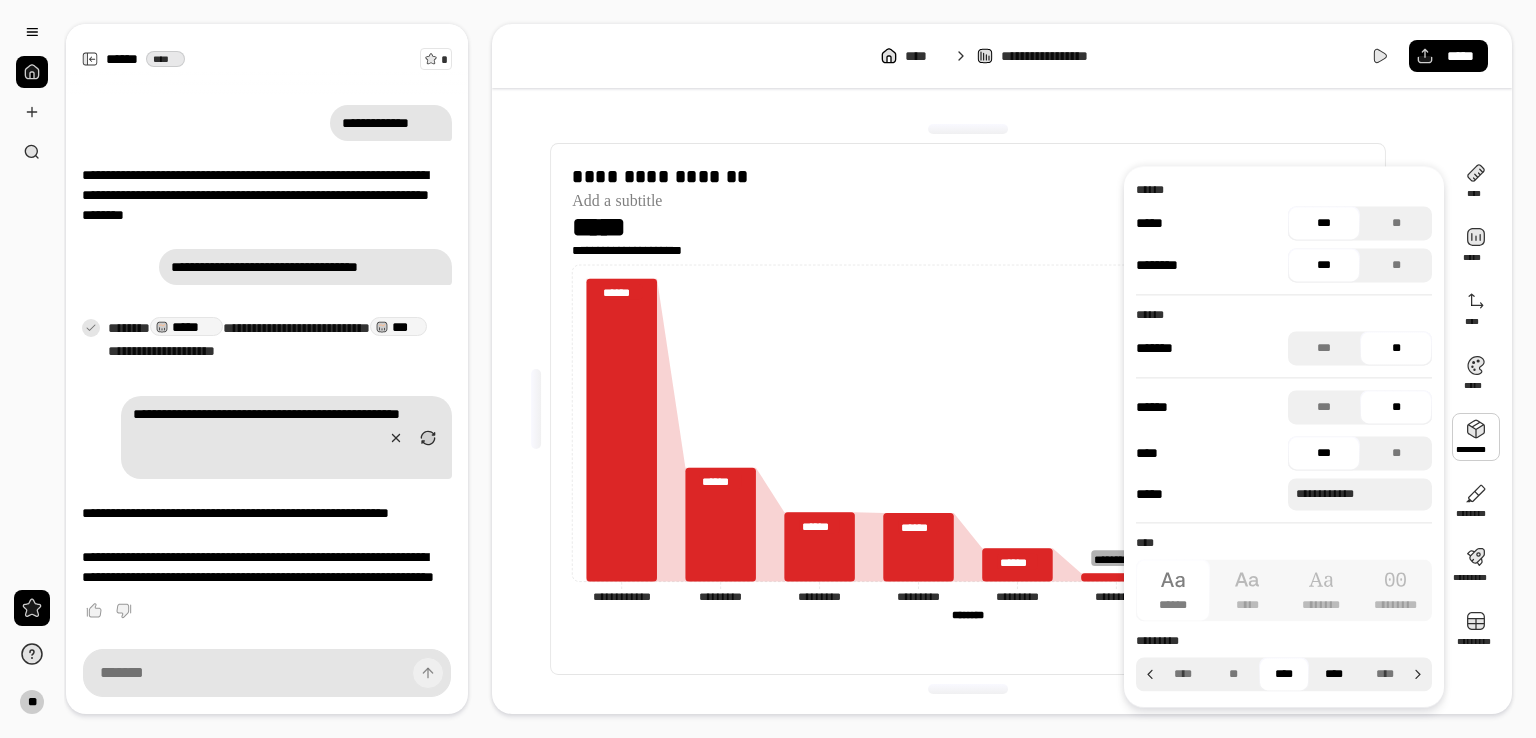 click on "****" at bounding box center [1334, 674] 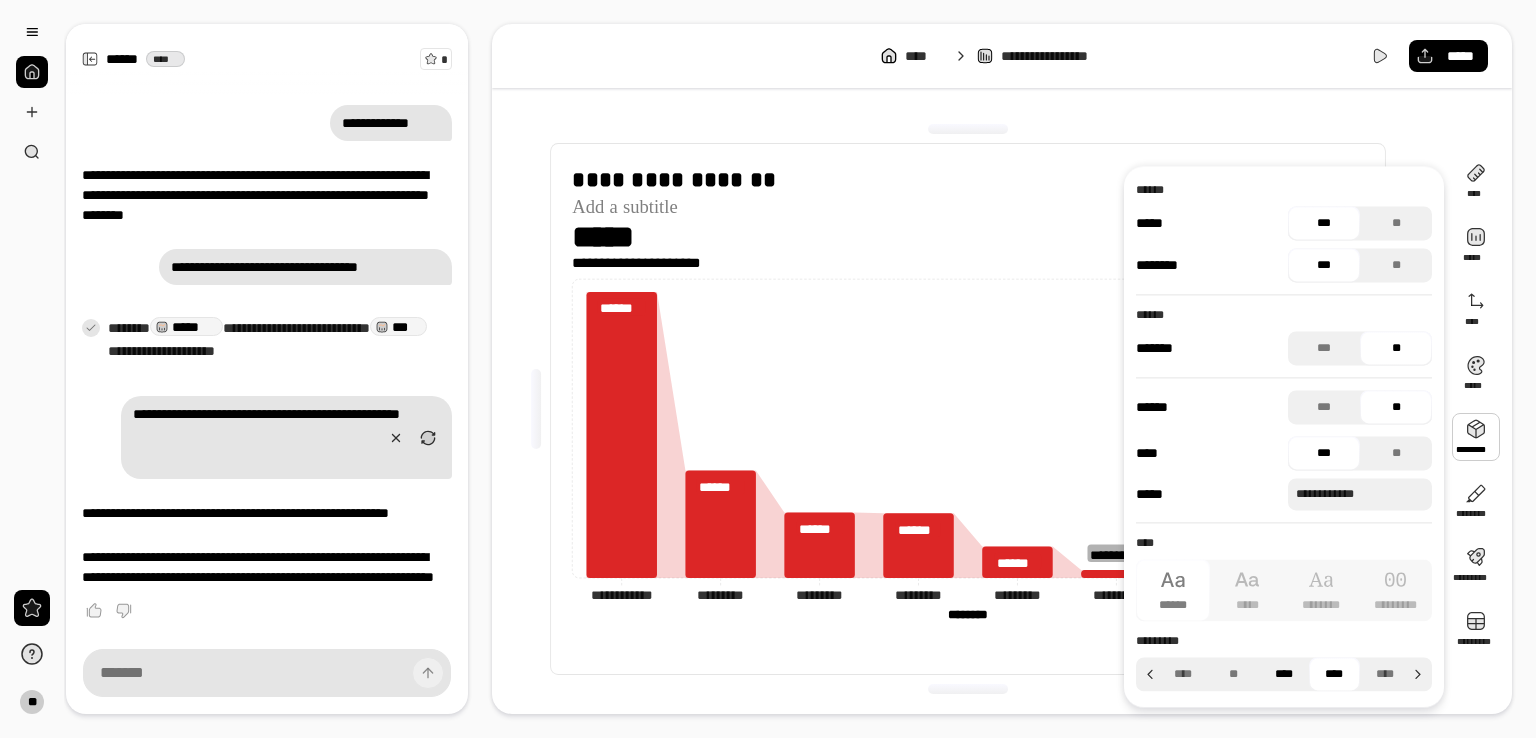 click on "****" at bounding box center [1284, 674] 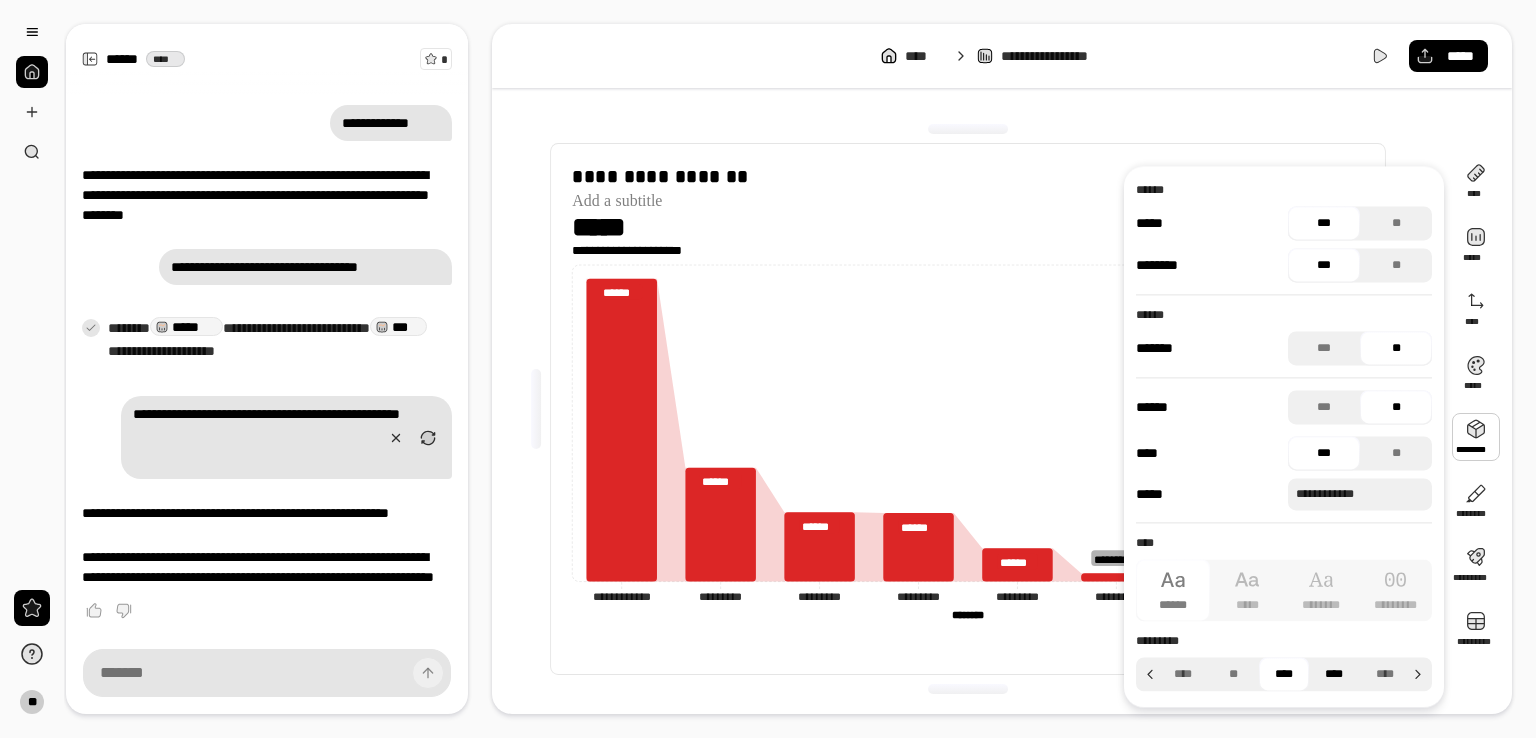 click on "****" at bounding box center (1334, 674) 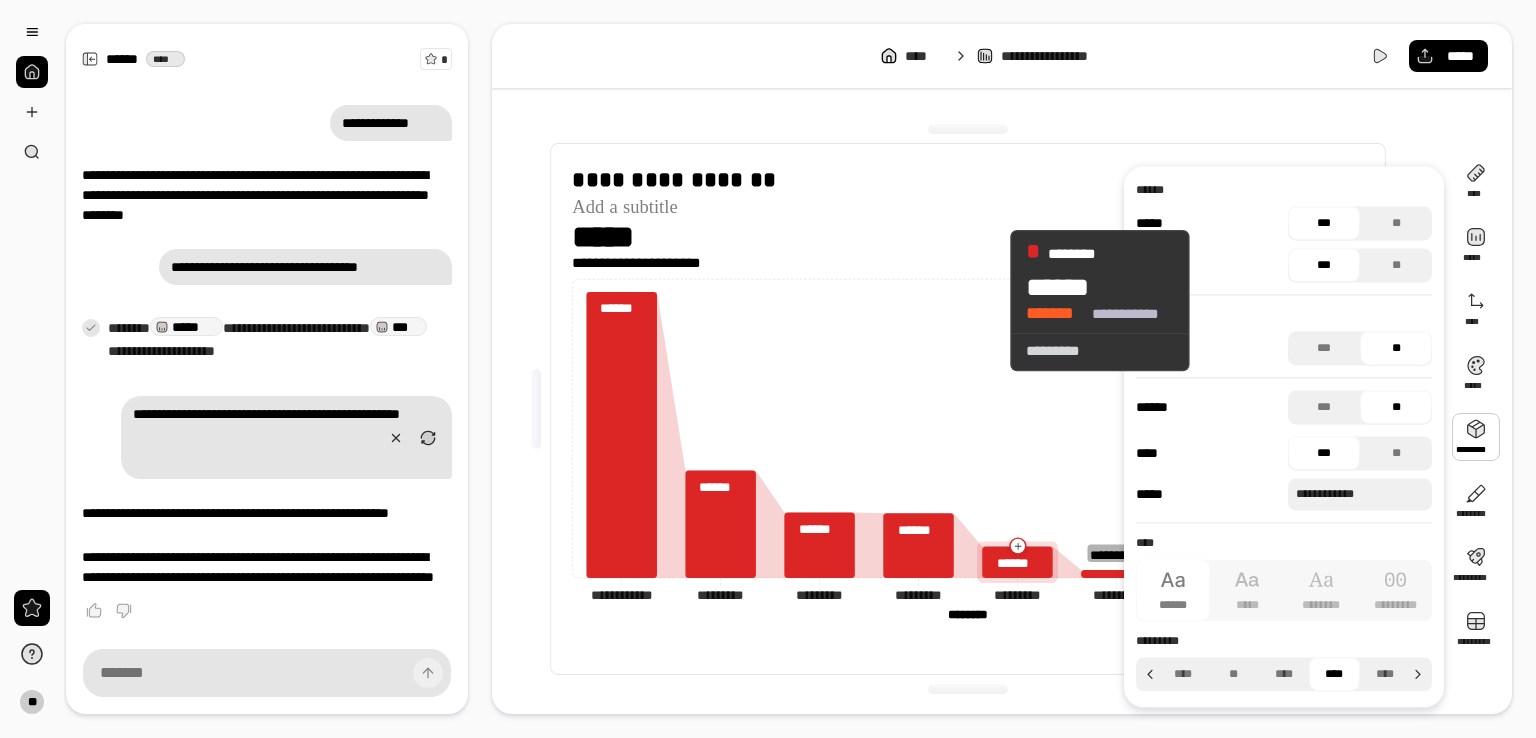 click 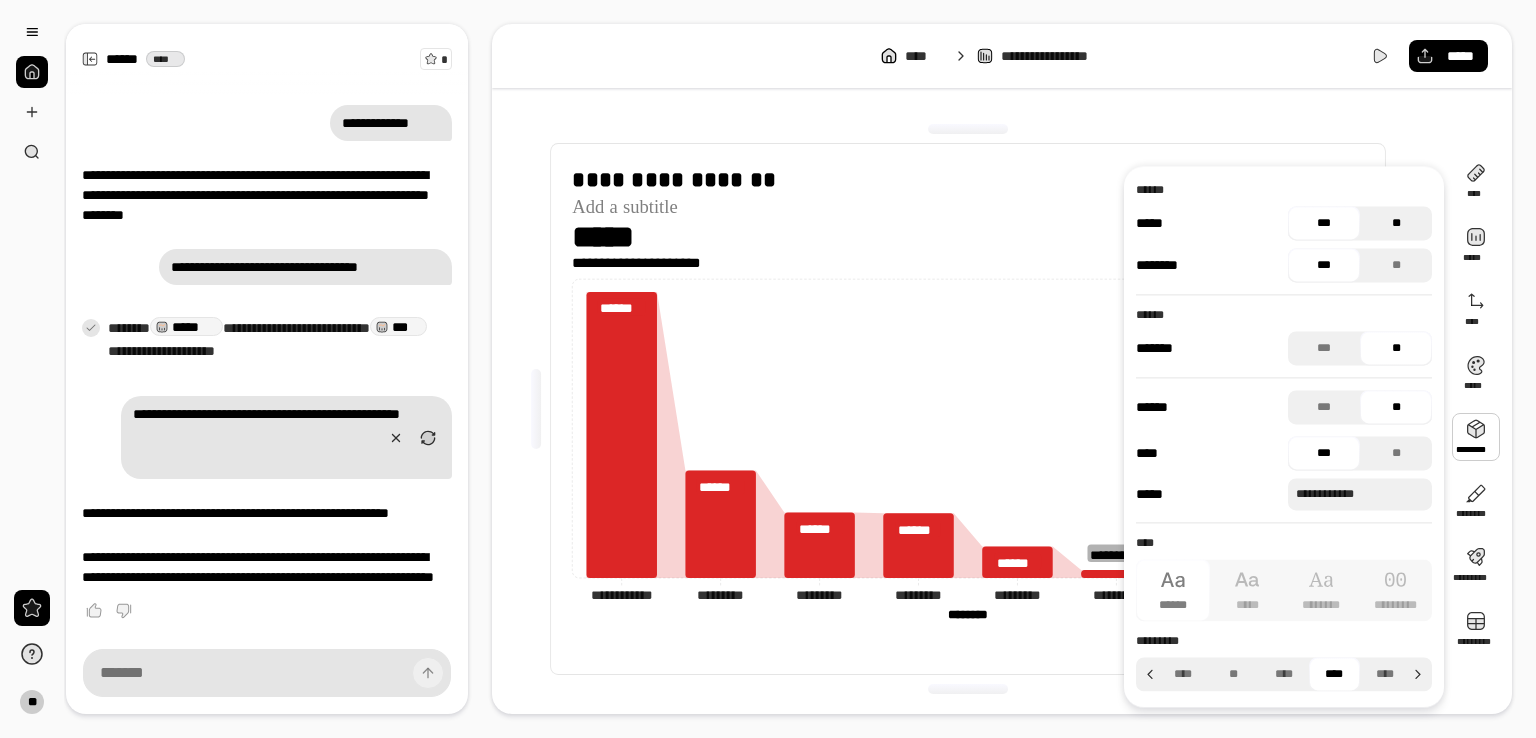 click on "**" at bounding box center [1396, 223] 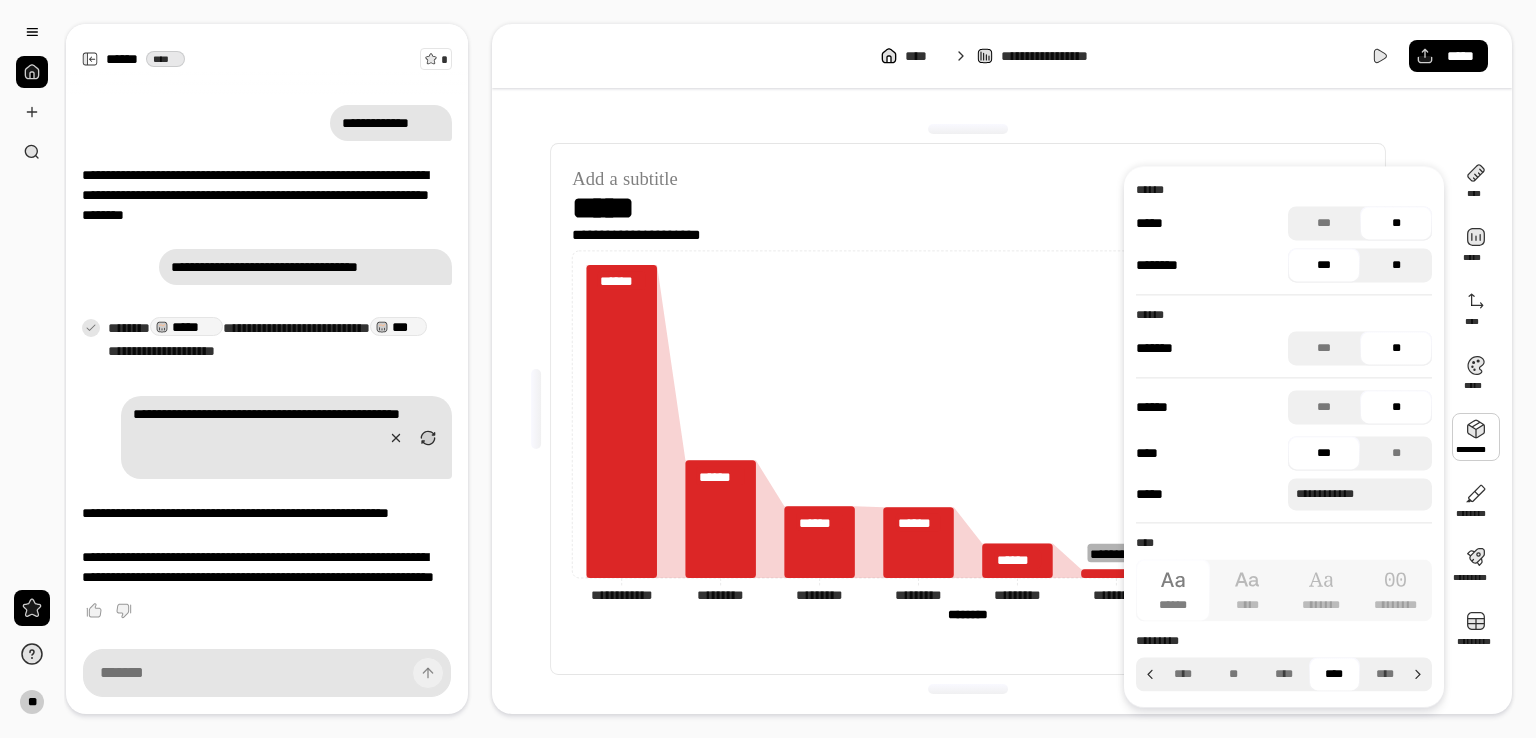 click on "**" at bounding box center (1396, 265) 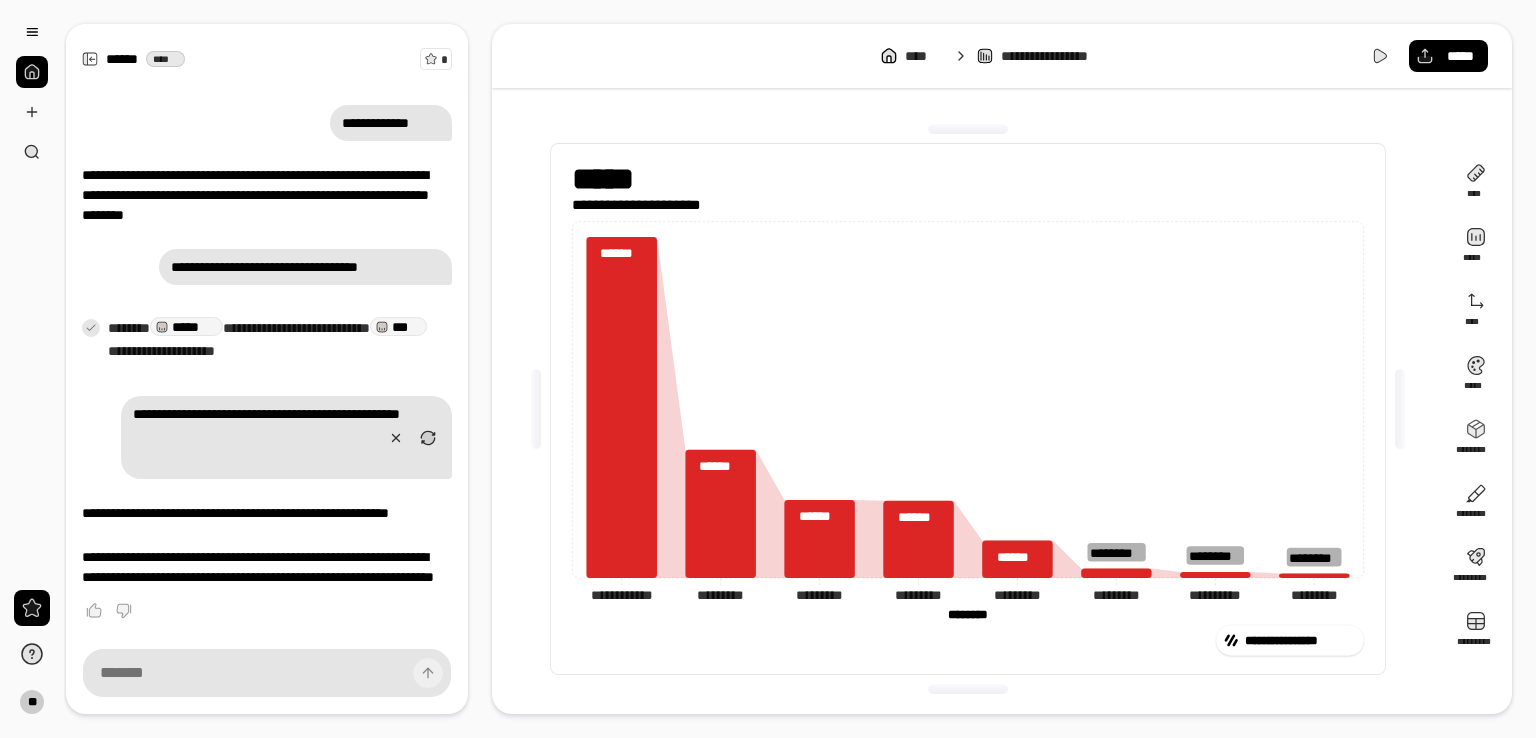 click on "**********" at bounding box center (968, 409) 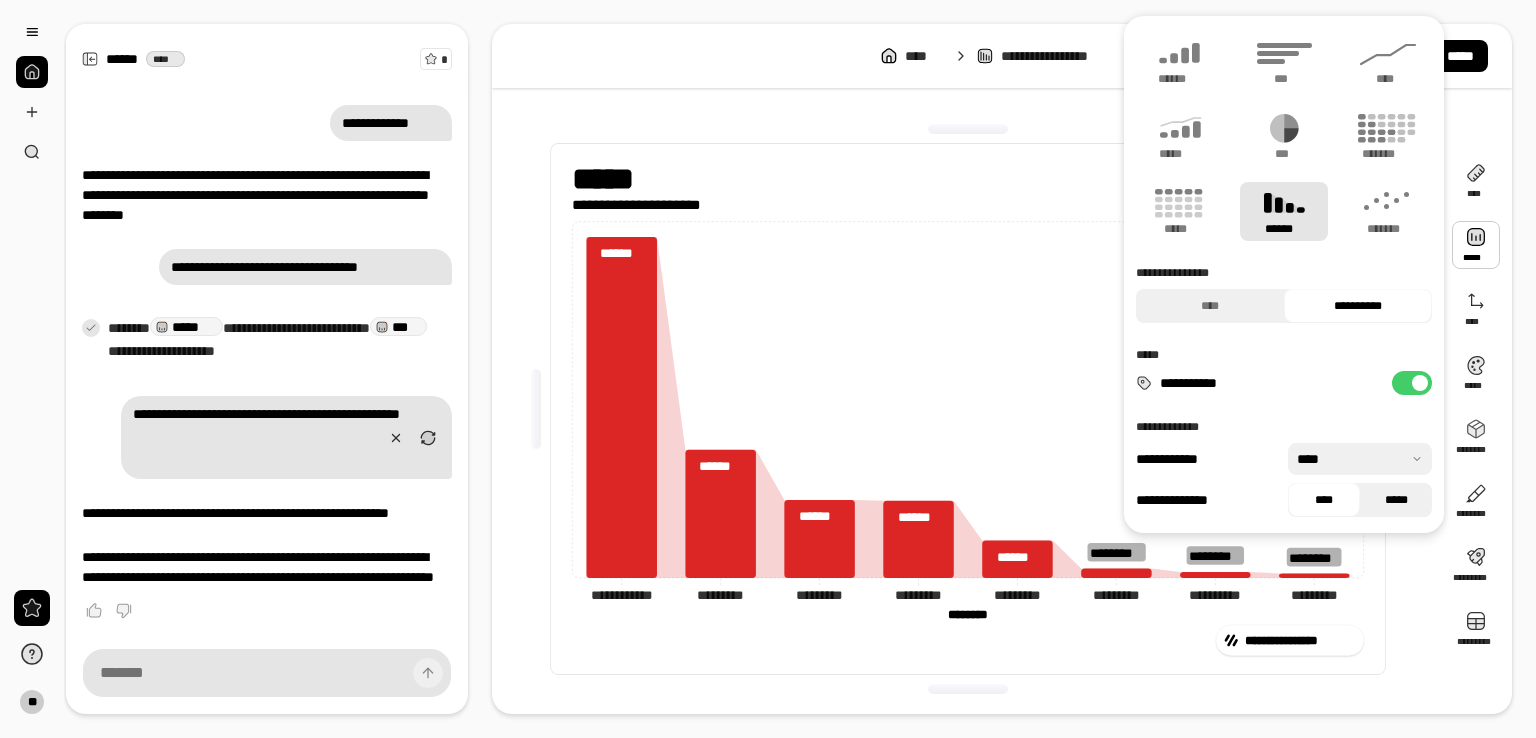 click on "*****" at bounding box center (1396, 500) 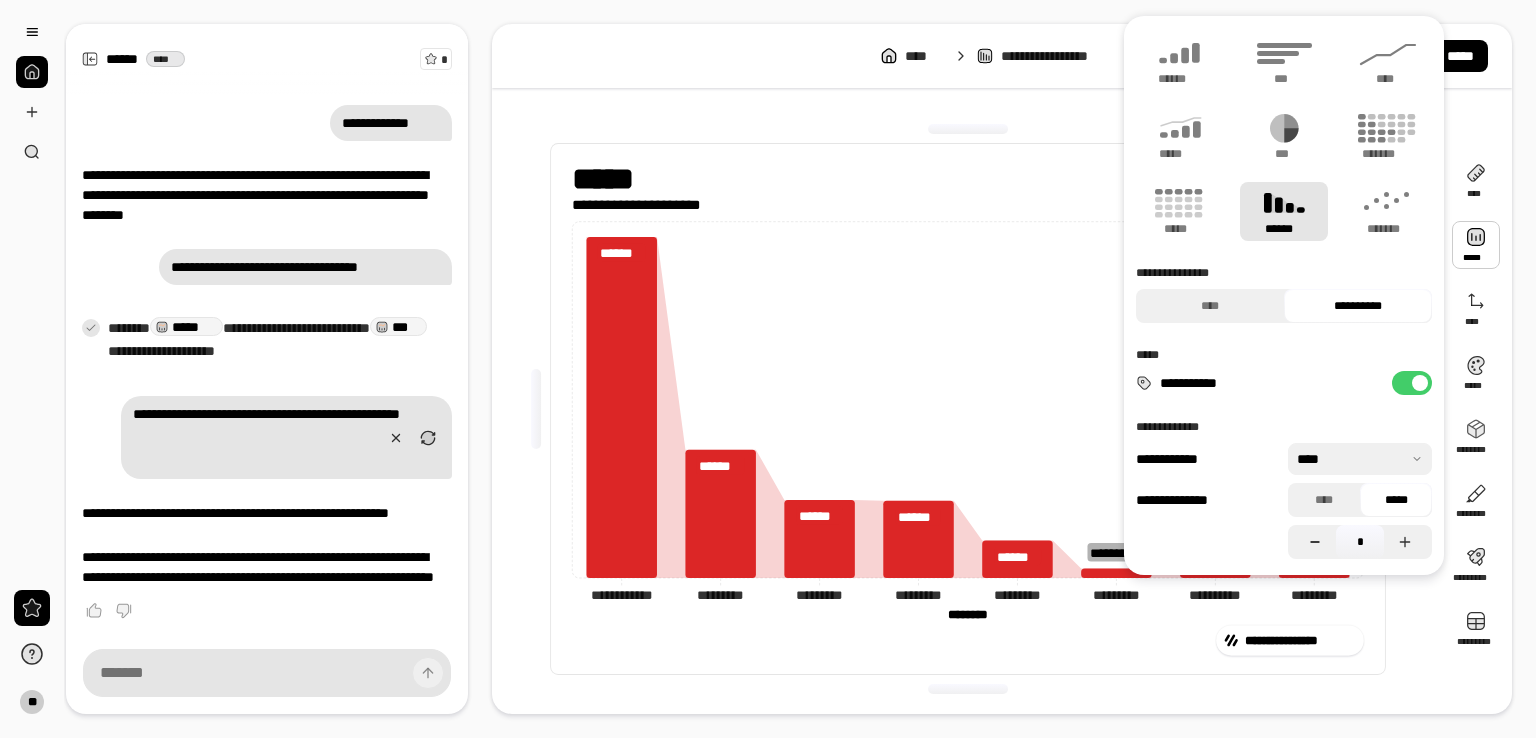 click 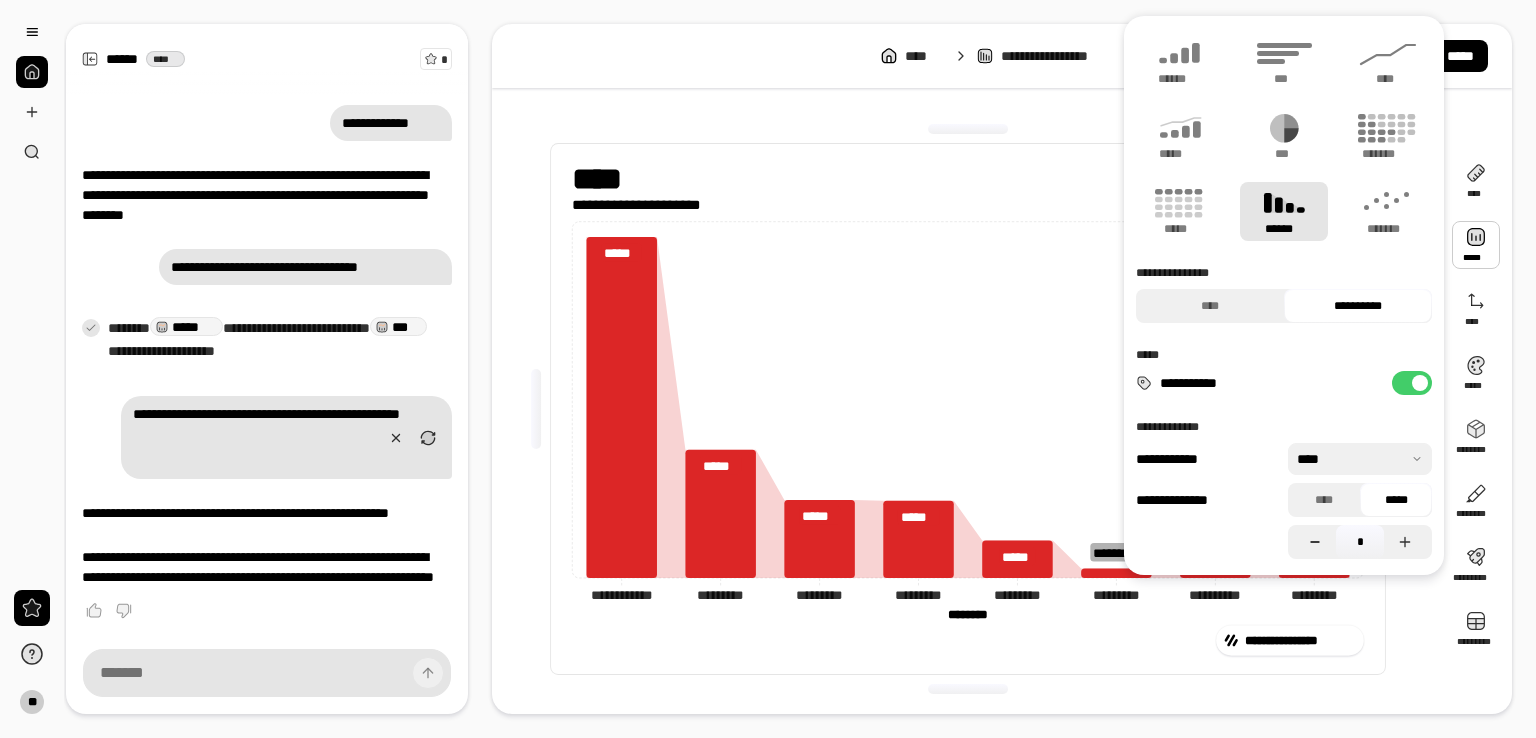 click 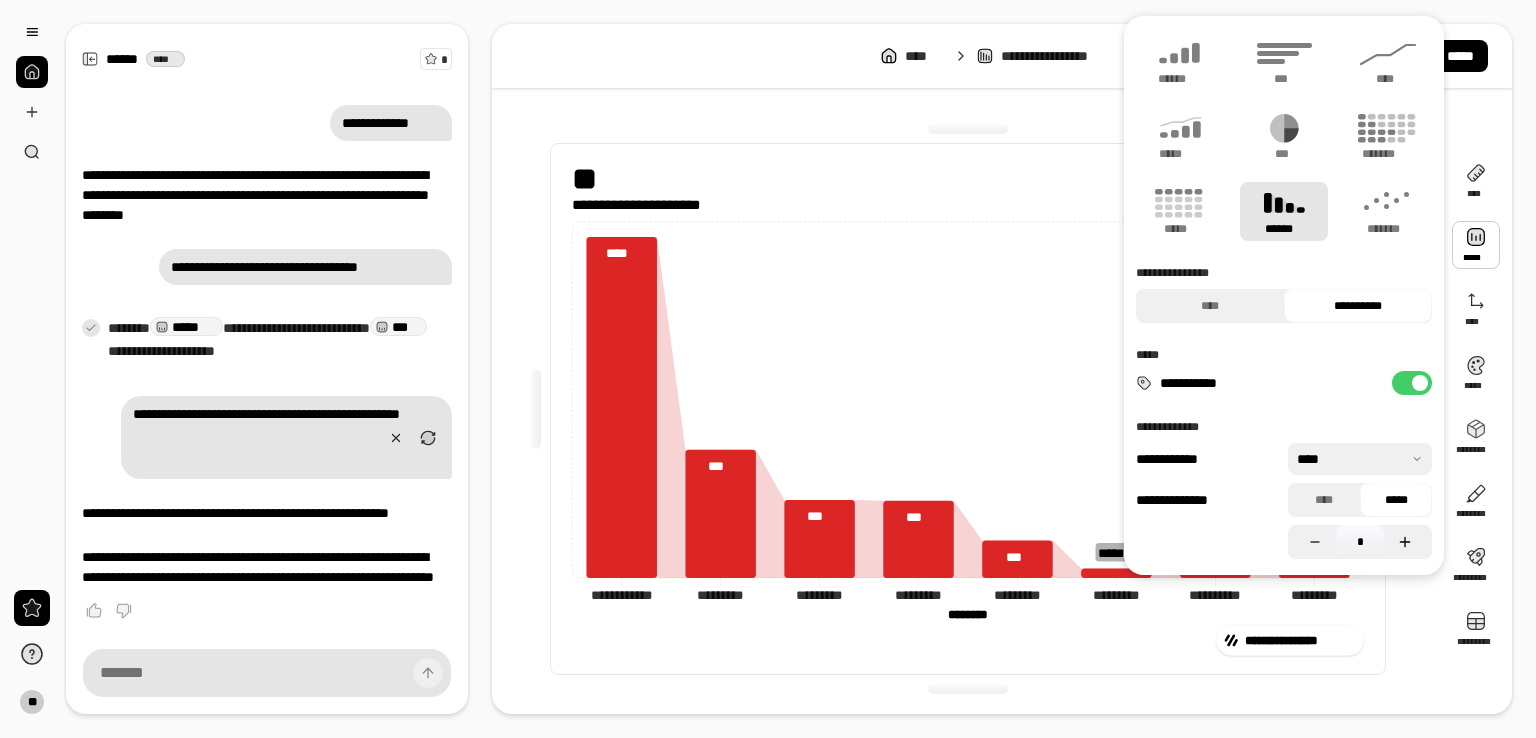 click at bounding box center (1408, 542) 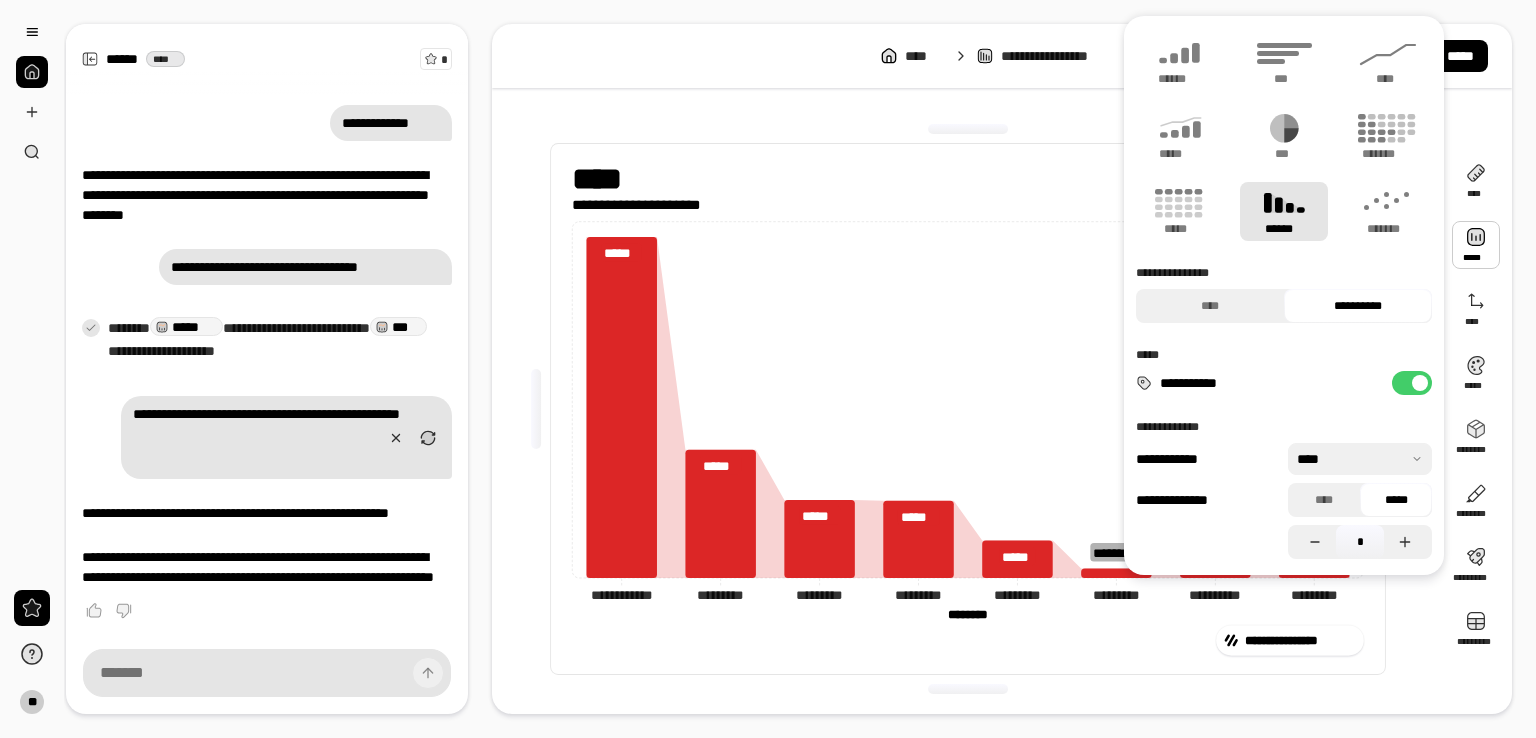click on "**********" at bounding box center (1296, 383) 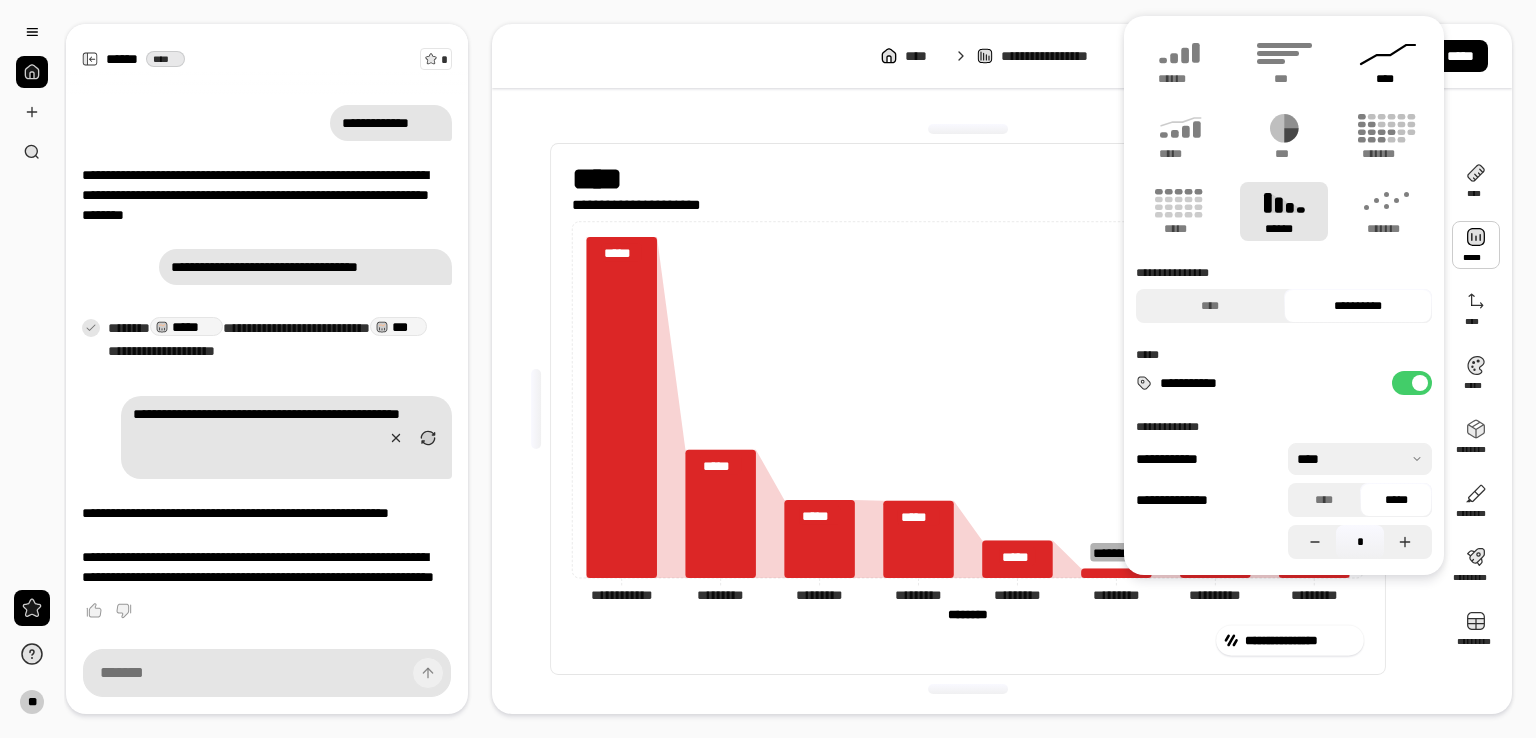 click 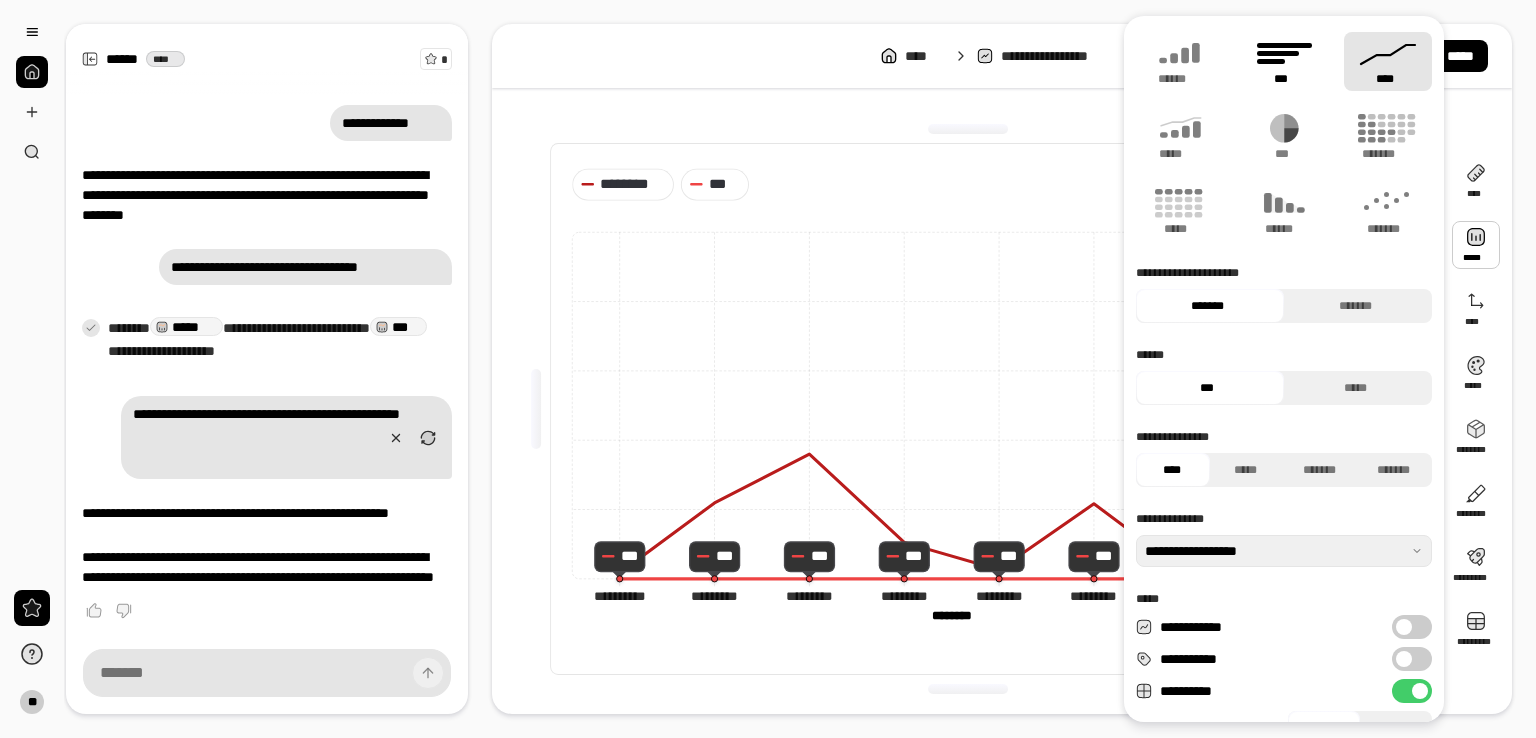 click 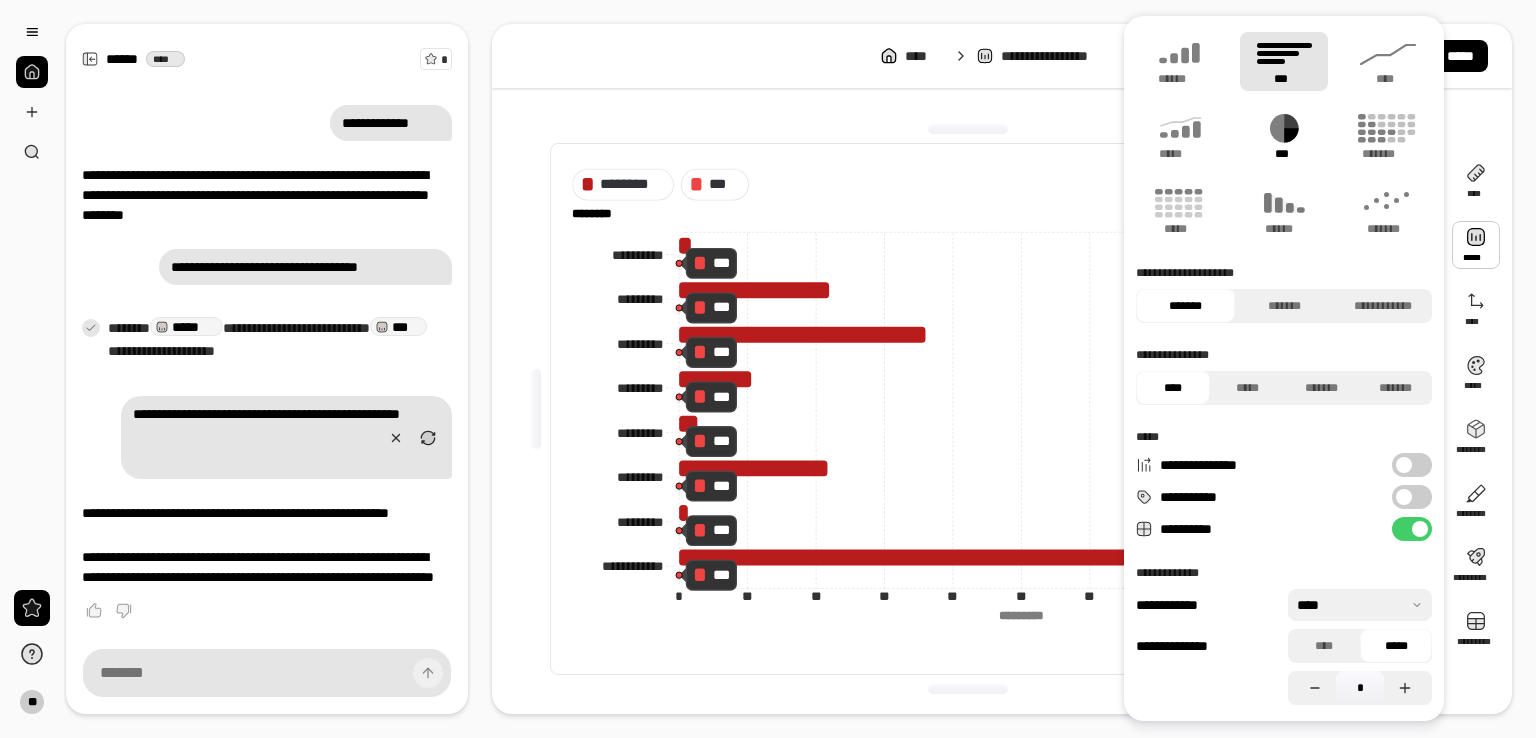click 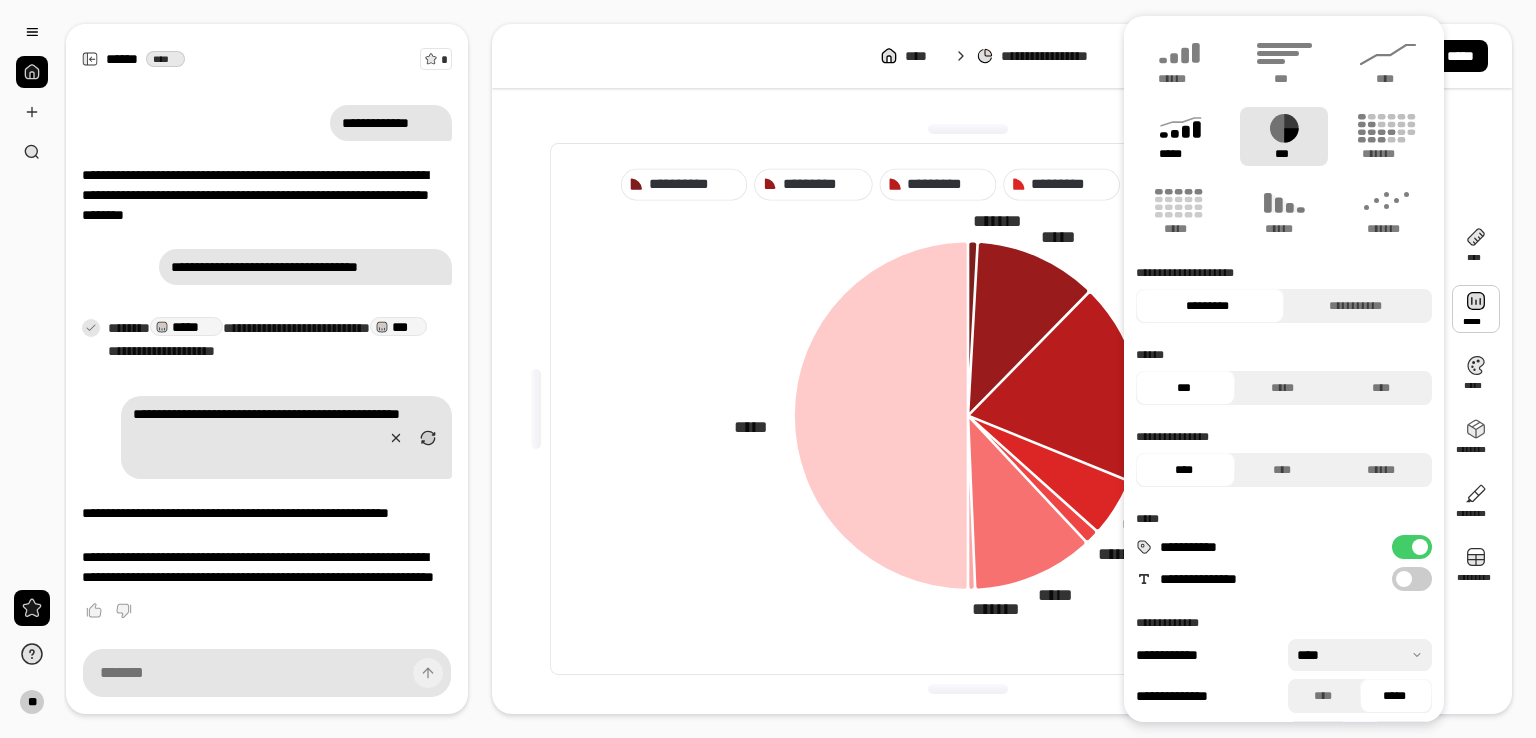 click 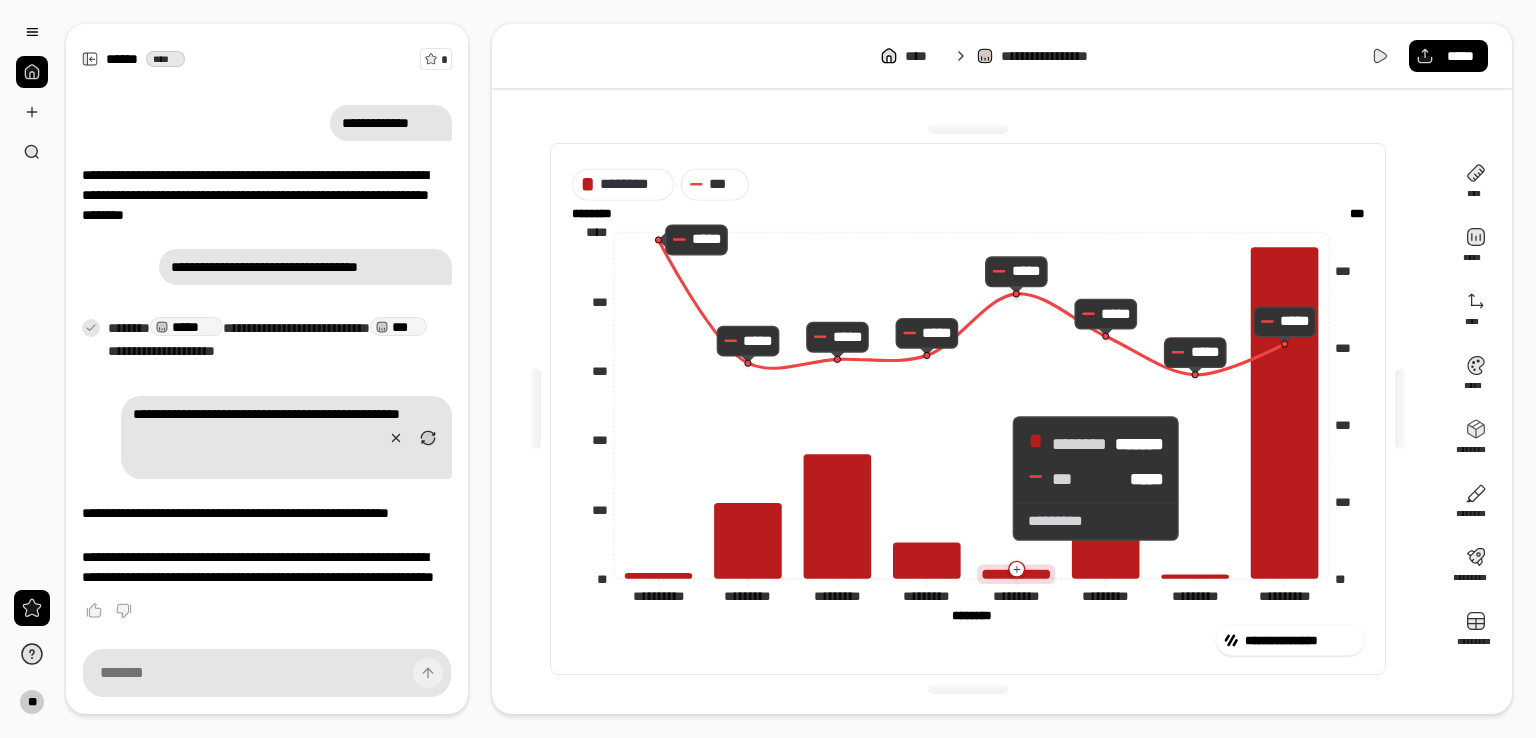 click 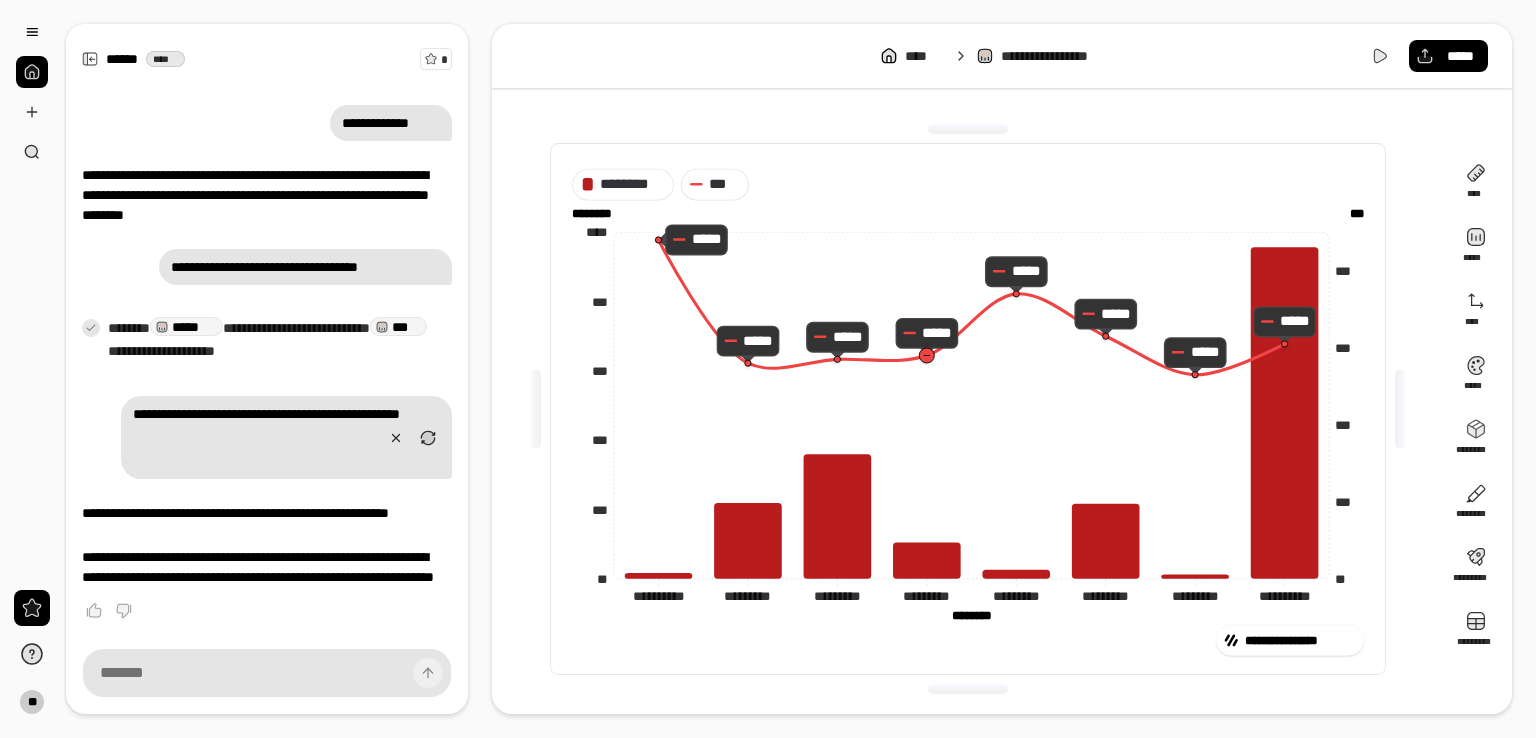 click 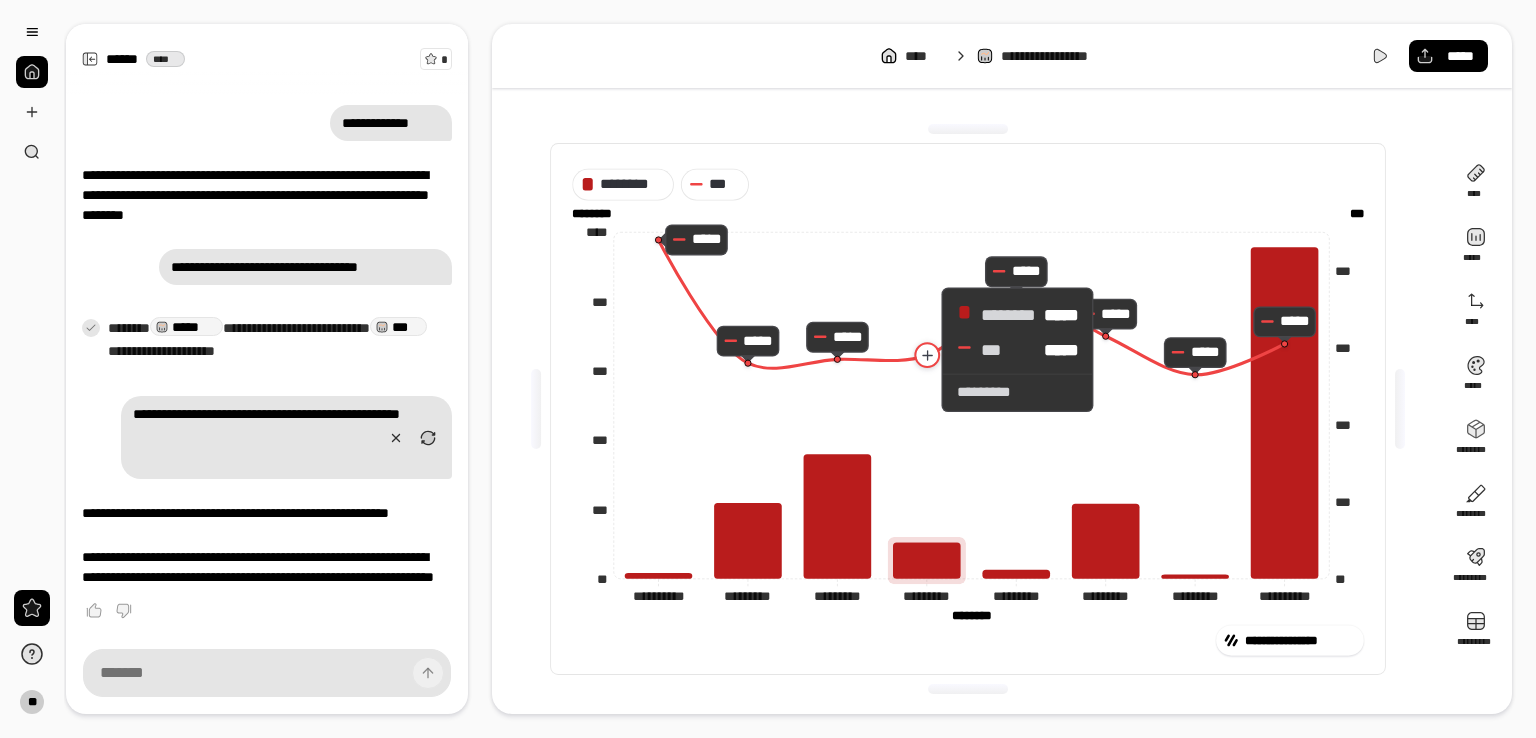 click 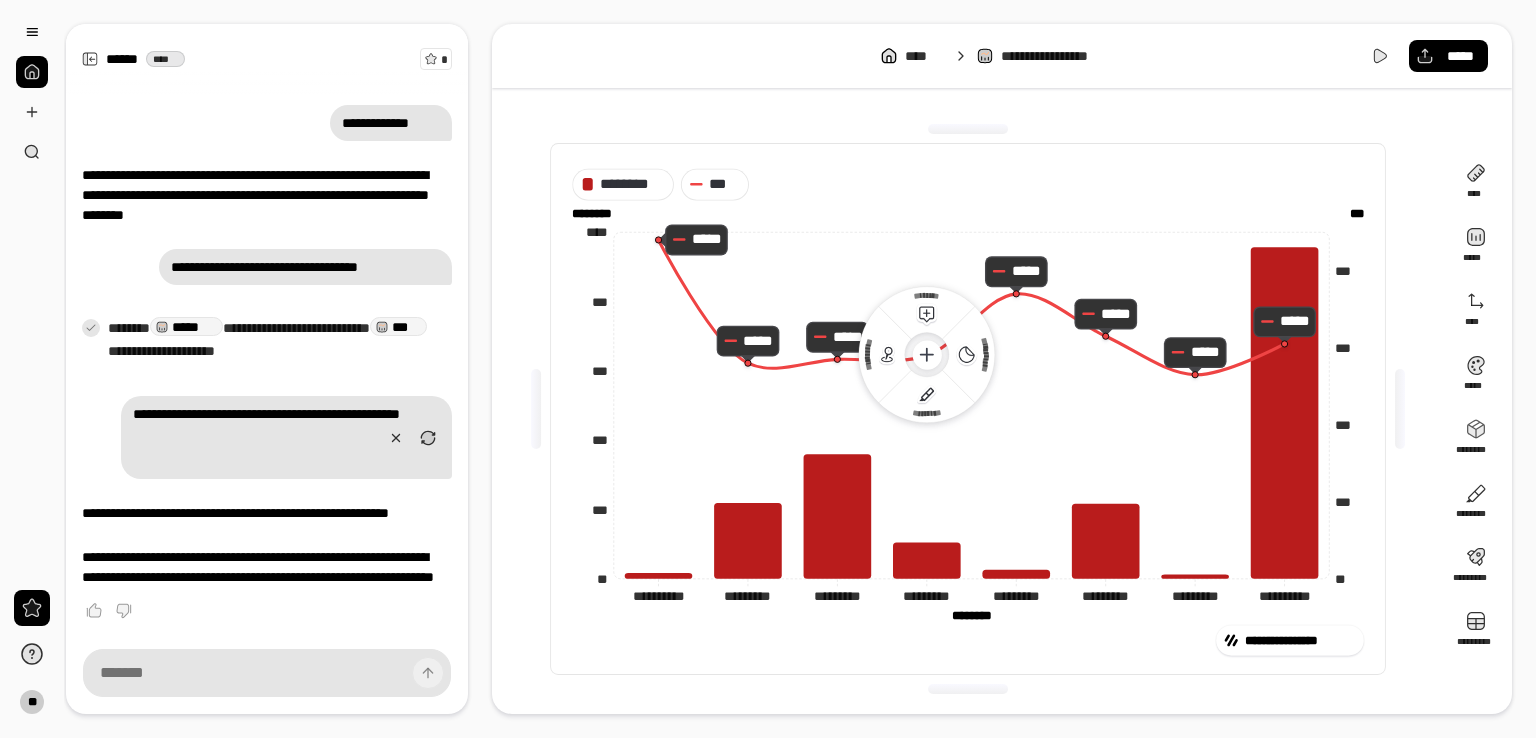 click 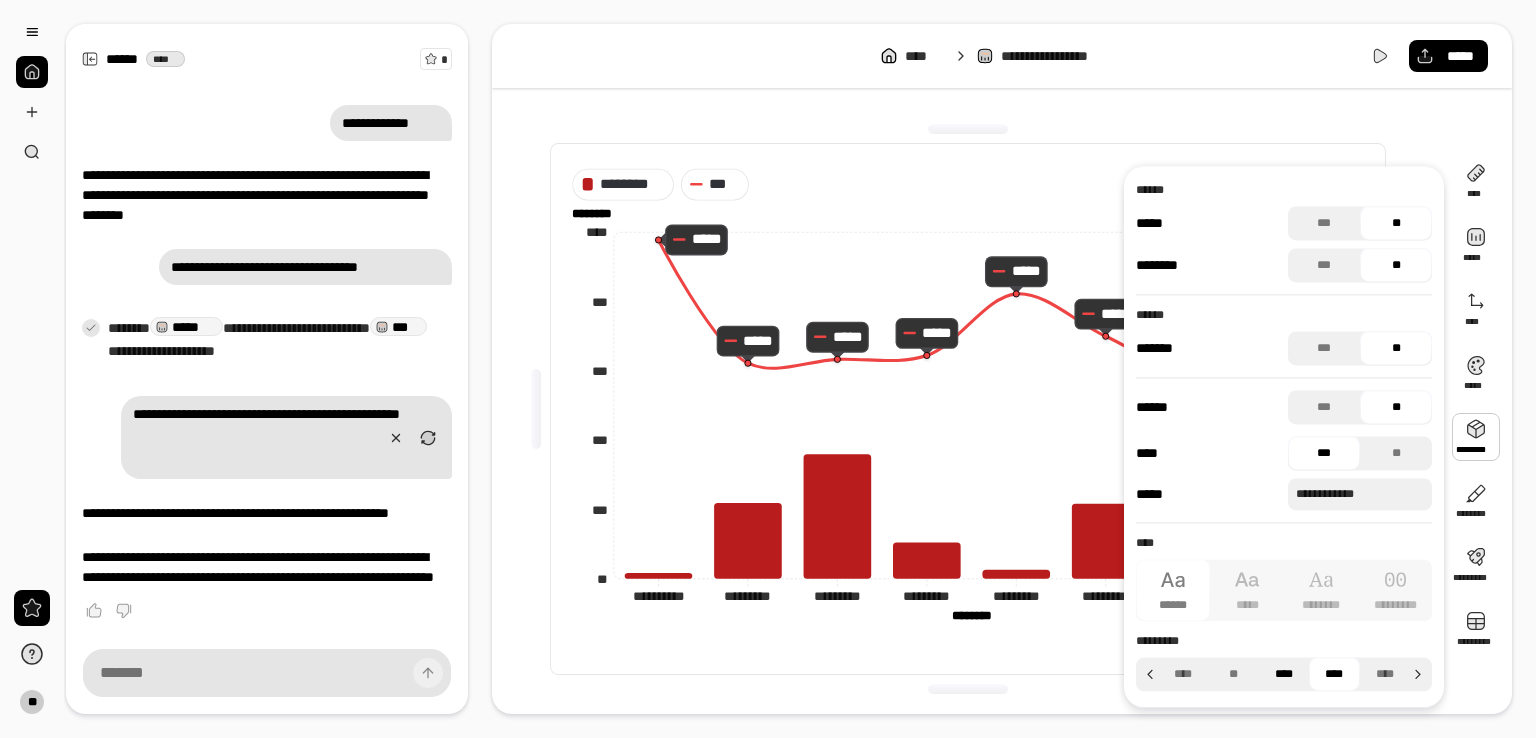 click on "****" at bounding box center (1284, 674) 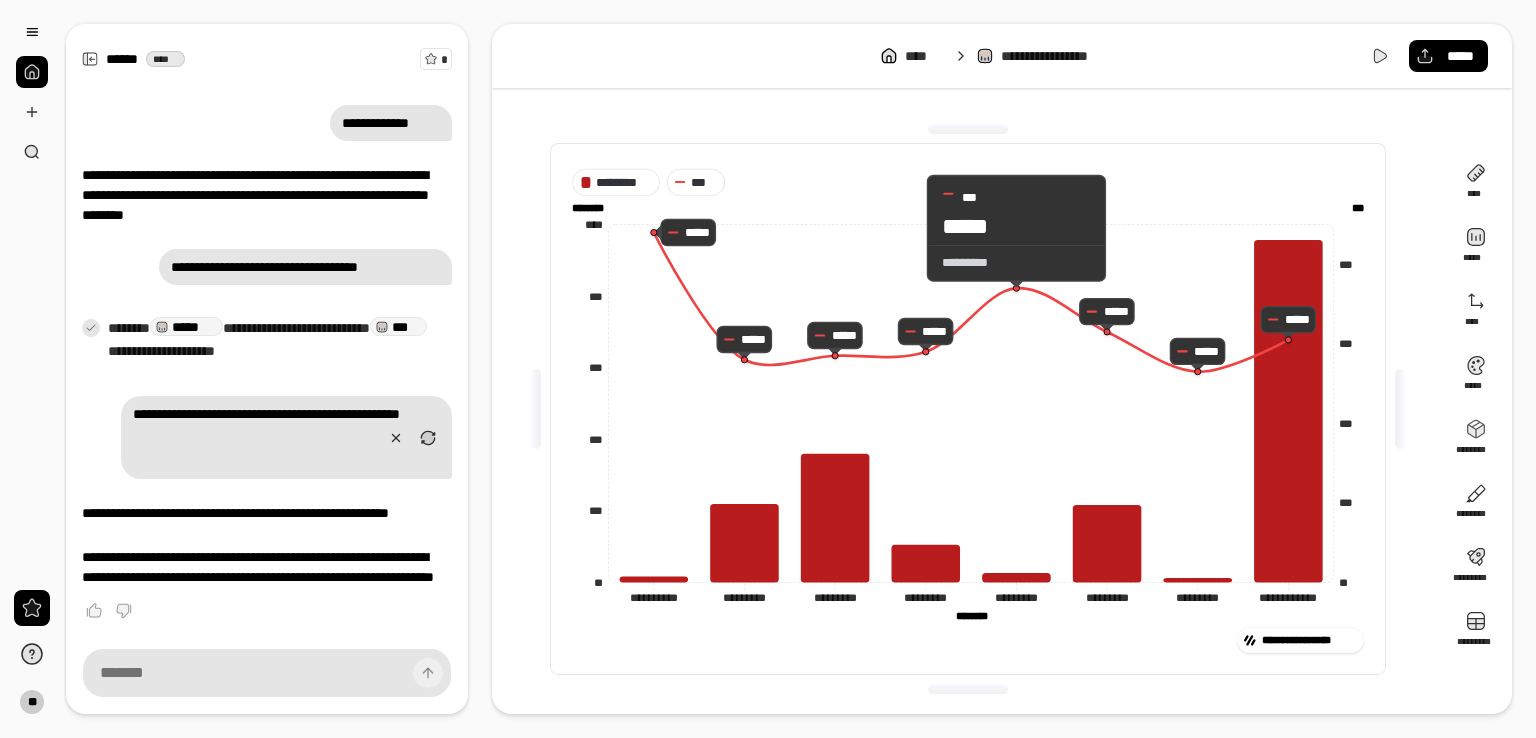click on "*********" at bounding box center [1016, 262] 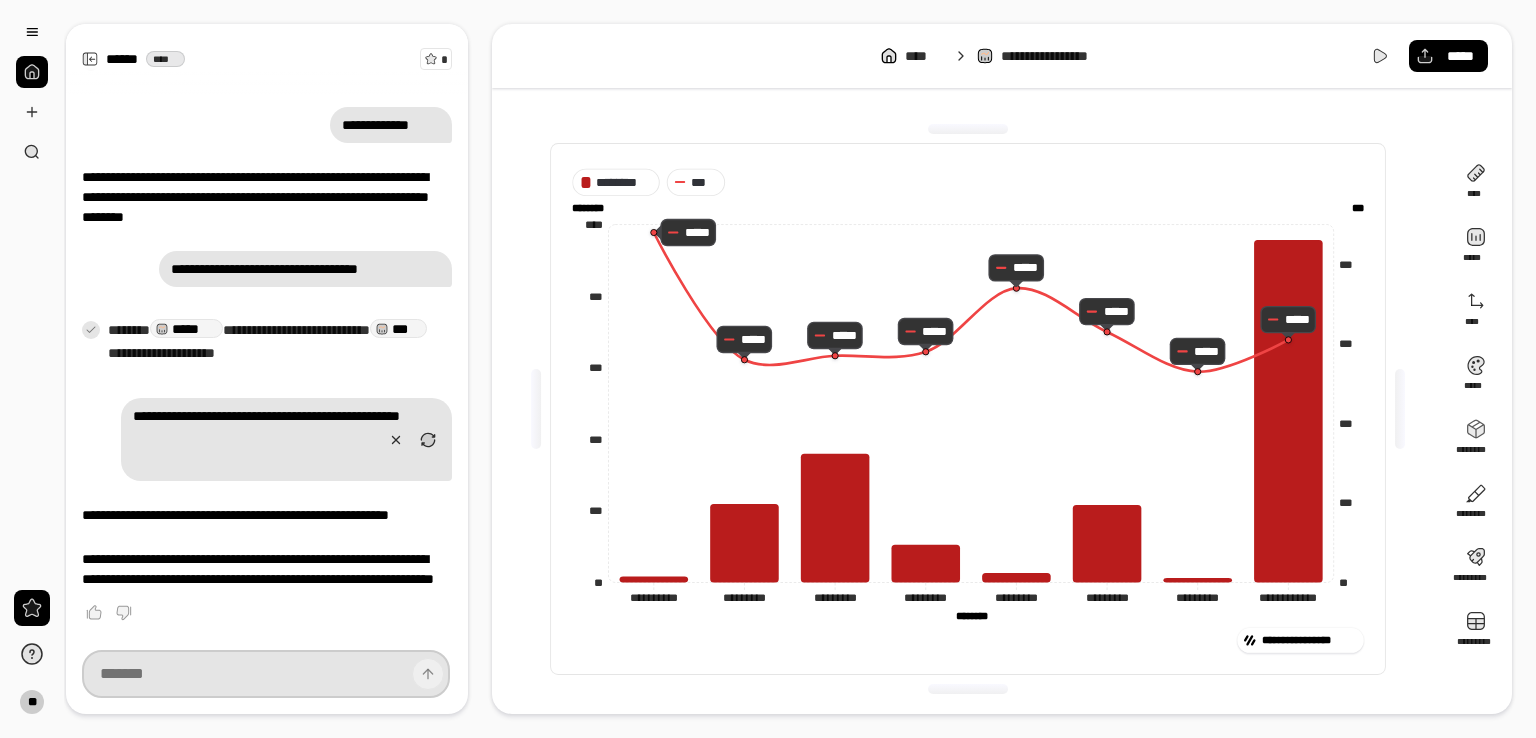 scroll, scrollTop: 443, scrollLeft: 0, axis: vertical 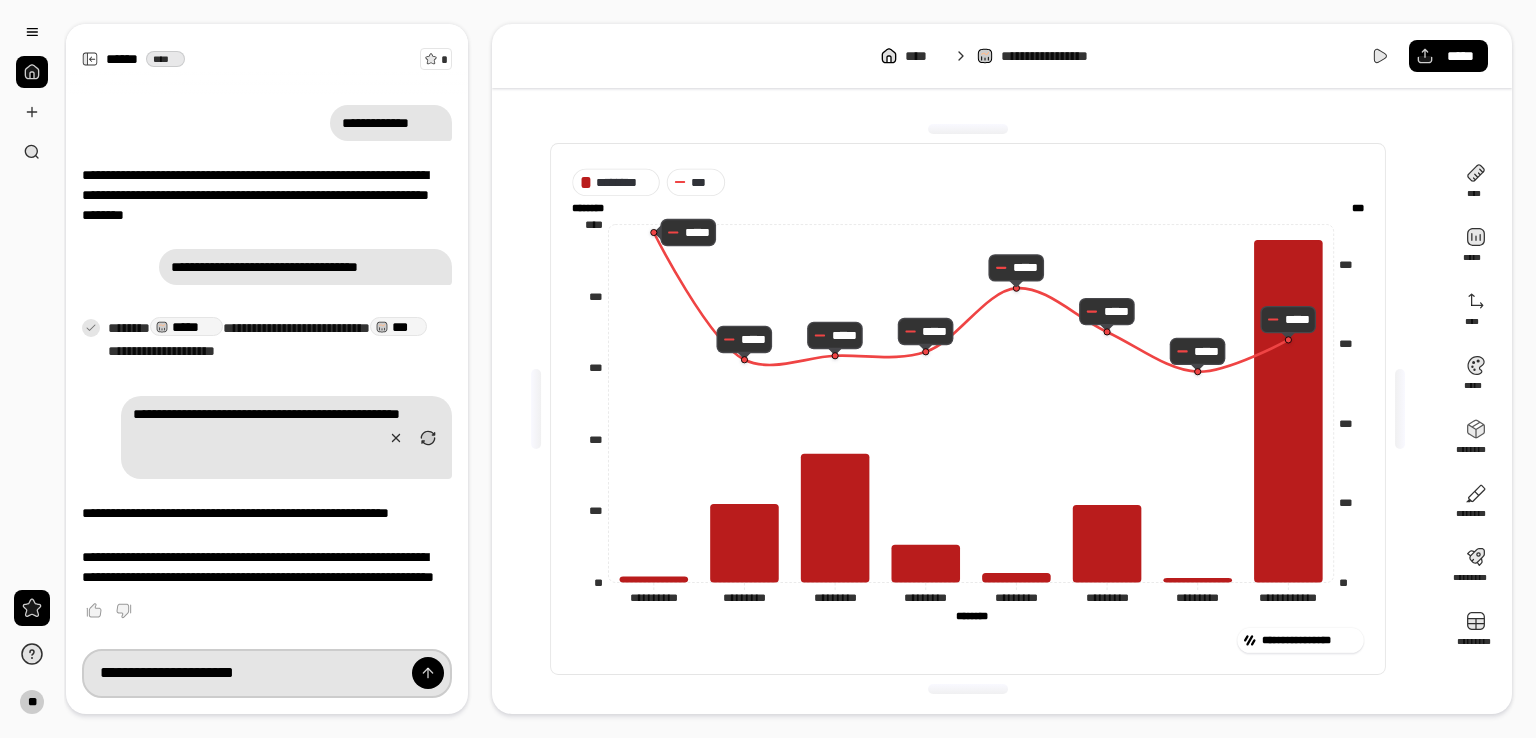 type on "**********" 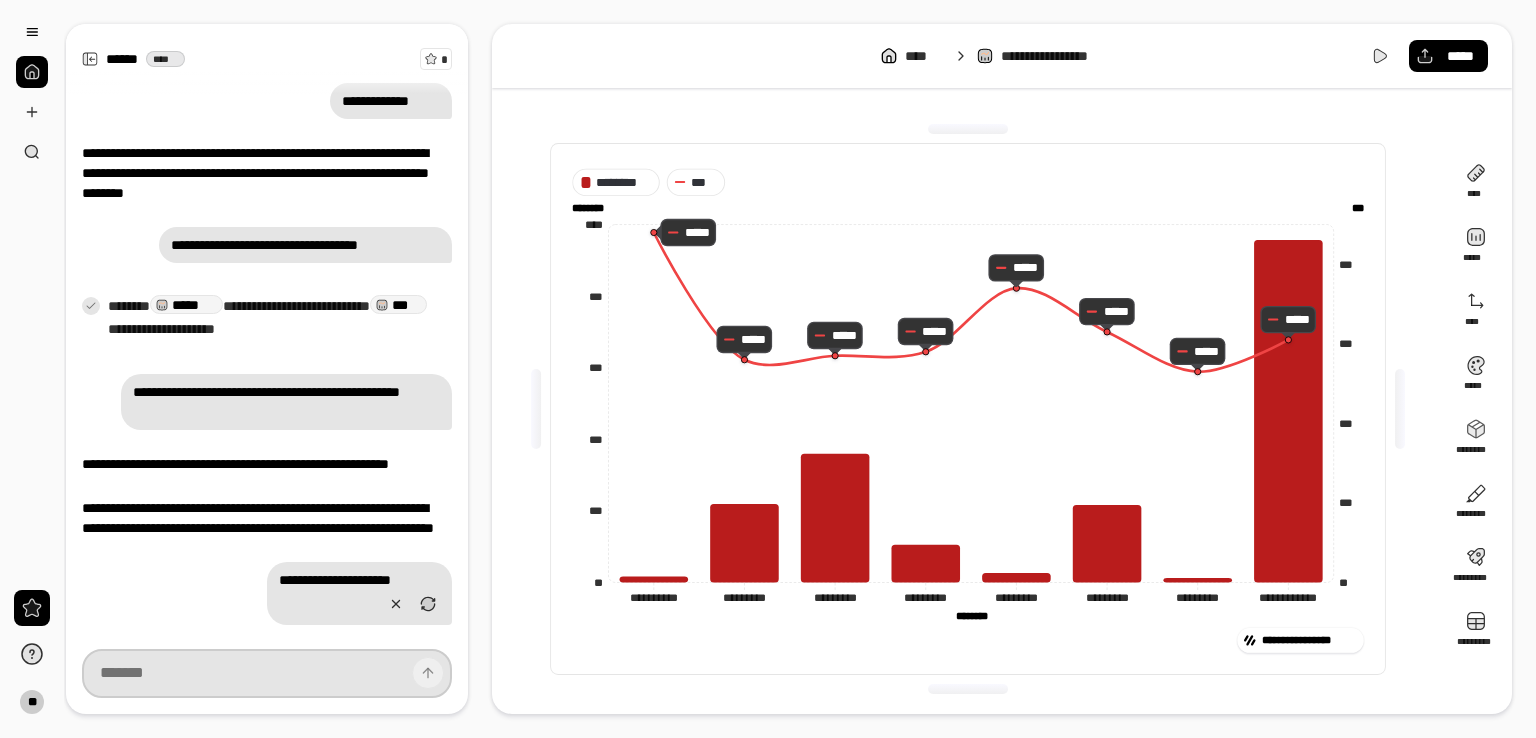 scroll, scrollTop: 466, scrollLeft: 0, axis: vertical 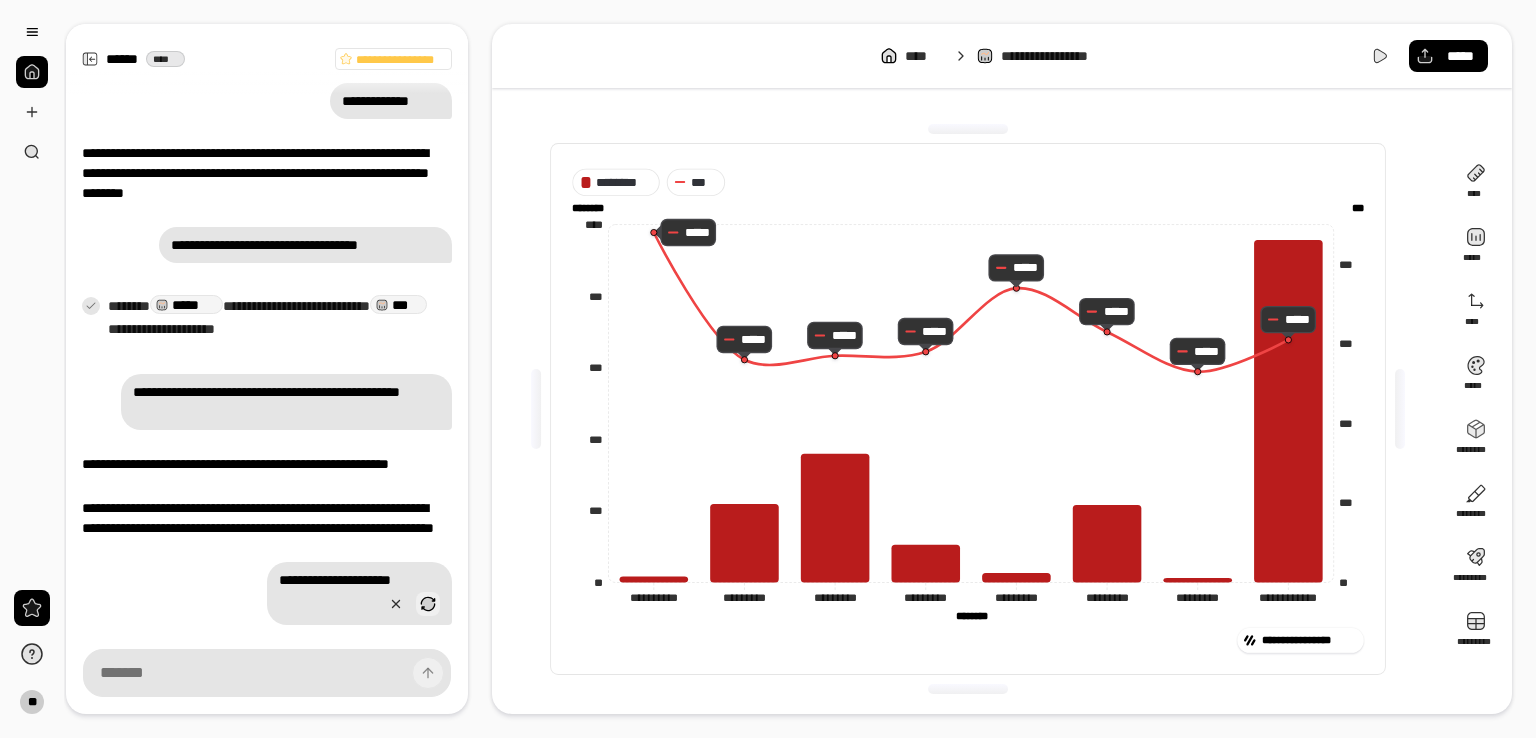 click at bounding box center [428, 604] 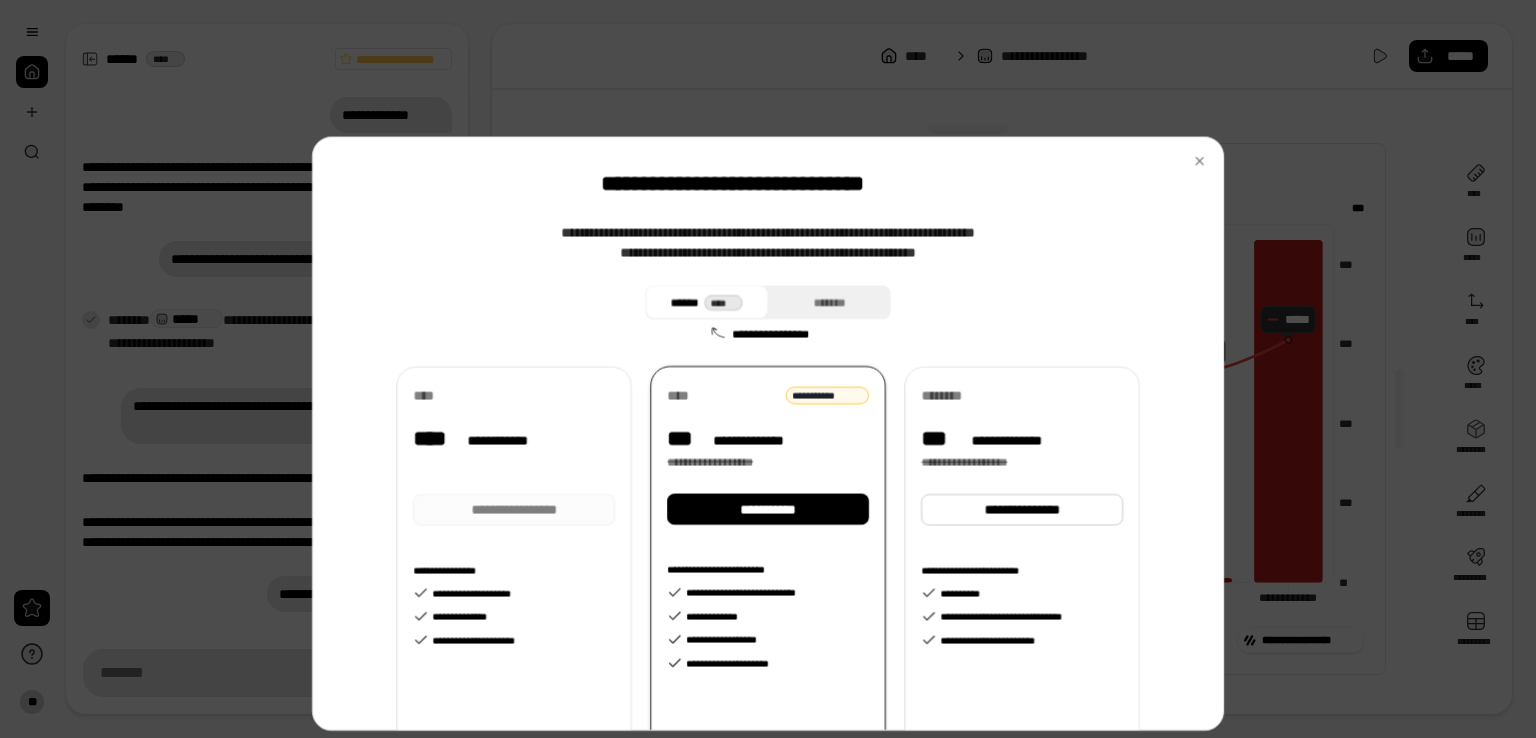 scroll, scrollTop: 466, scrollLeft: 0, axis: vertical 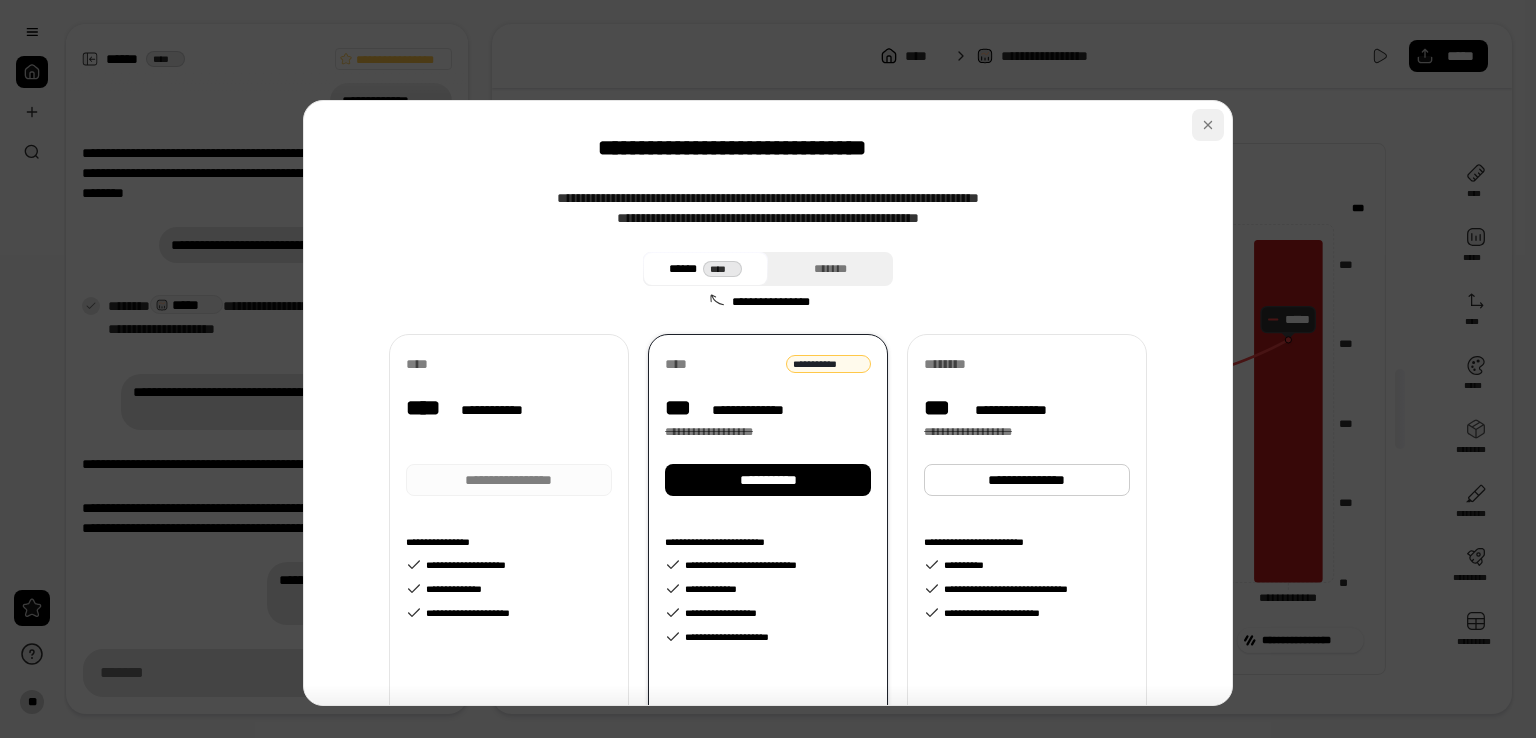 click at bounding box center [1208, 125] 